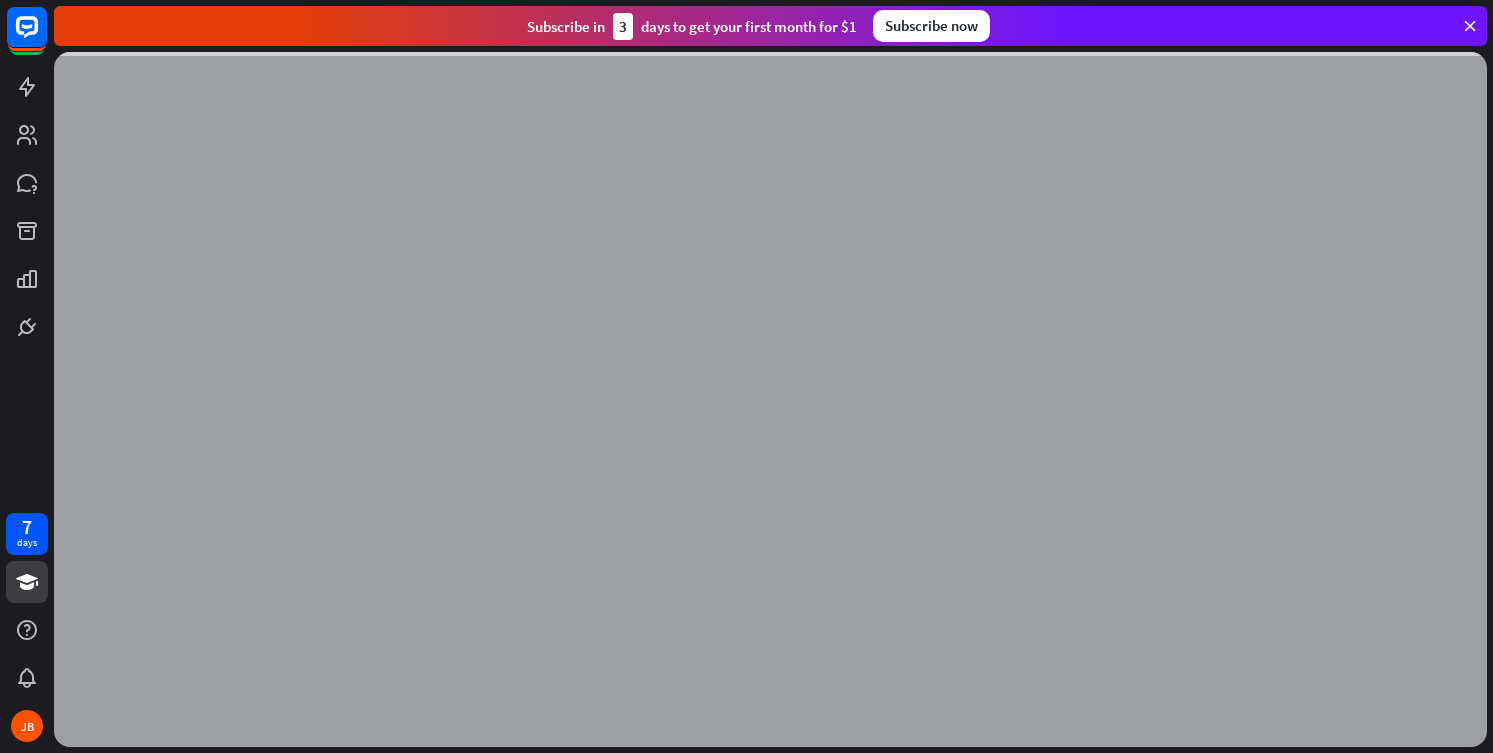scroll, scrollTop: 0, scrollLeft: 0, axis: both 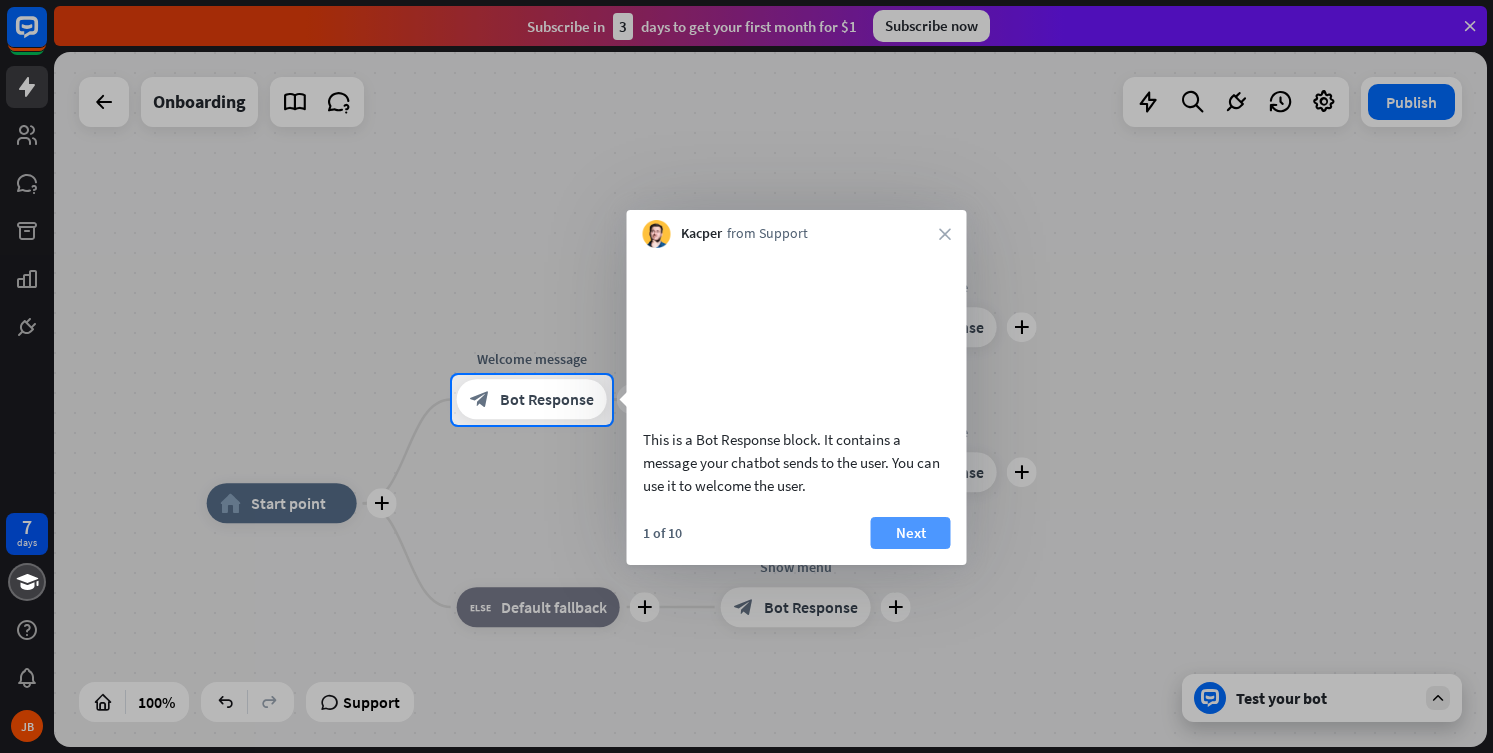 click on "Next" at bounding box center [911, 533] 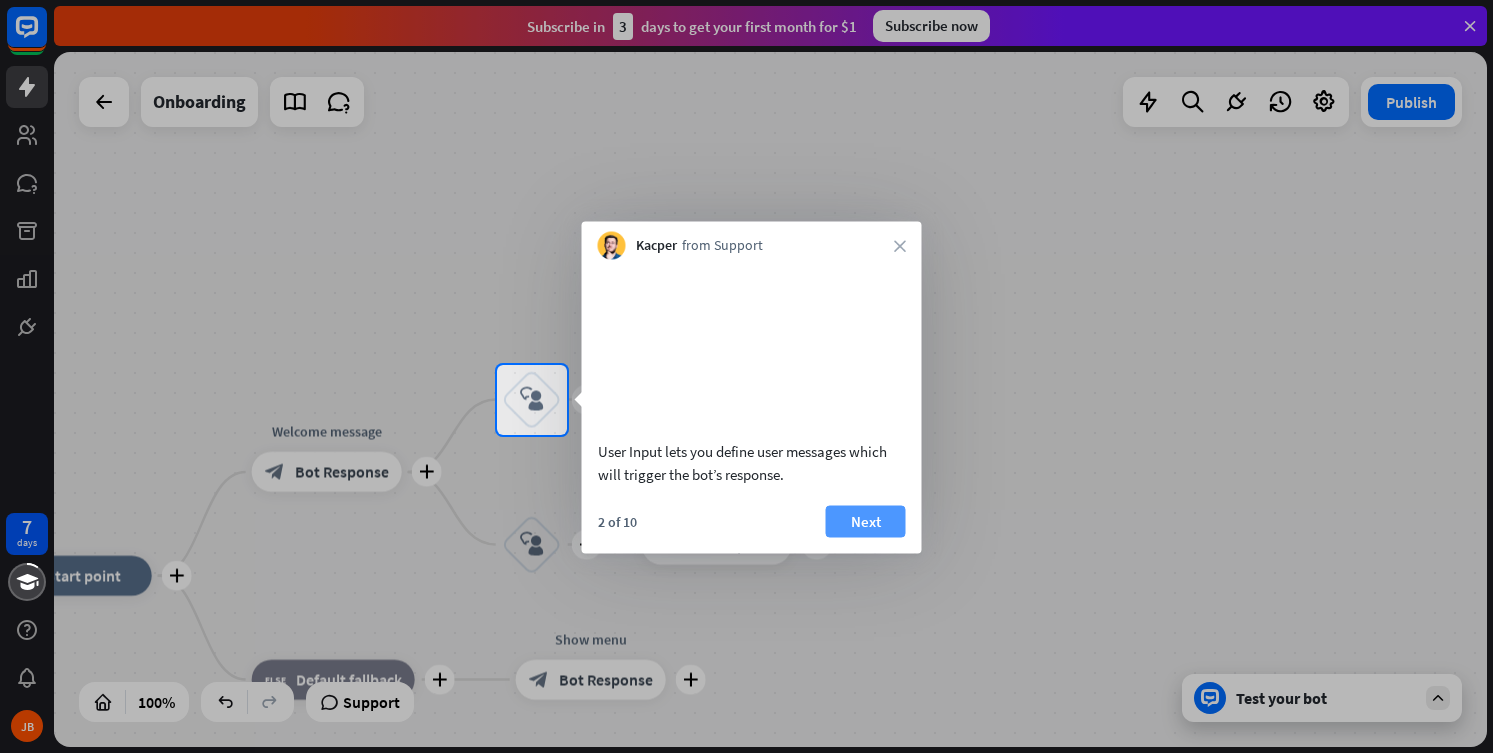click on "Next" at bounding box center [866, 521] 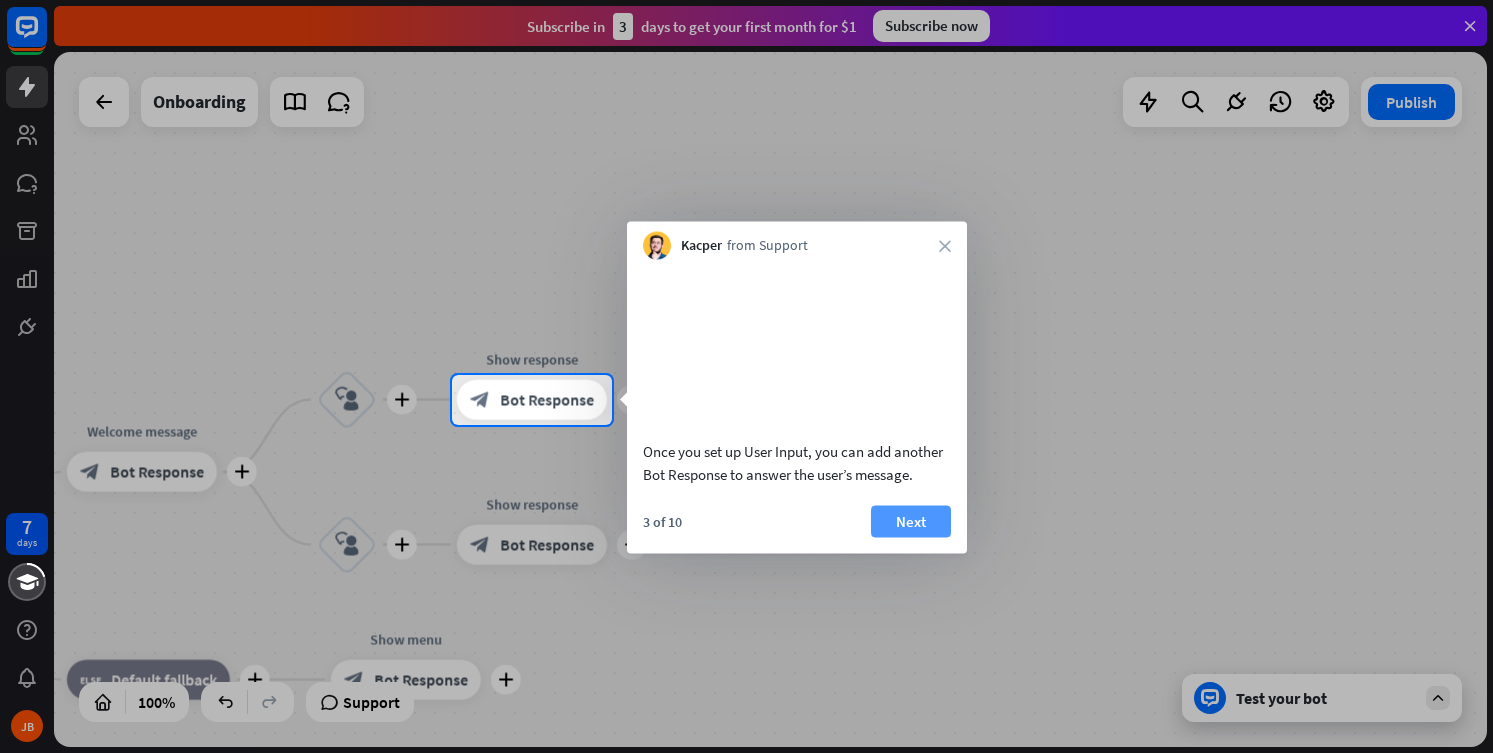 click on "Next" at bounding box center [911, 521] 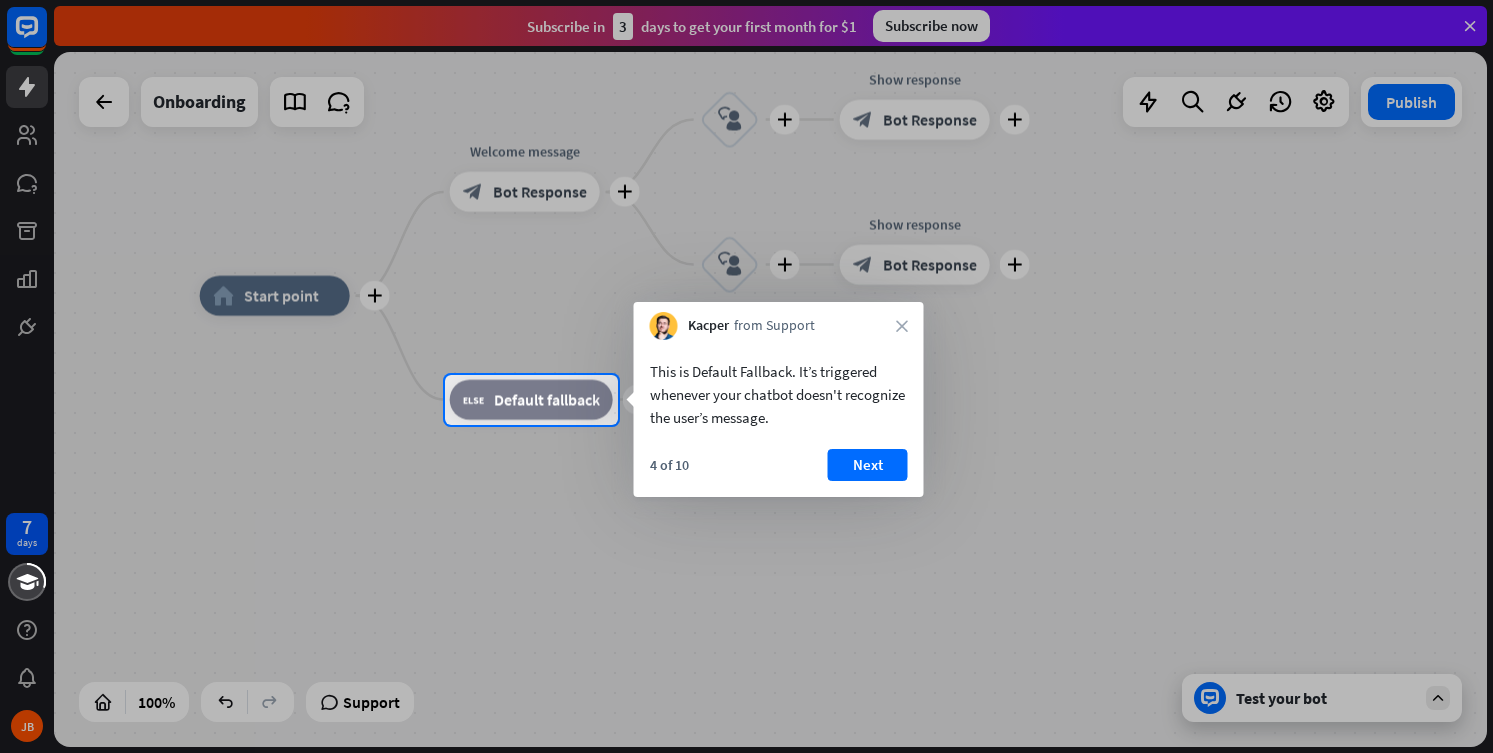 click on "Kacper
from Support
close" at bounding box center [779, 321] 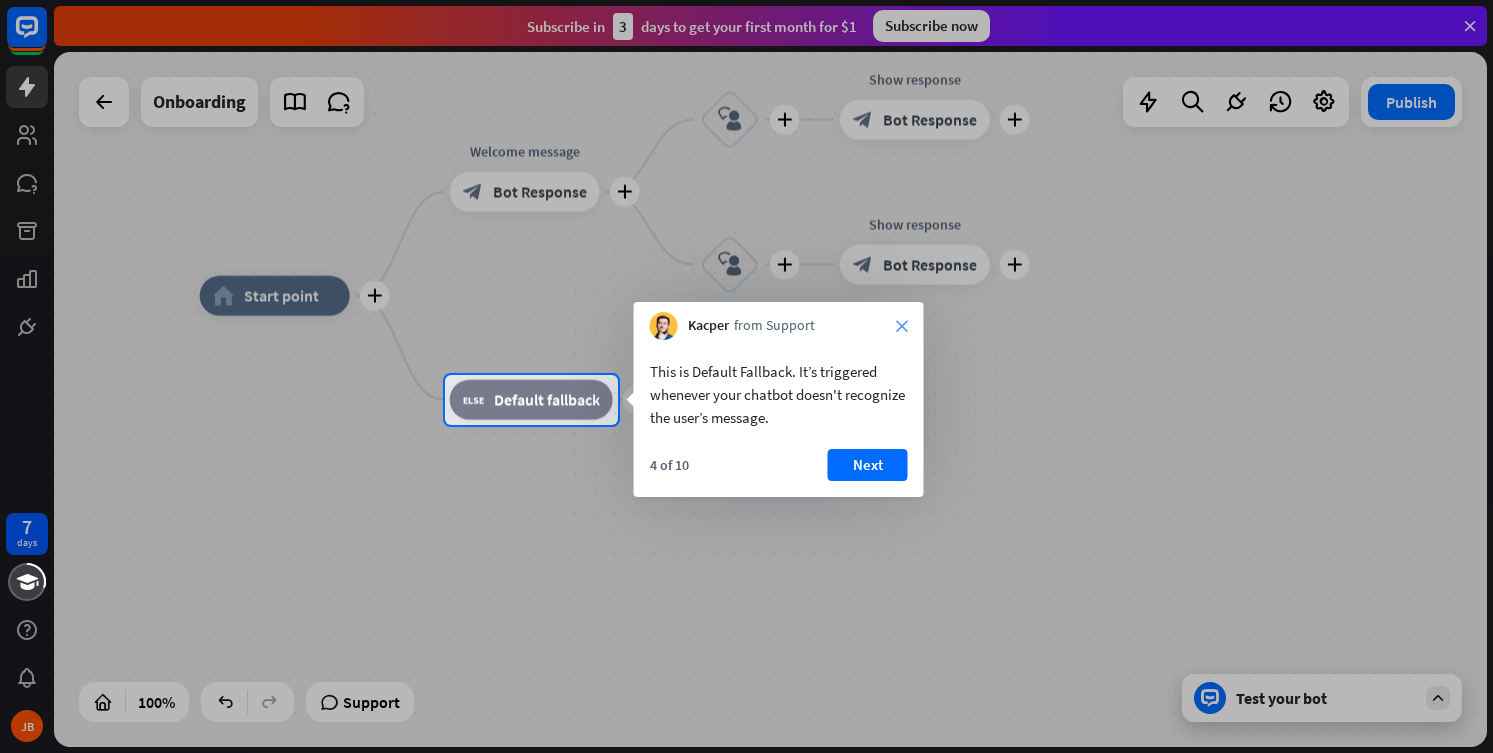 click on "close" at bounding box center (902, 326) 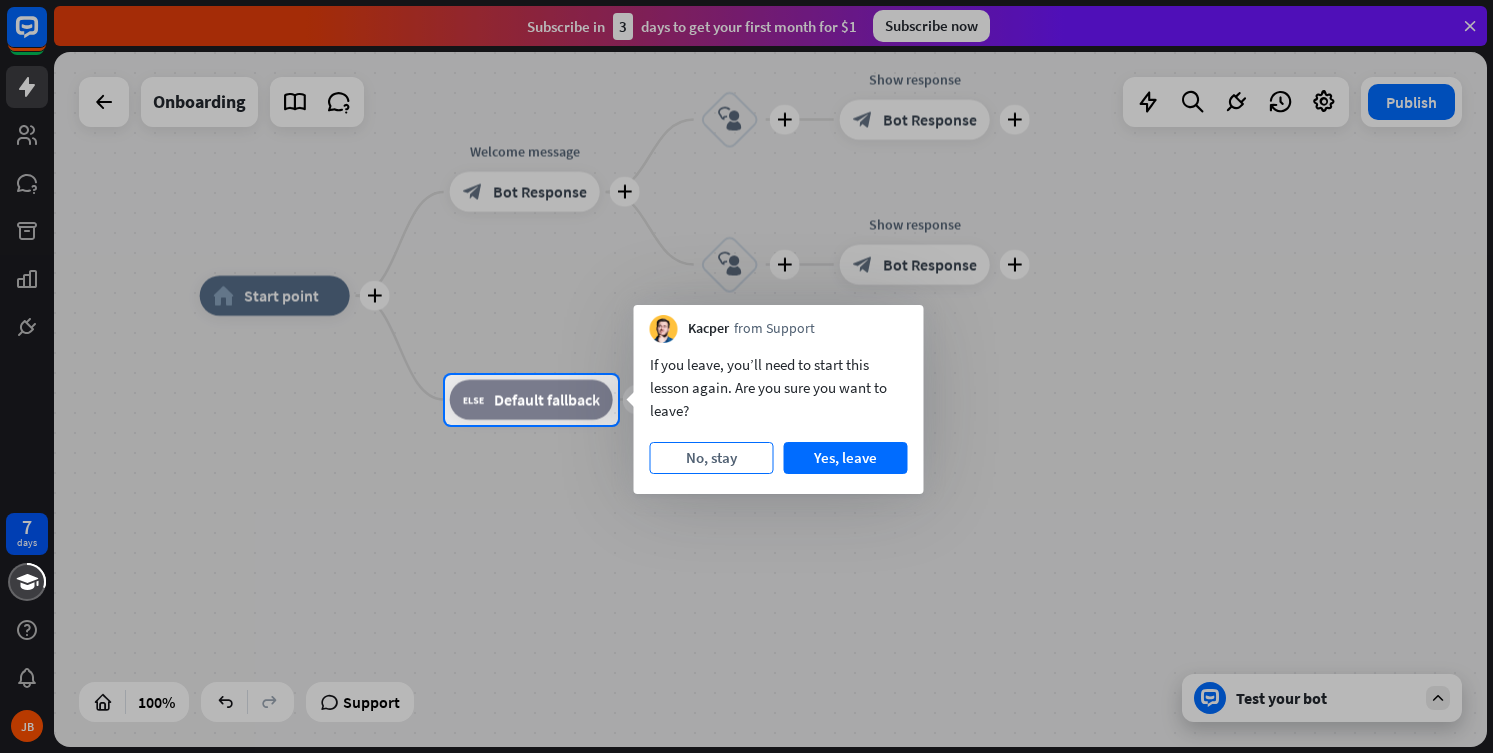 click on "No, stay" at bounding box center [712, 458] 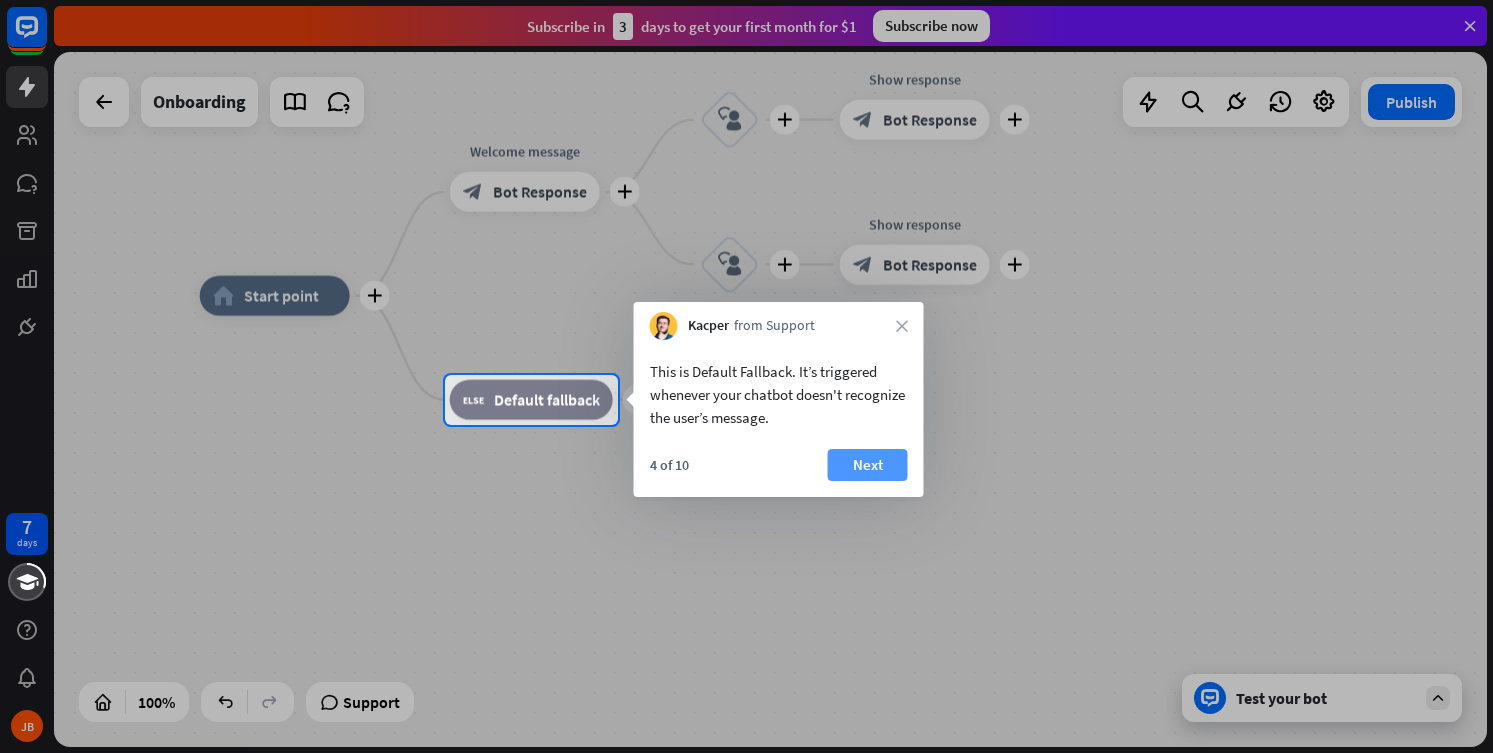 click on "Next" at bounding box center [868, 465] 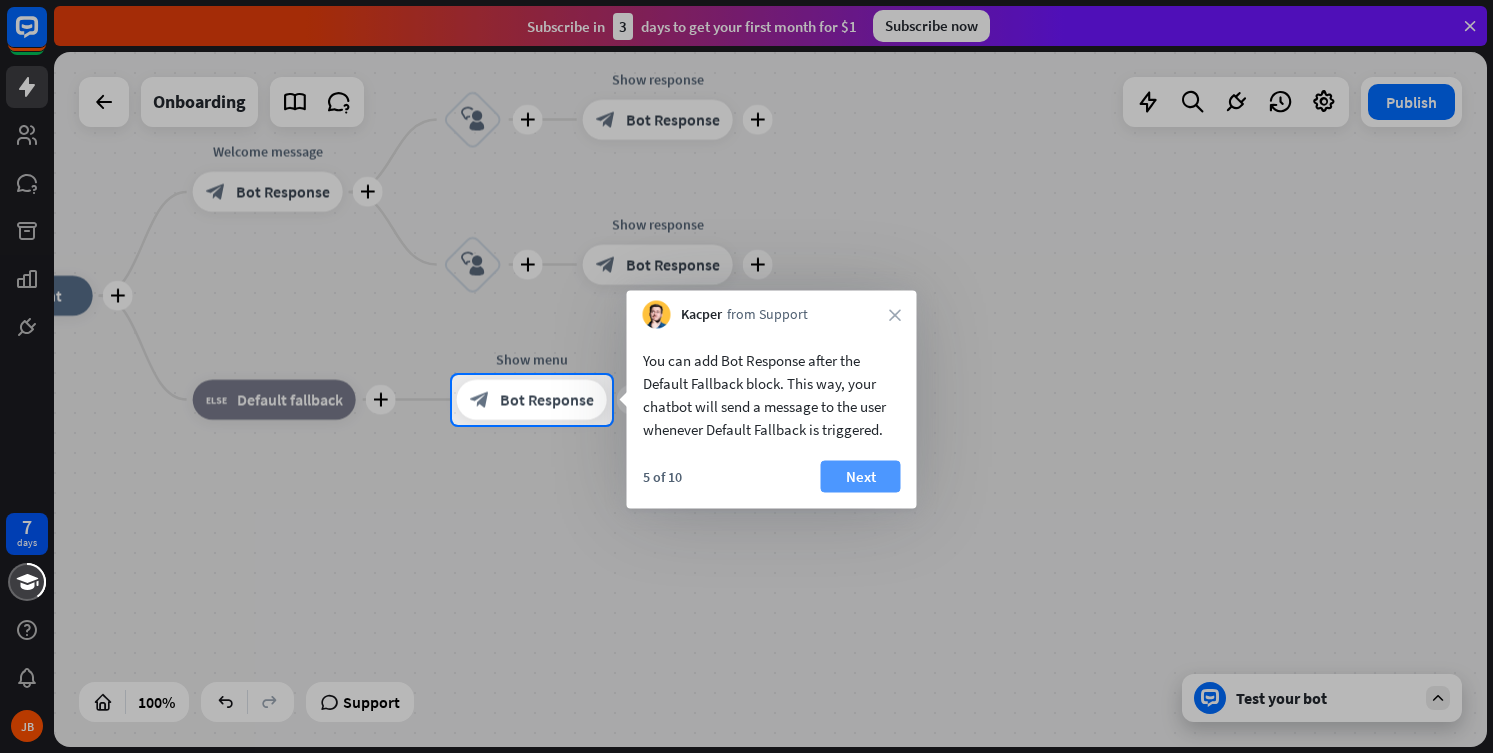 click on "Next" at bounding box center [861, 477] 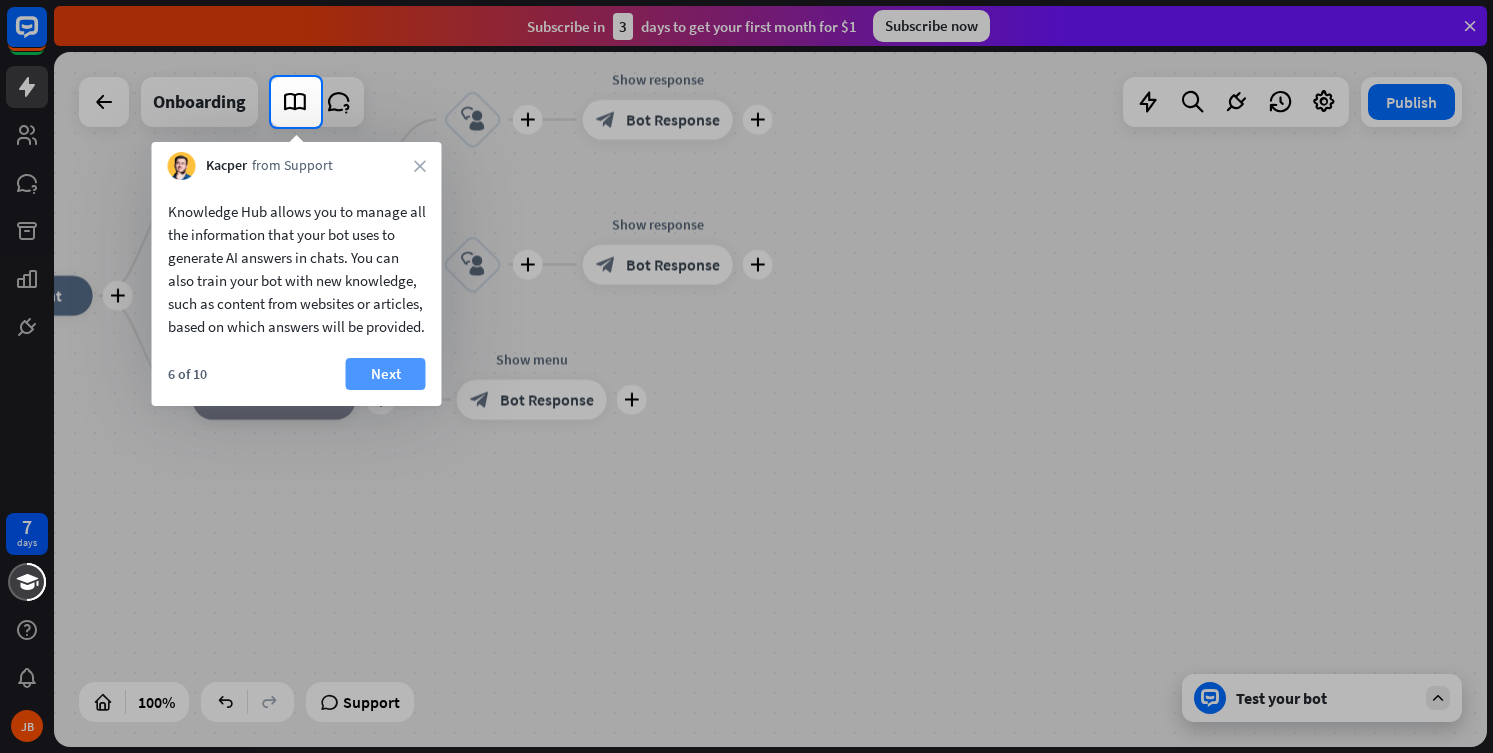 click on "Next" at bounding box center (386, 374) 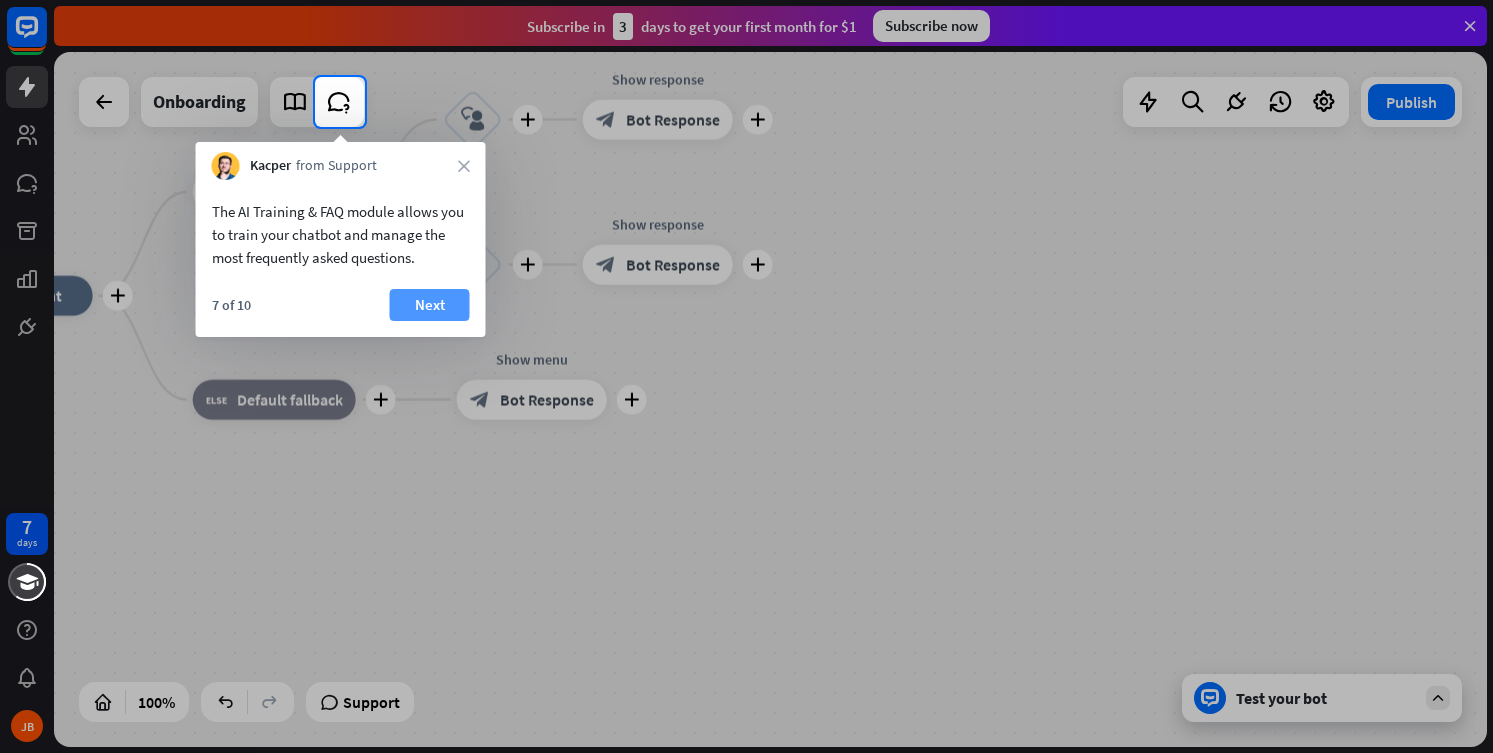click on "Next" at bounding box center [430, 305] 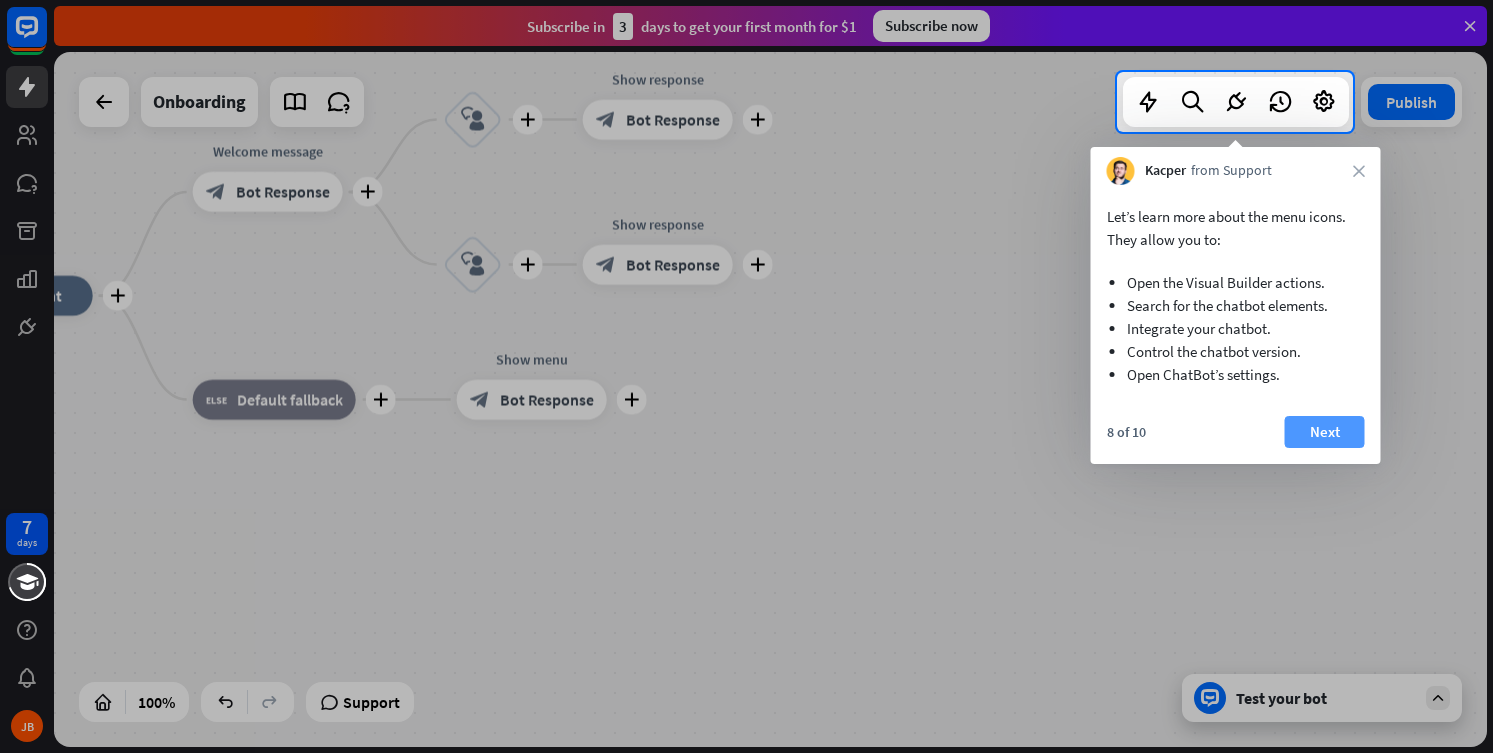 click on "Next" at bounding box center (1325, 432) 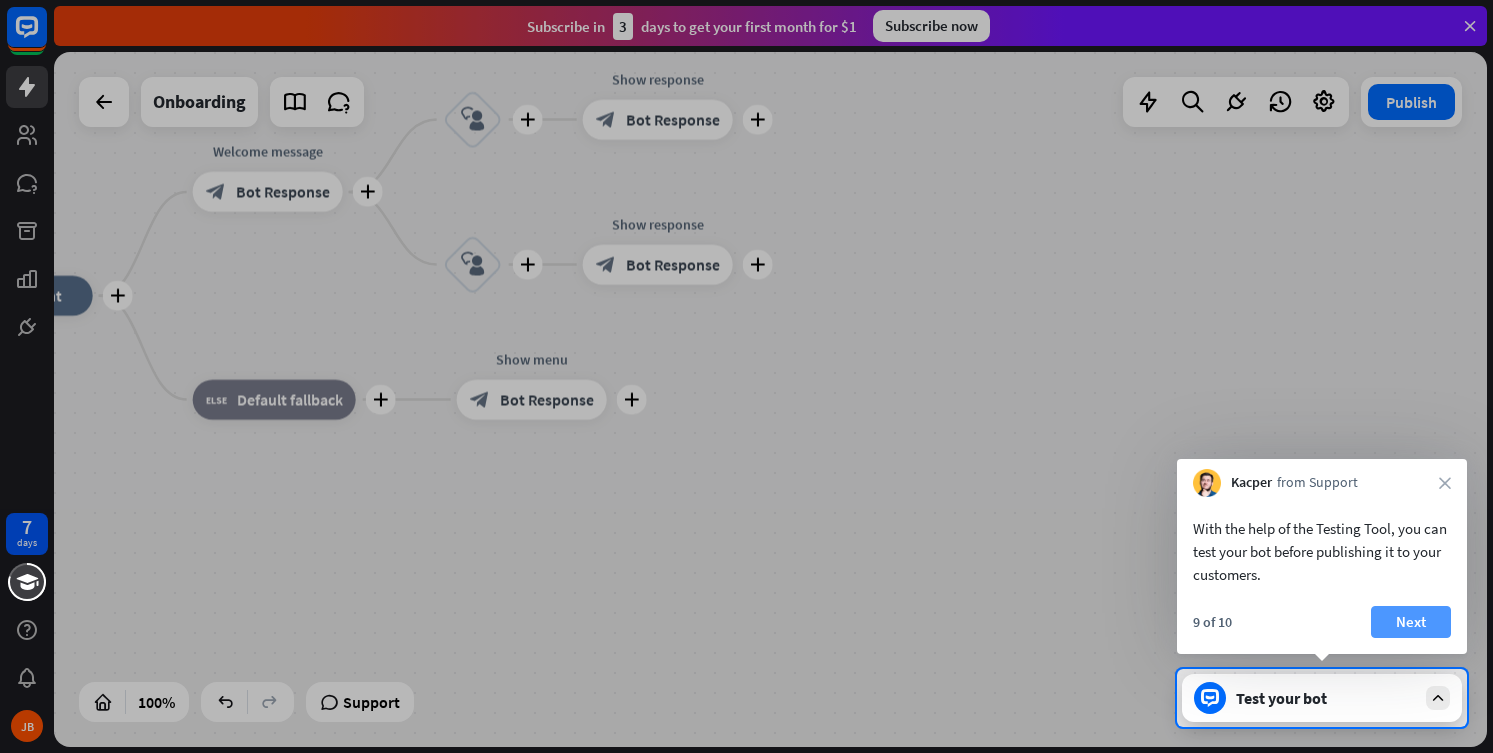 click on "Next" at bounding box center (1411, 622) 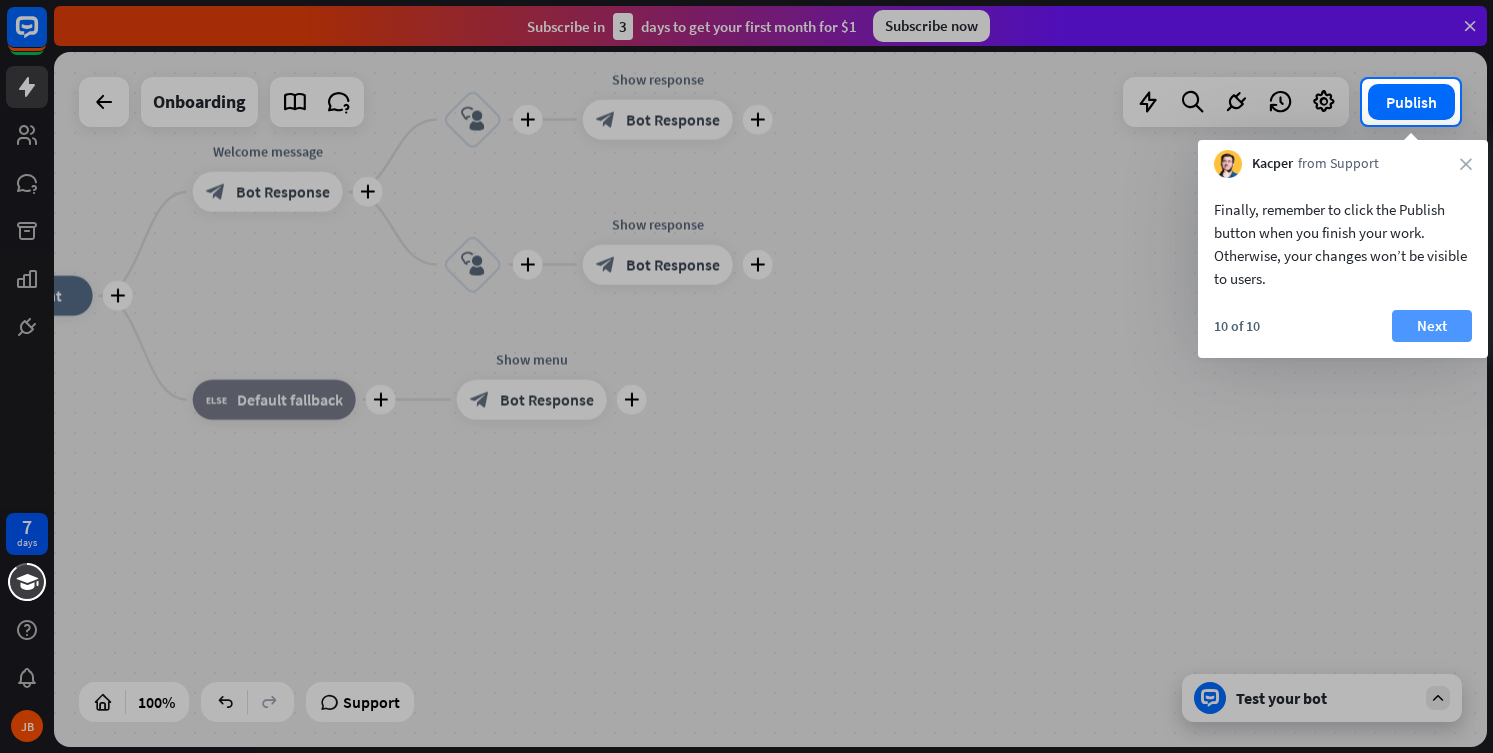 click on "Next" at bounding box center [1432, 326] 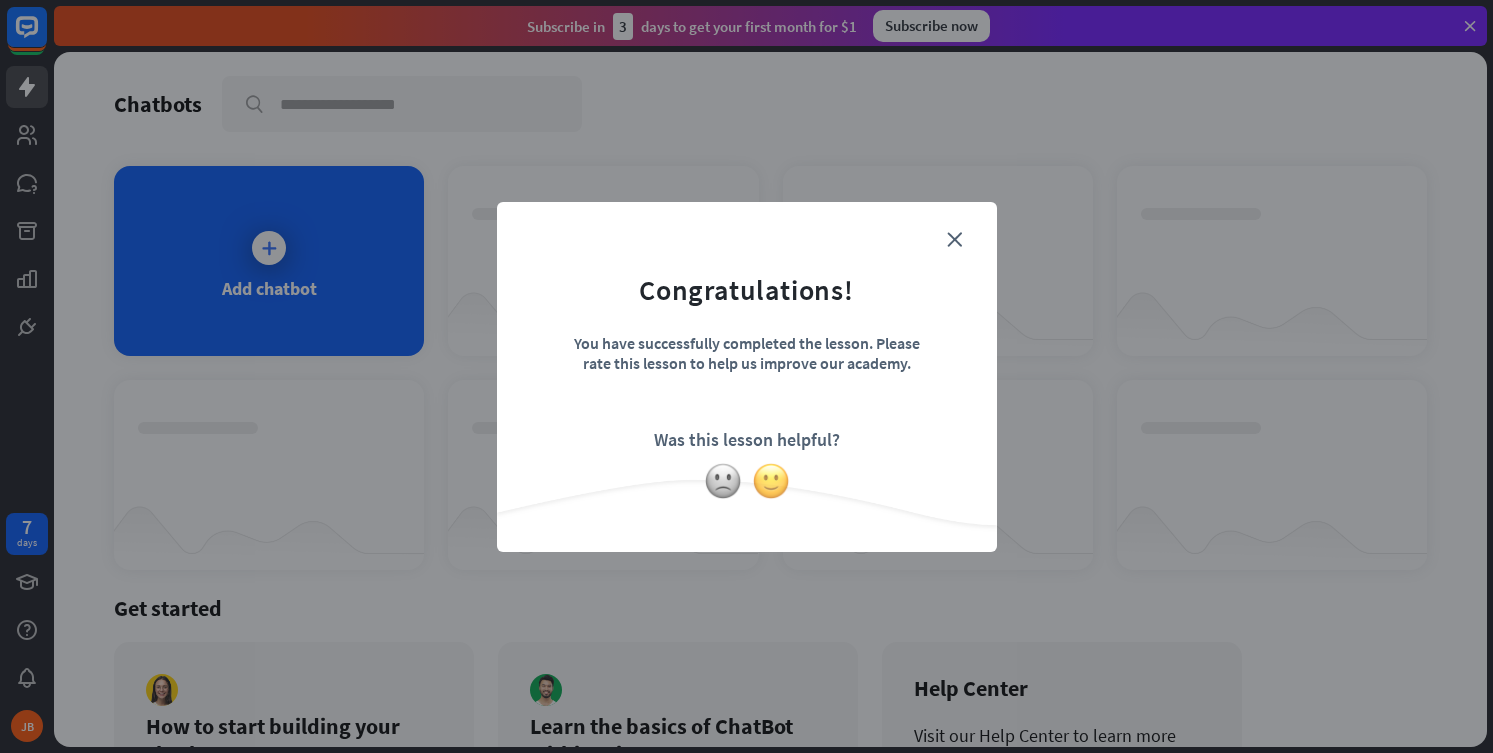 click at bounding box center [771, 481] 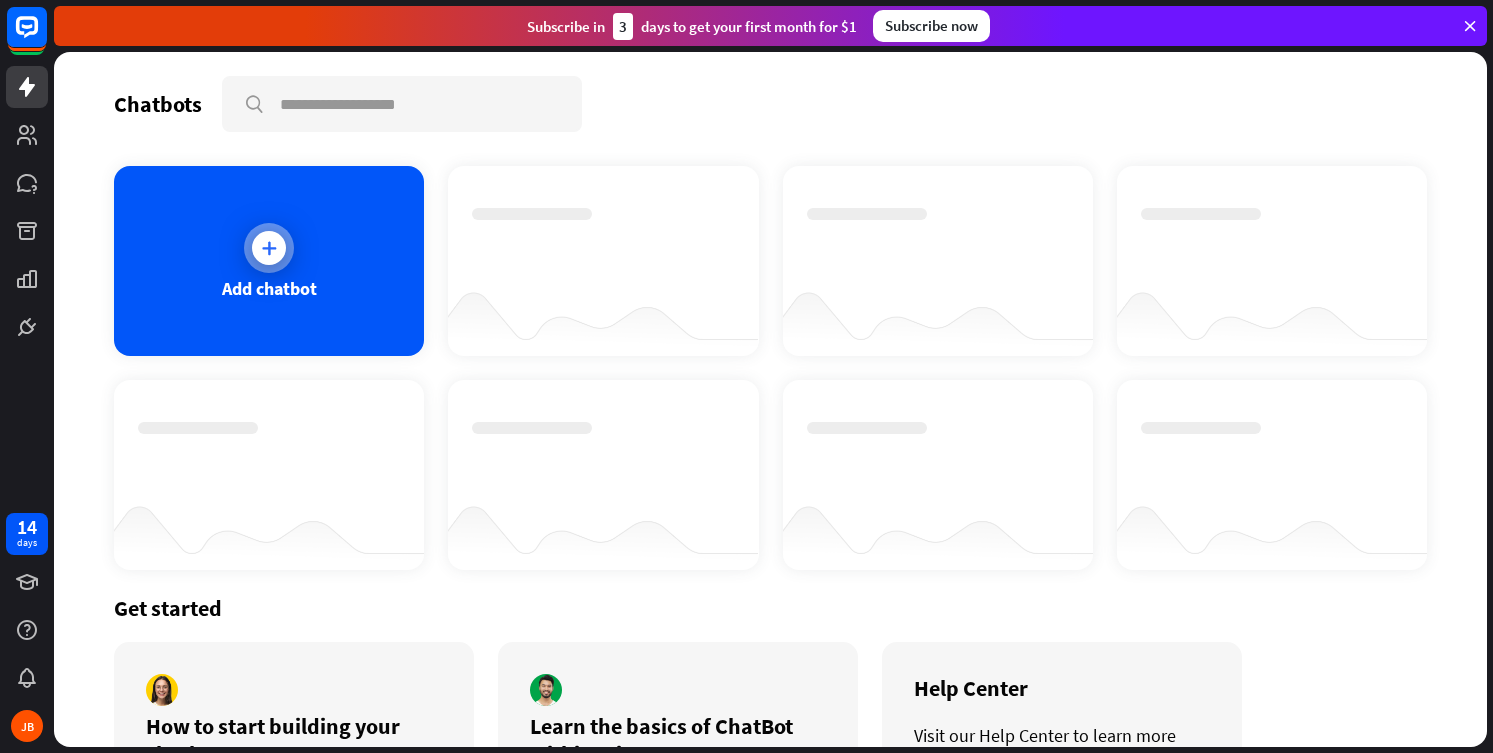 click on "Add chatbot" at bounding box center (269, 261) 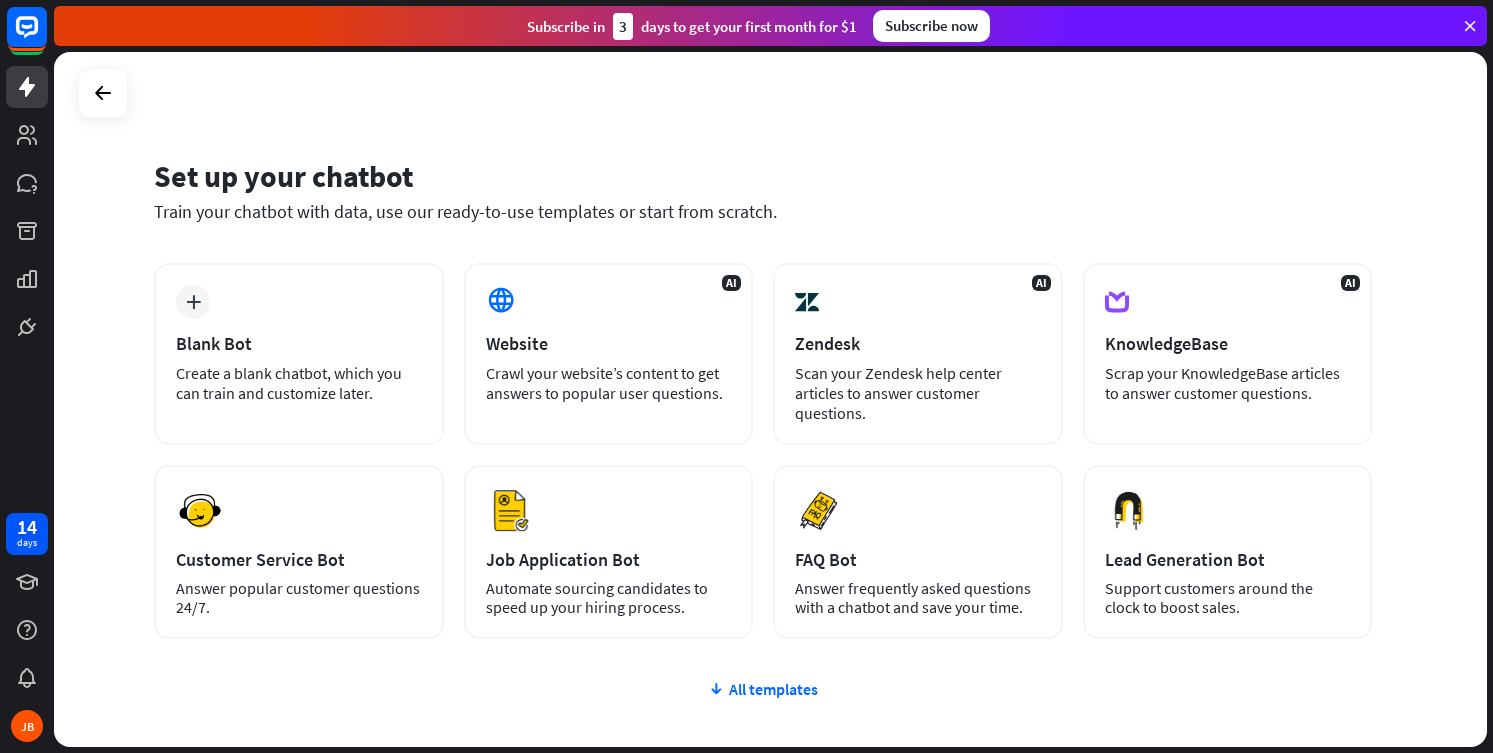 click on "Set up your chatbot" at bounding box center (763, 176) 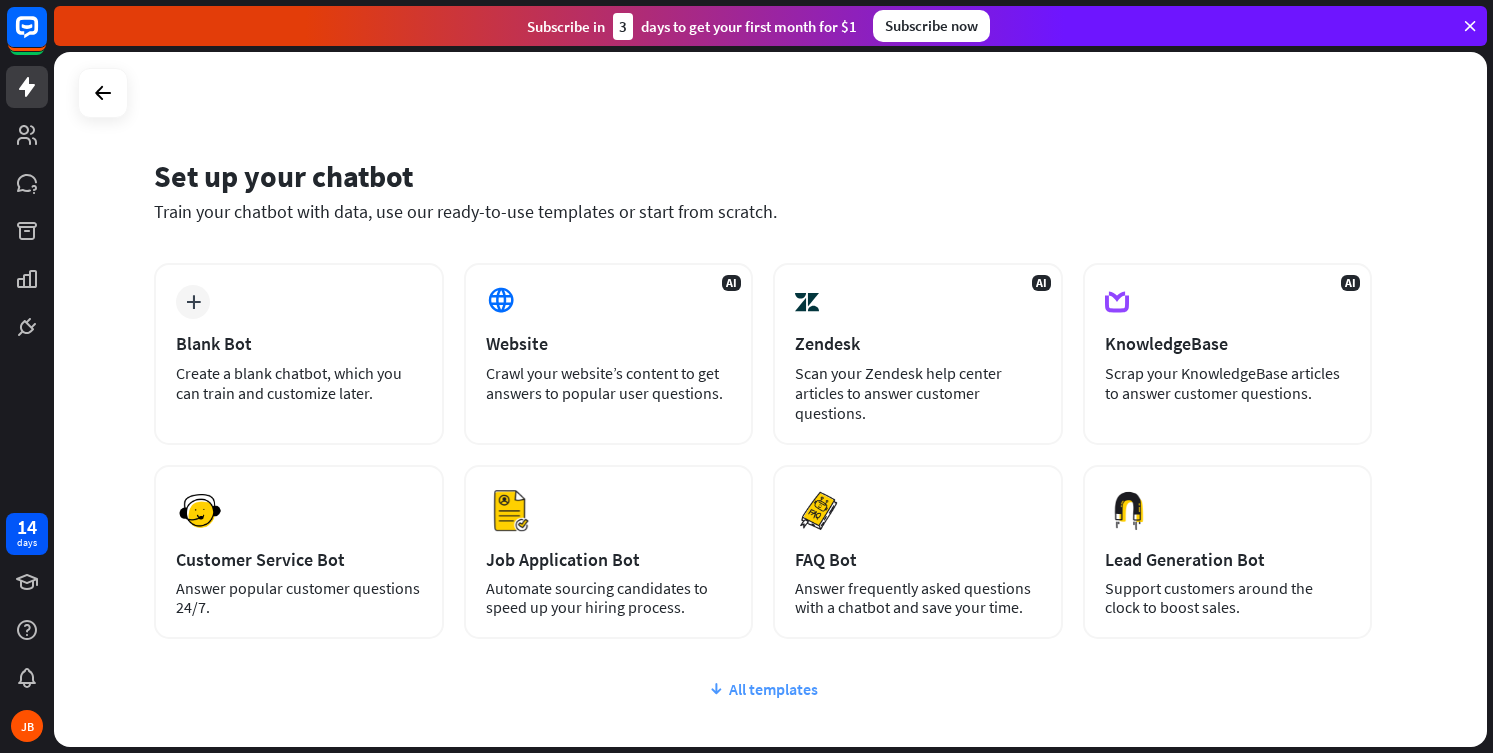 click on "All templates" at bounding box center [763, 689] 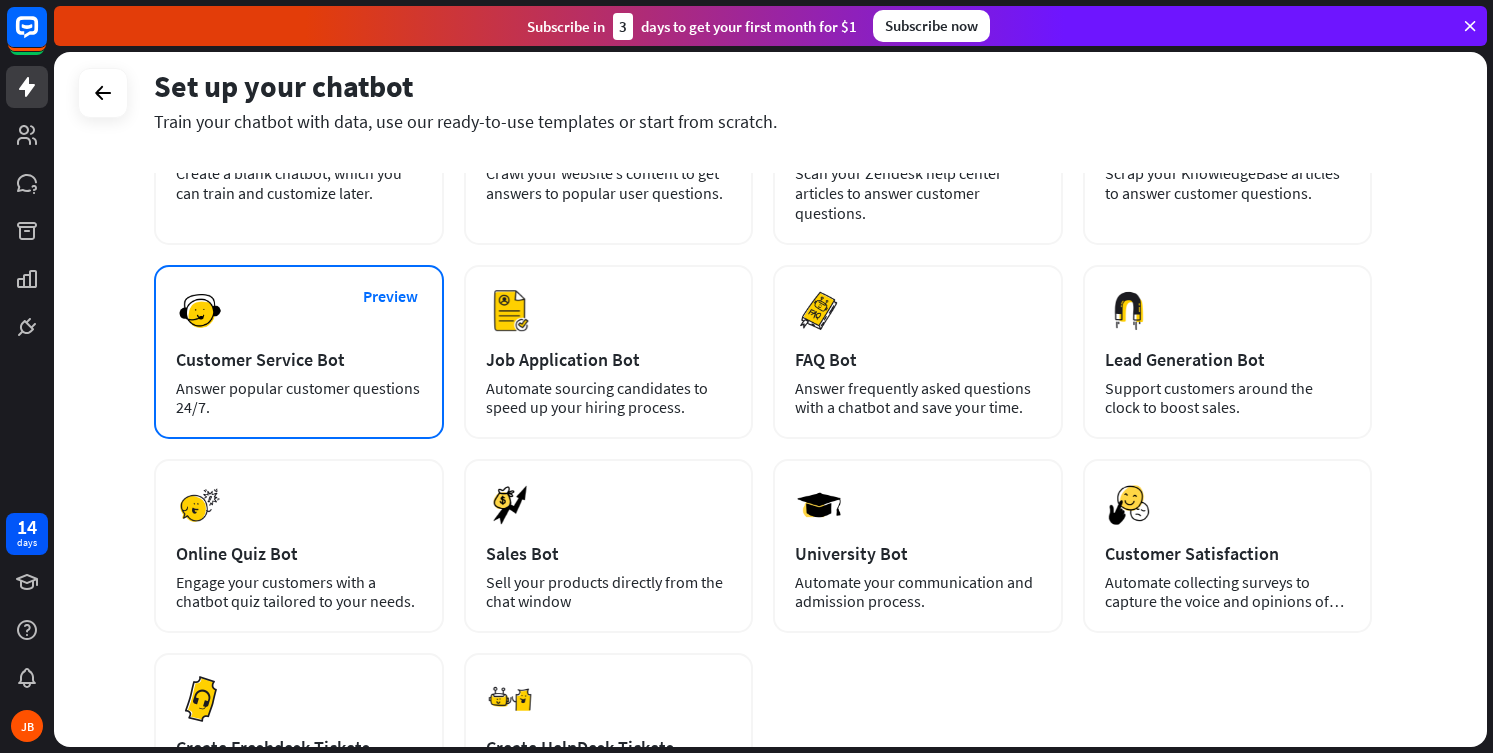 scroll, scrollTop: 0, scrollLeft: 0, axis: both 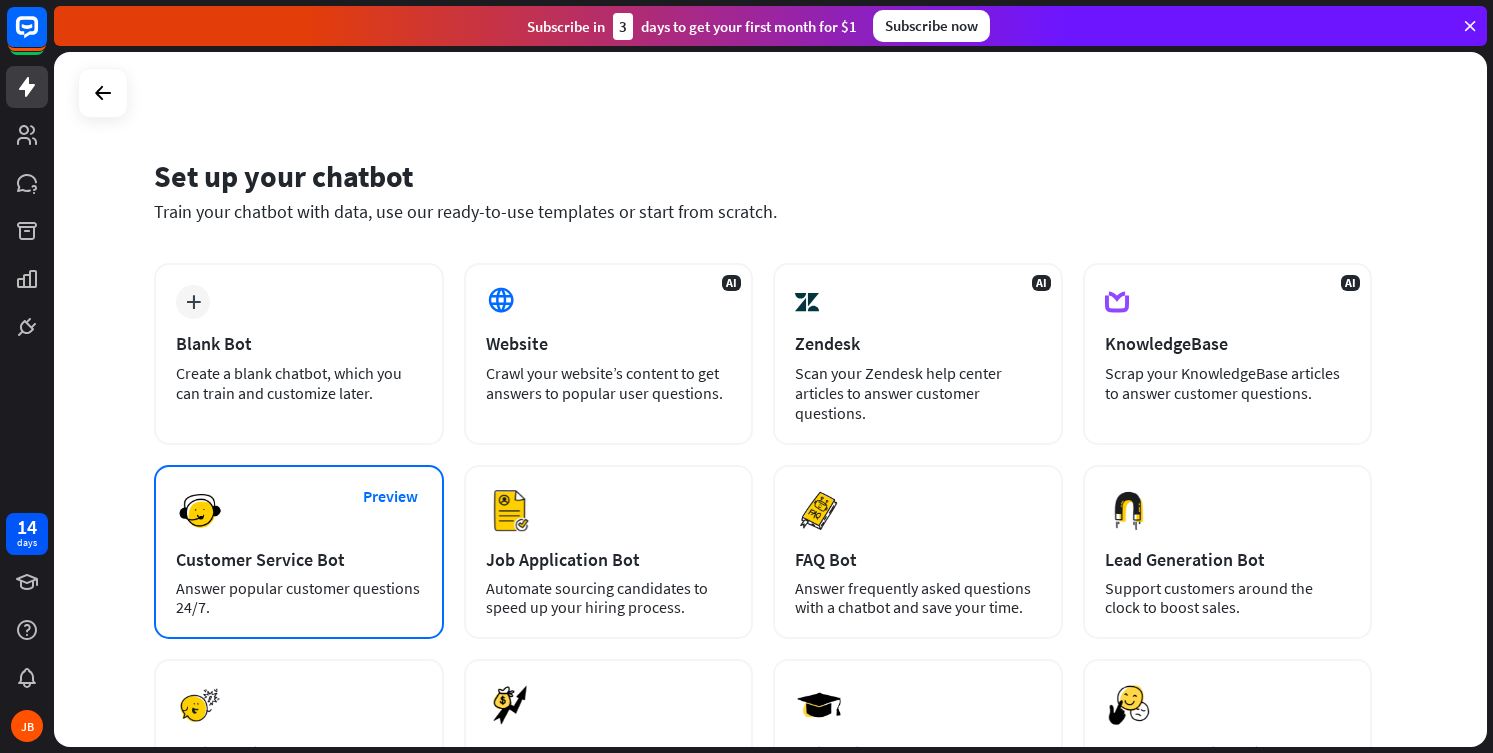 click on "Preview
Customer Service Bot
Answer popular customer questions 24/7." at bounding box center (299, 552) 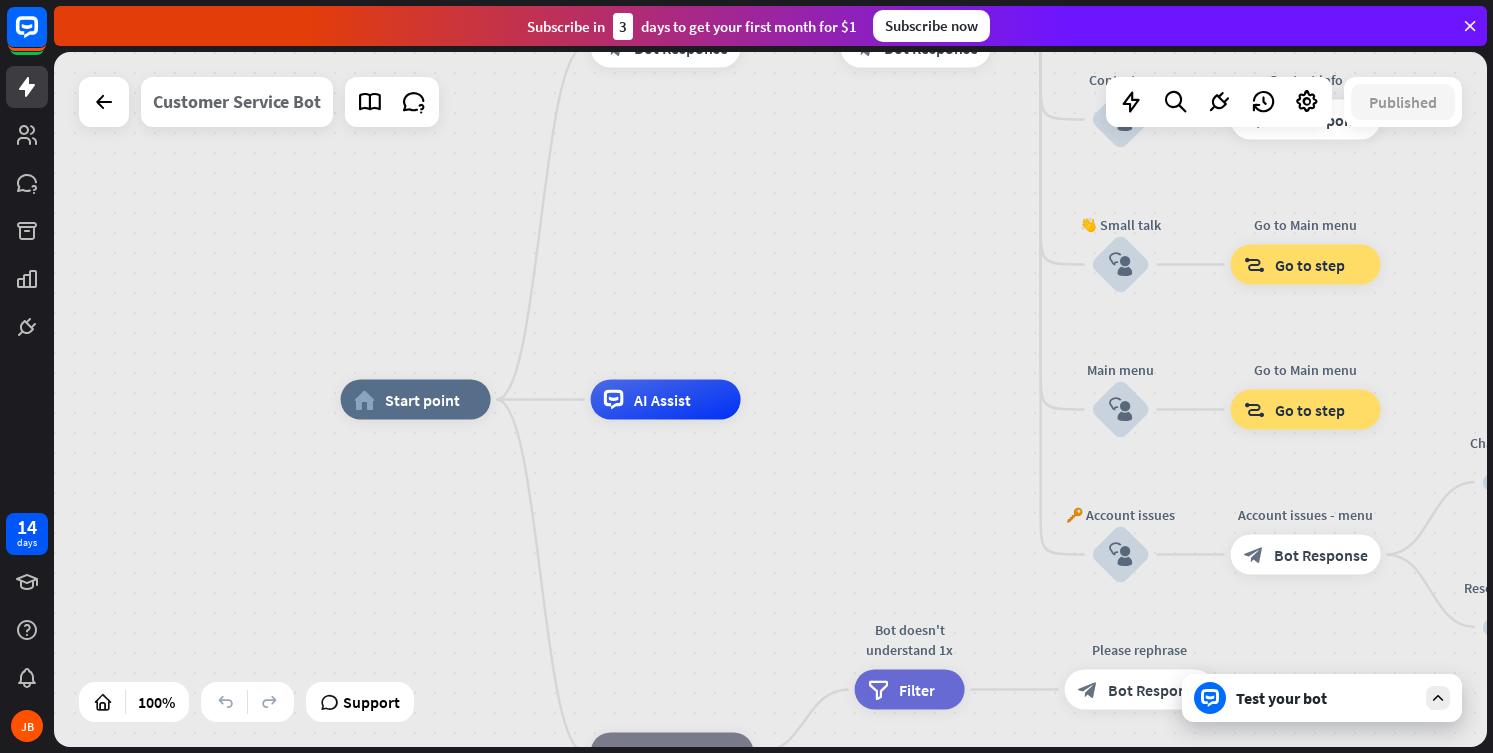 click on "Customer Service Bot" at bounding box center [237, 102] 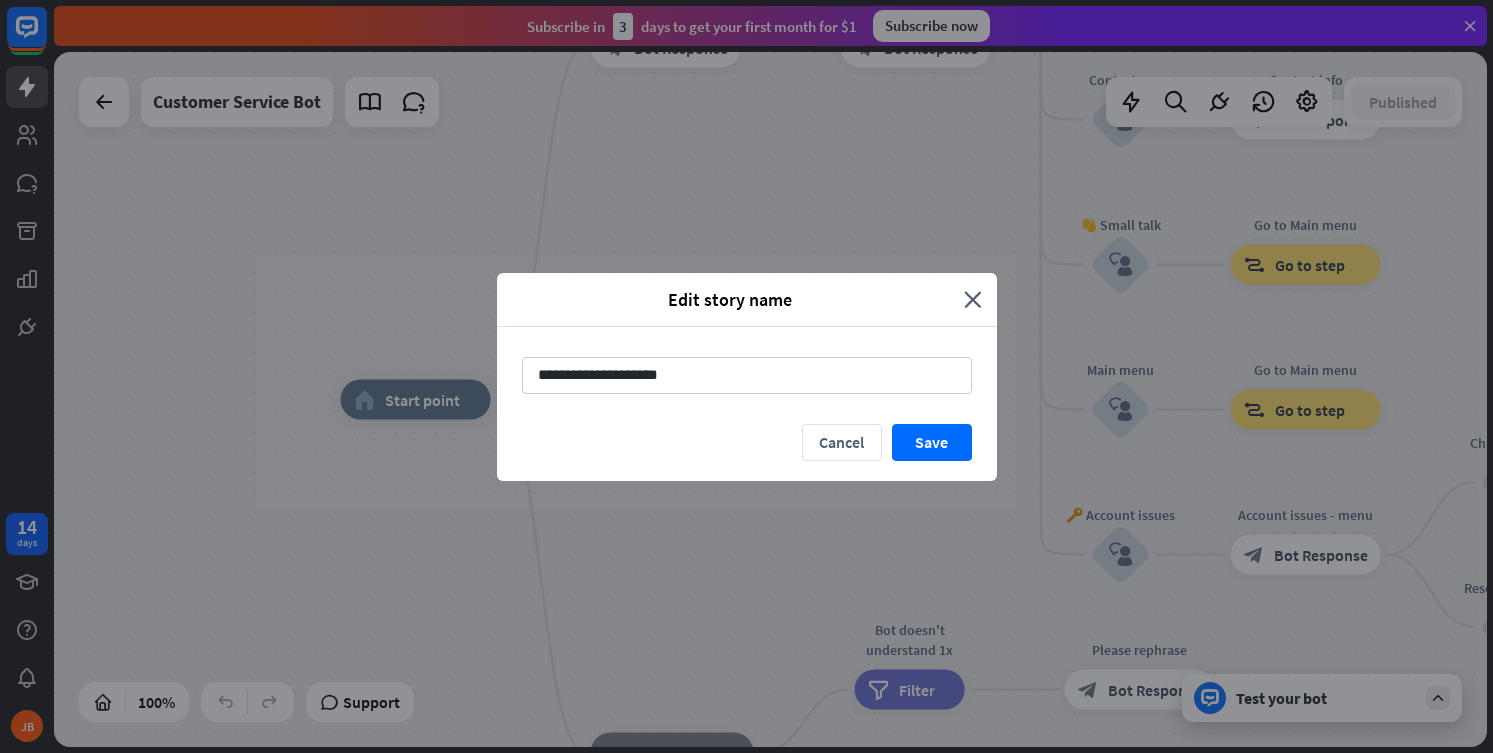 click on "**********" at bounding box center (746, 376) 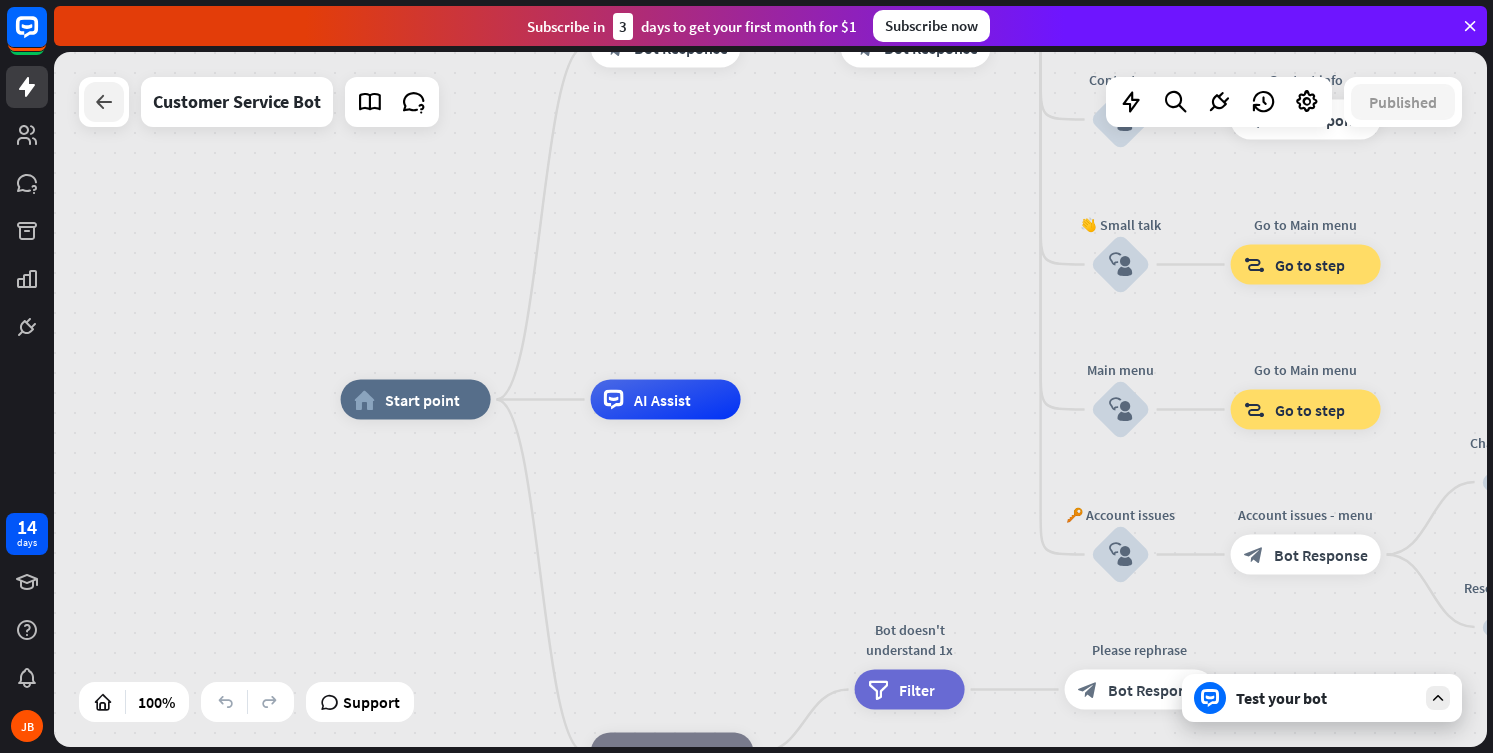 click at bounding box center (104, 102) 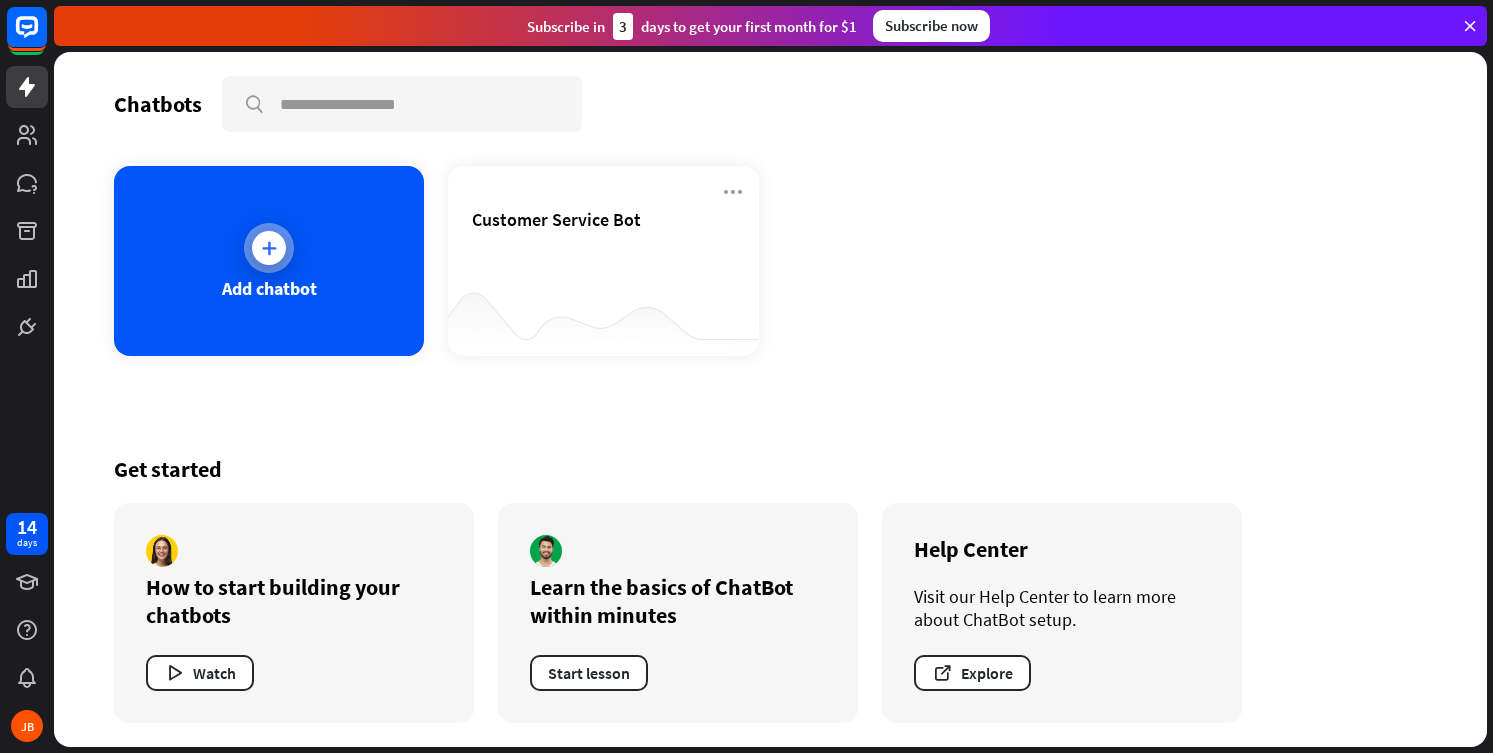 click on "Add chatbot" at bounding box center (269, 261) 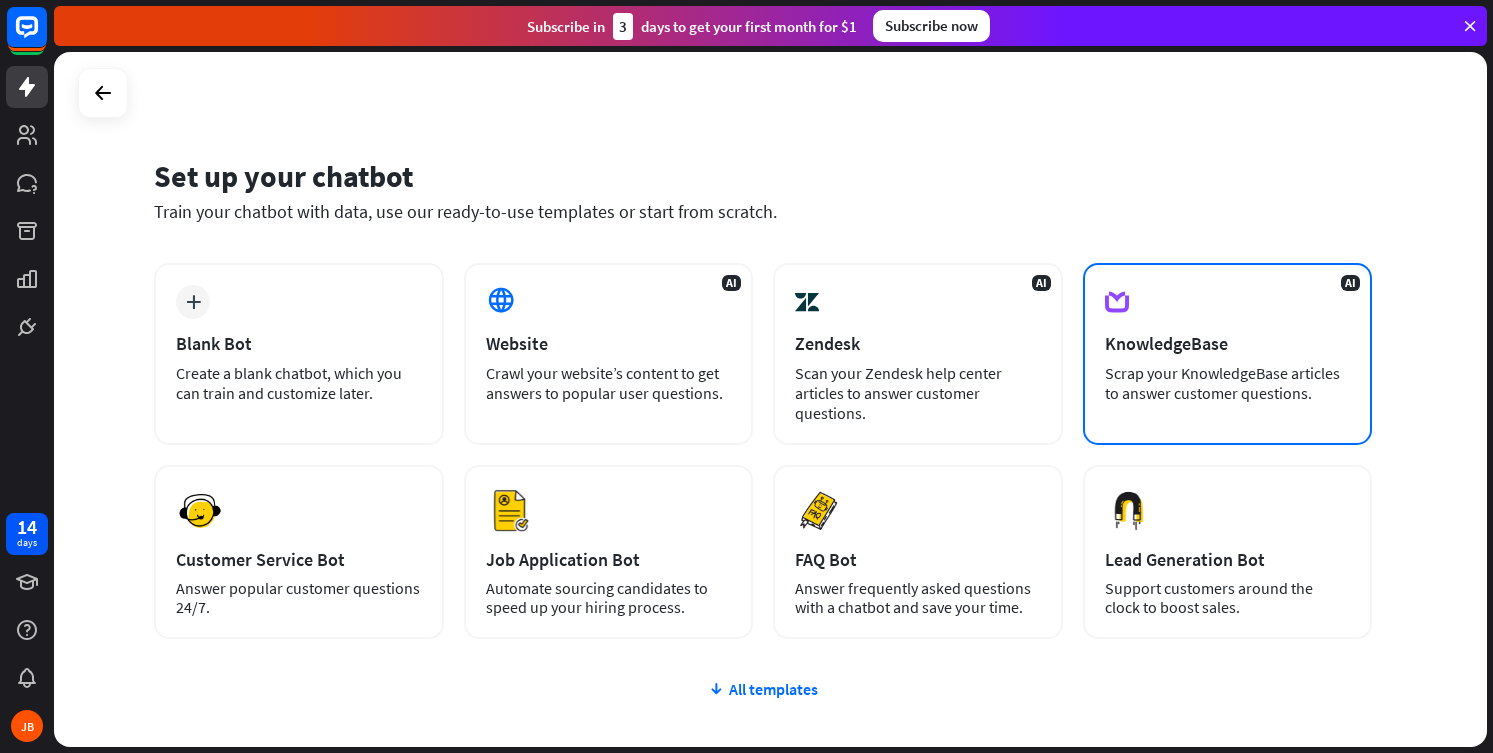 click on "AI         KnowledgeBase
Scrap your KnowledgeBase articles to answer customer
questions." at bounding box center (1228, 354) 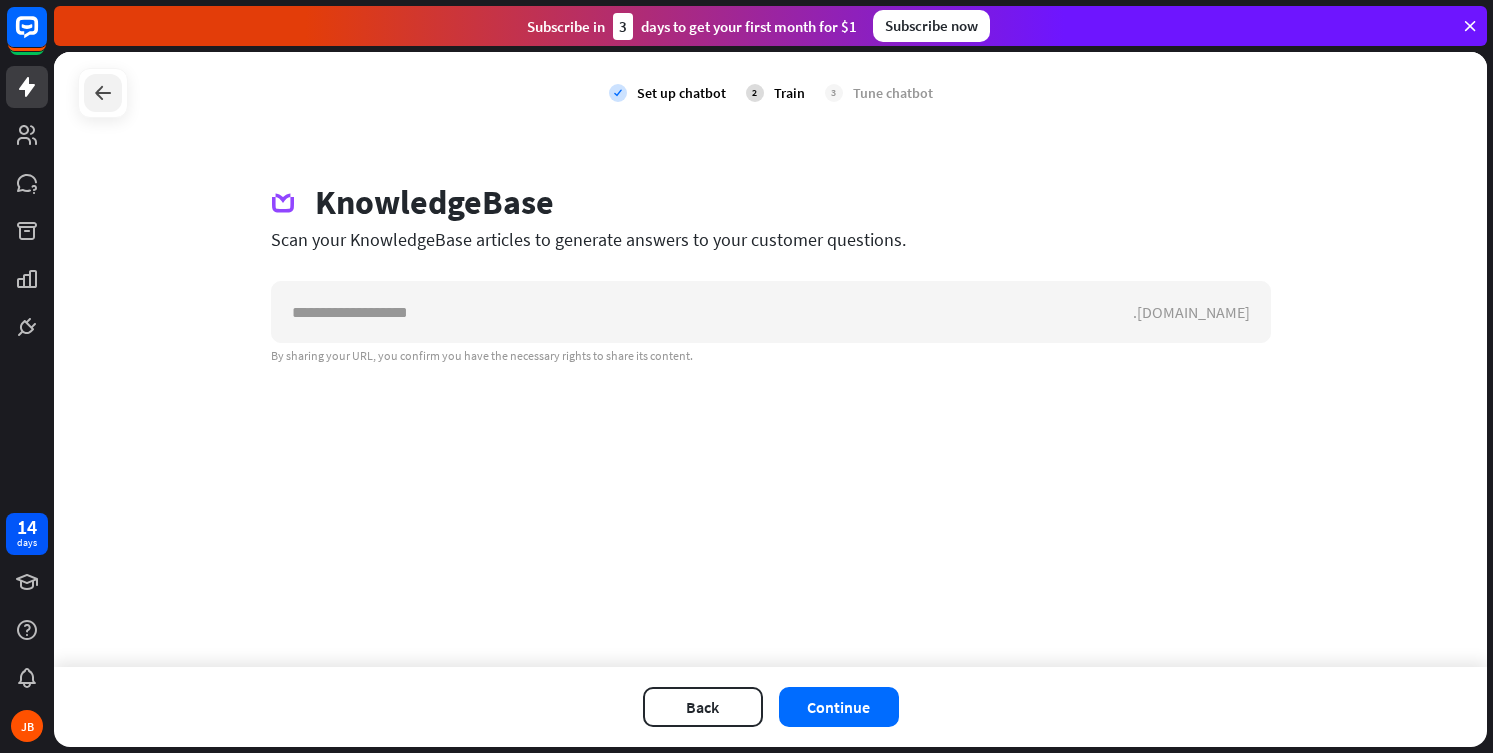 click at bounding box center (103, 93) 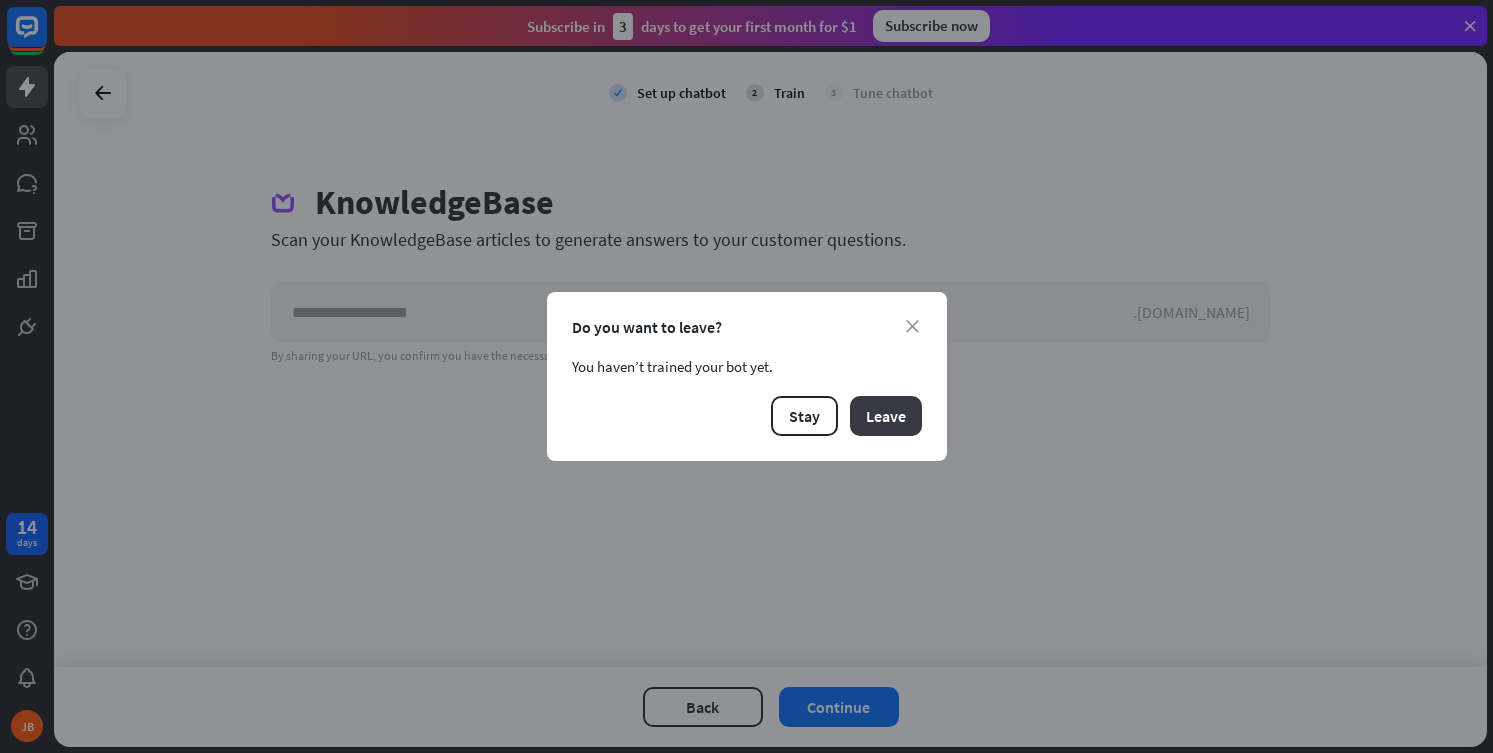 click on "Leave" at bounding box center (886, 416) 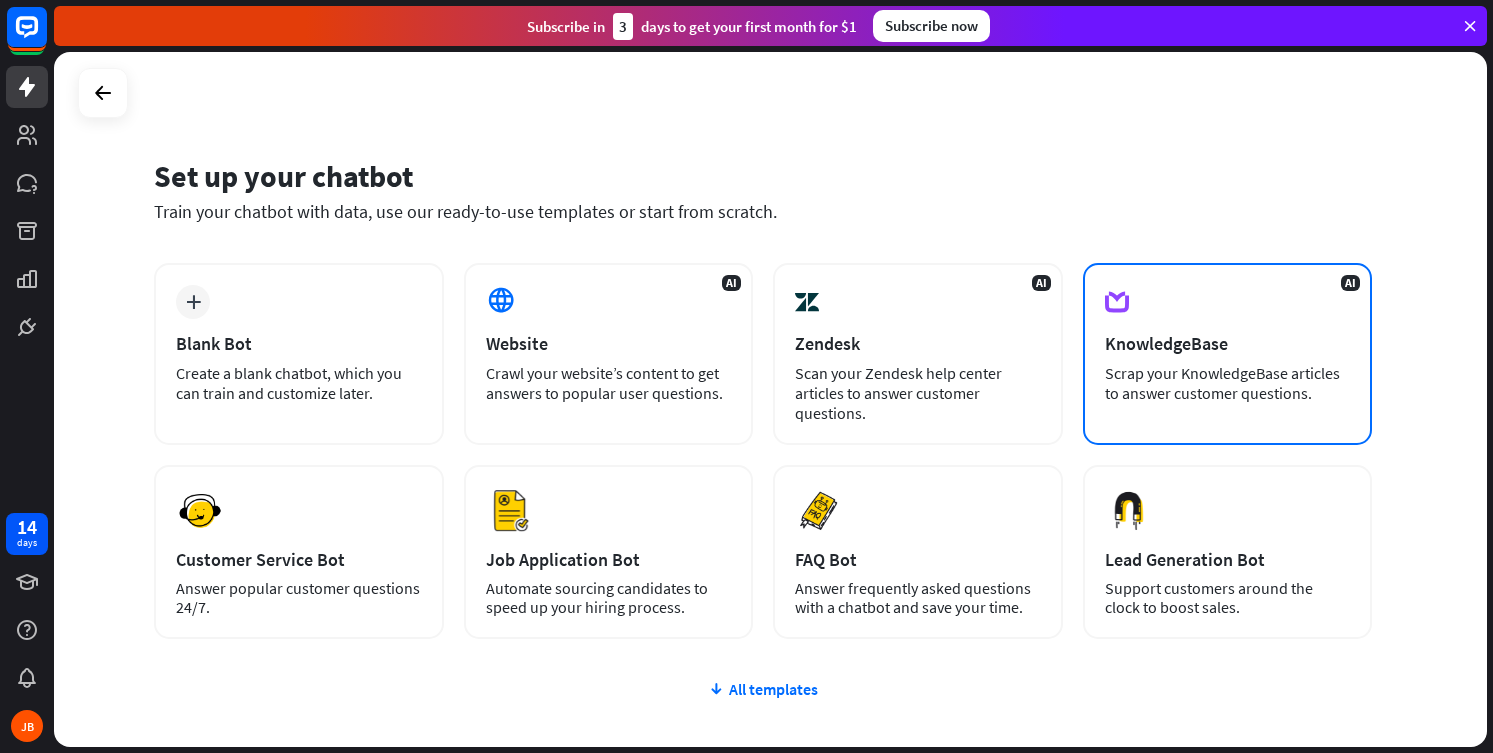 click on "Scrap your KnowledgeBase articles to answer customer
questions." at bounding box center (1228, 383) 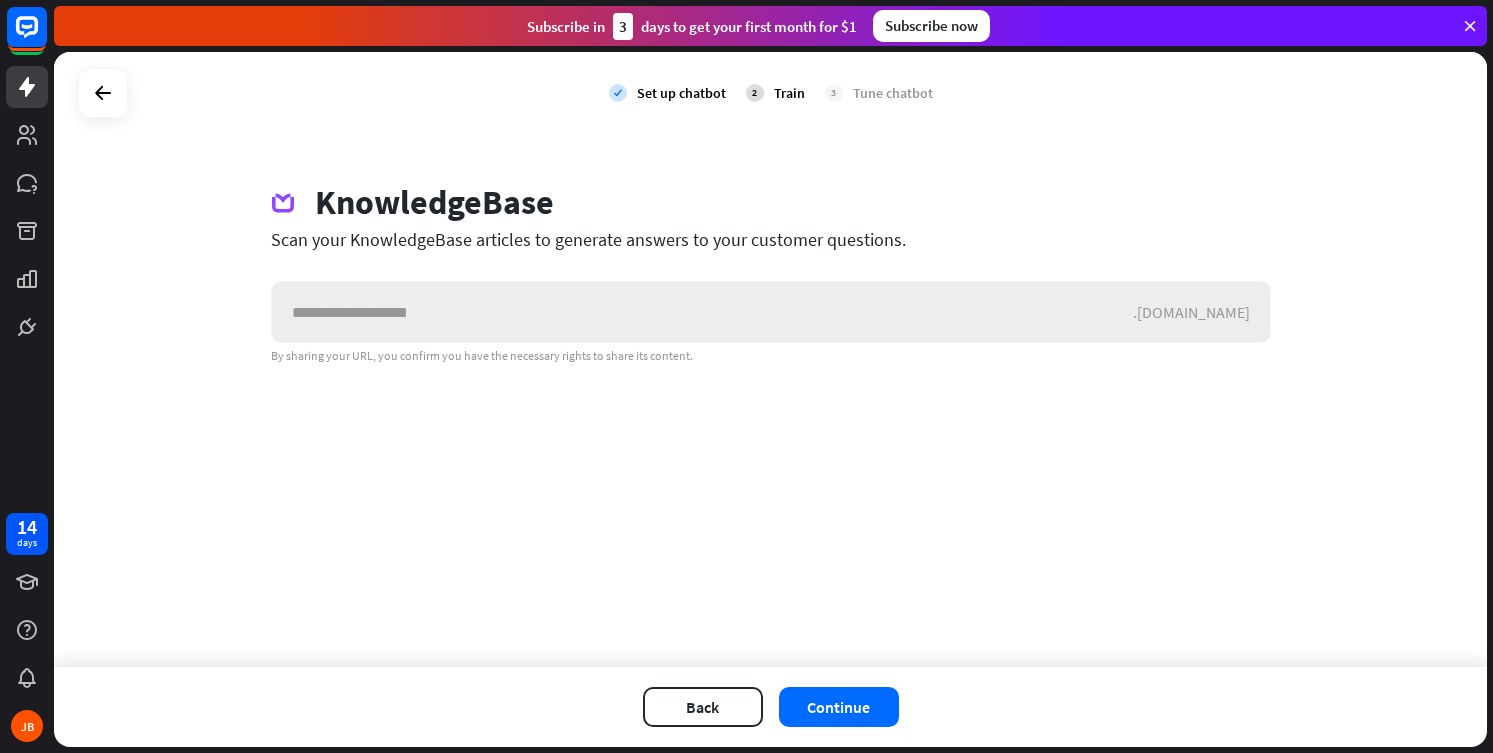 click at bounding box center [702, 312] 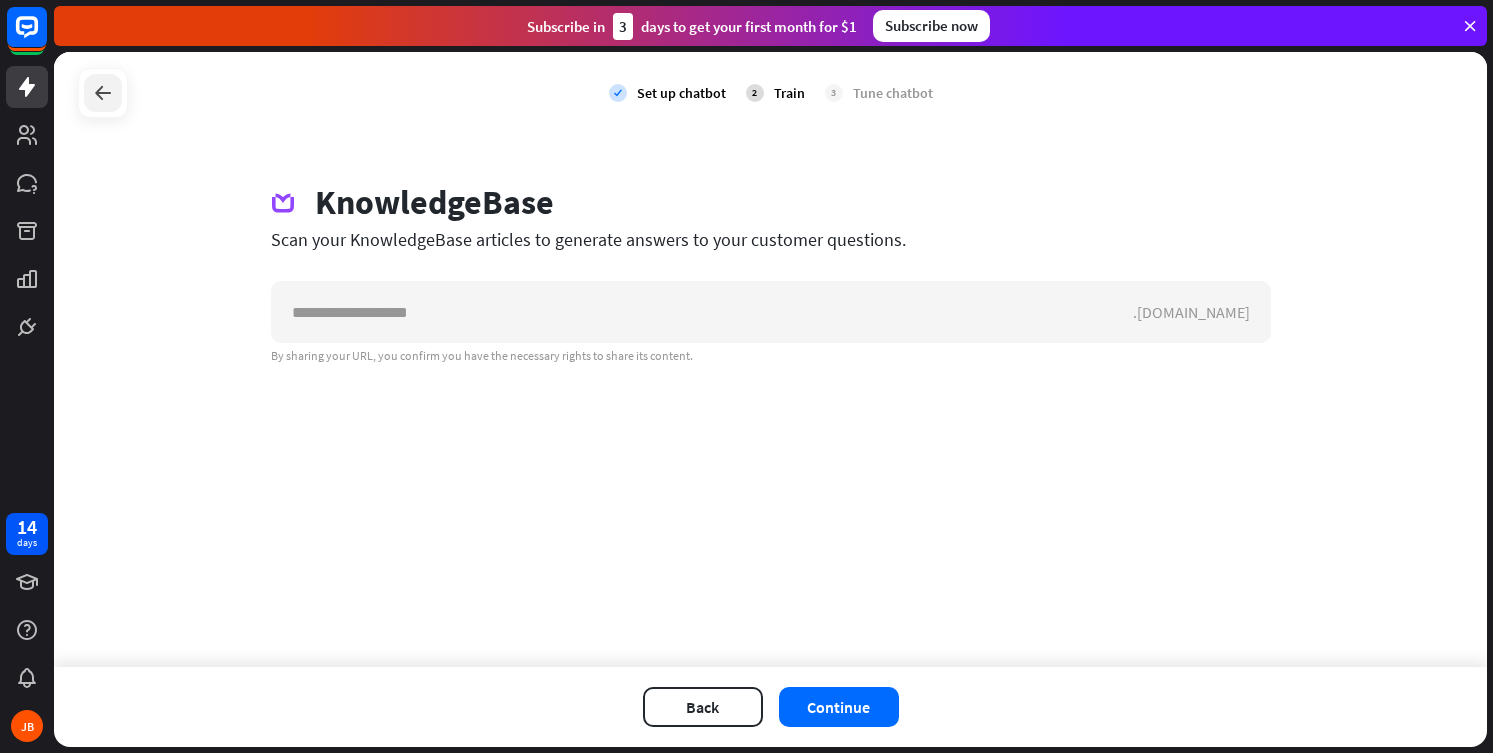 click at bounding box center (103, 93) 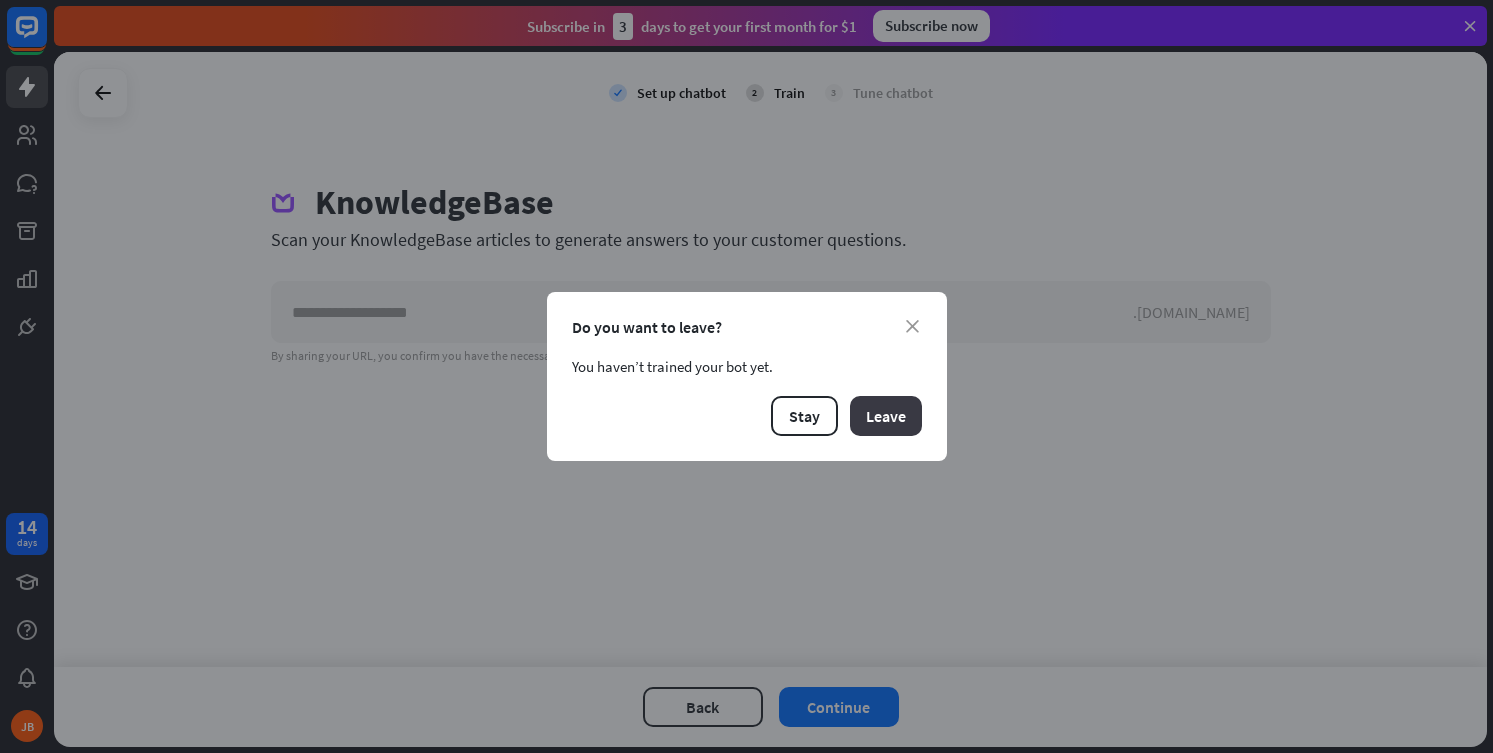 click on "Leave" at bounding box center (886, 416) 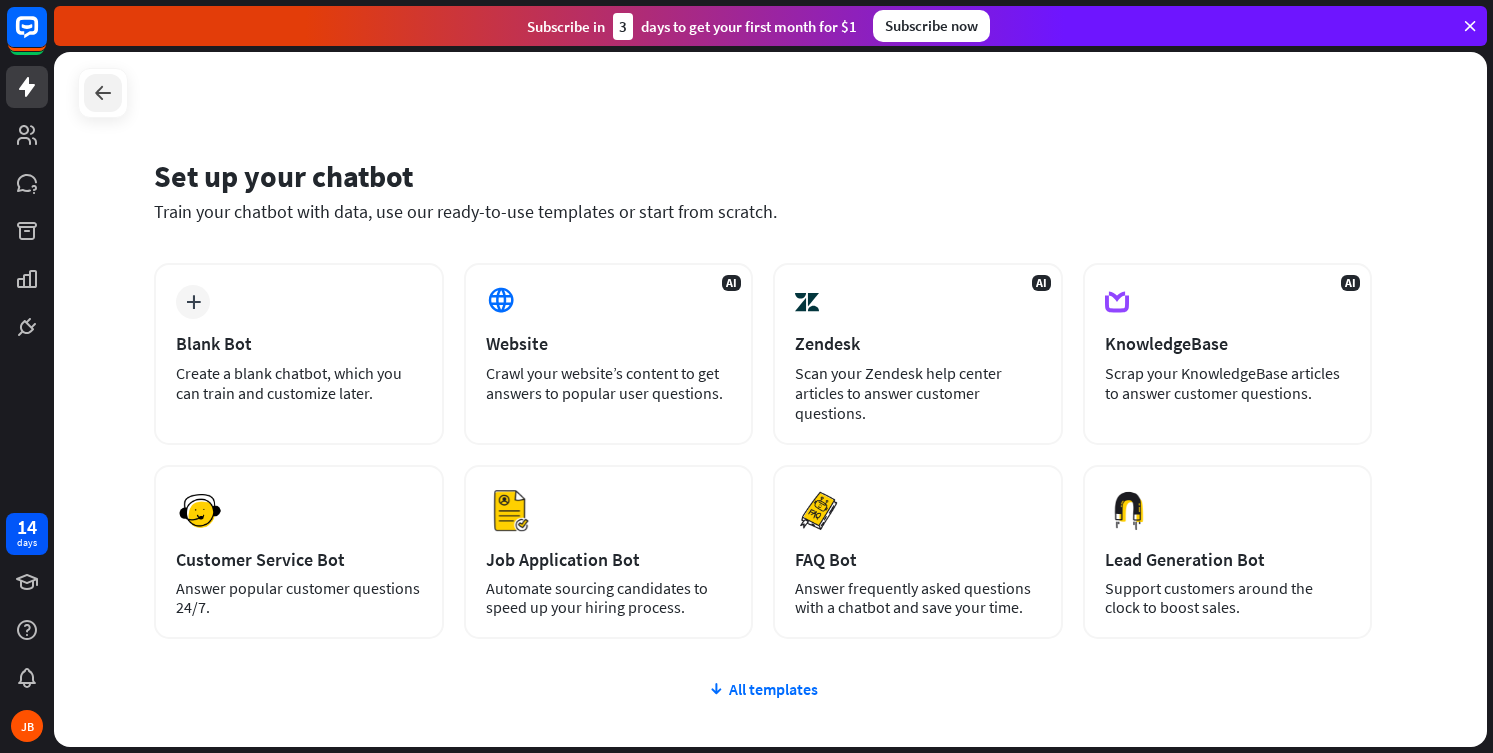 click at bounding box center [103, 93] 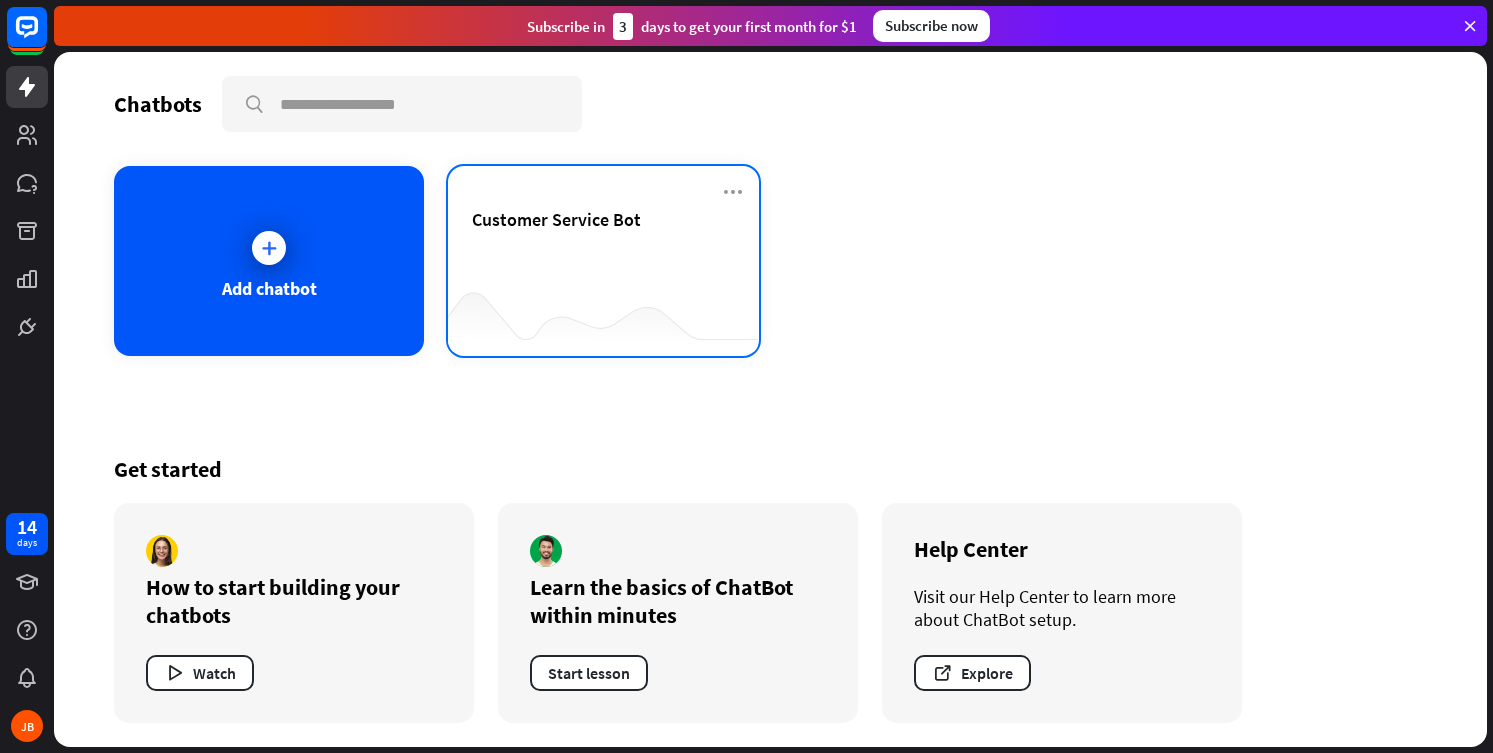 click on "Customer Service Bot" at bounding box center (603, 261) 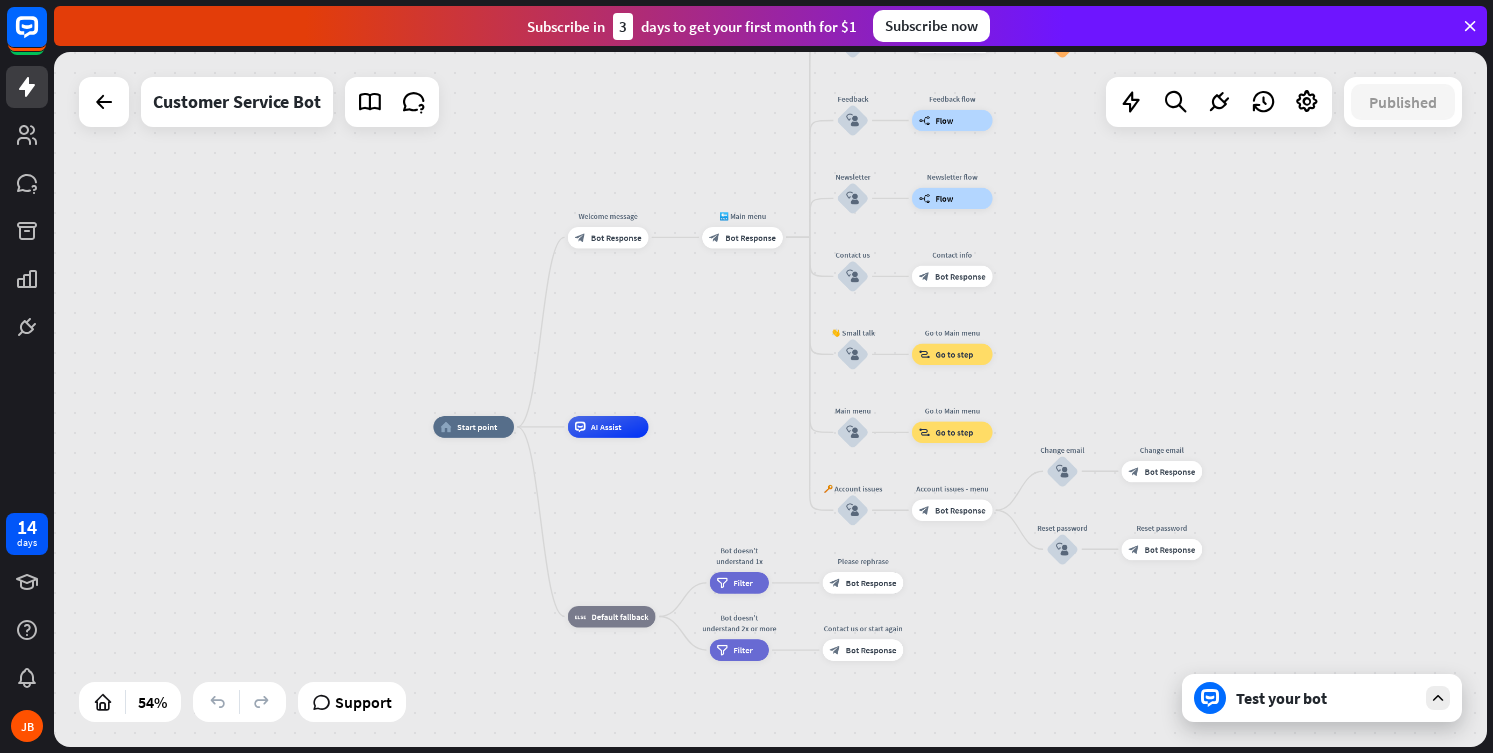 drag, startPoint x: 604, startPoint y: 182, endPoint x: 575, endPoint y: 310, distance: 131.24405 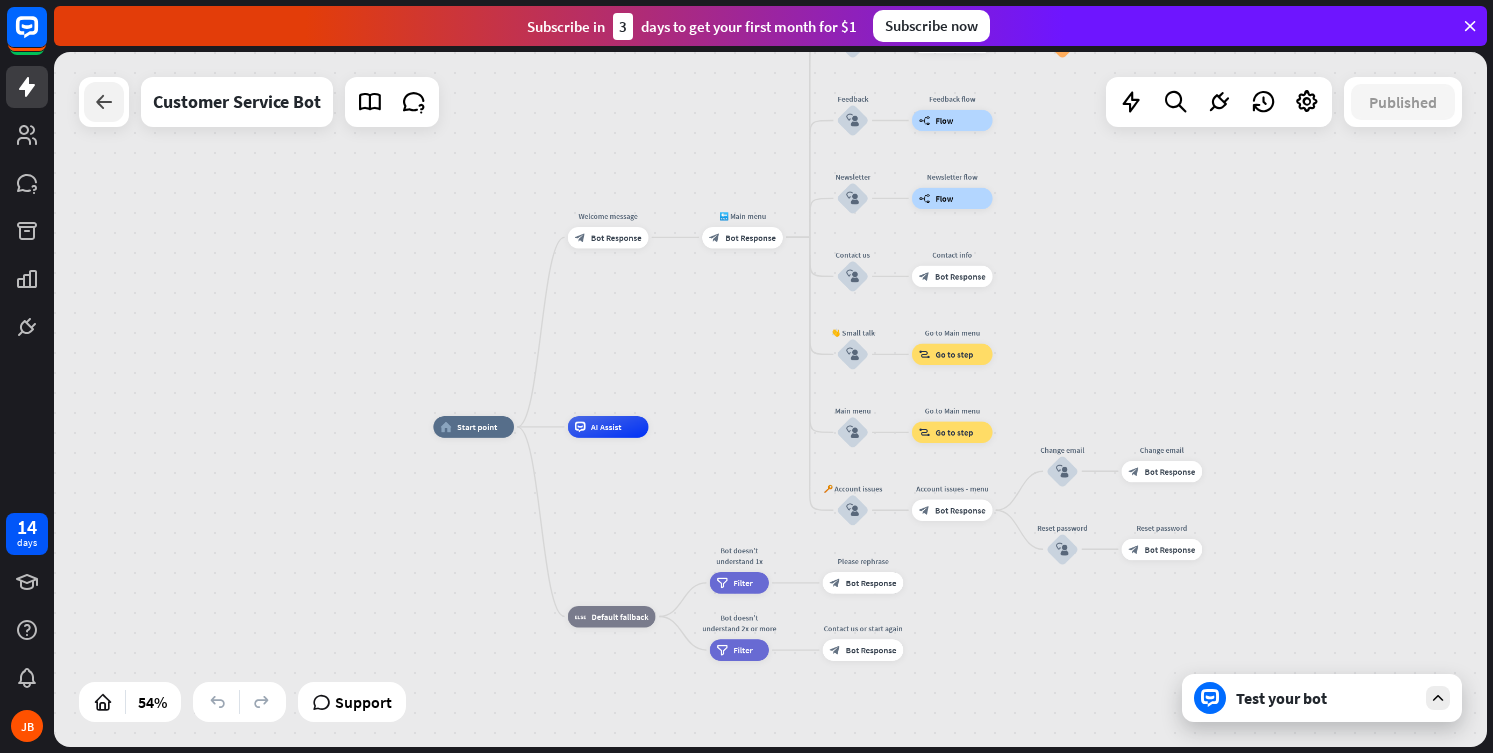 click at bounding box center (104, 102) 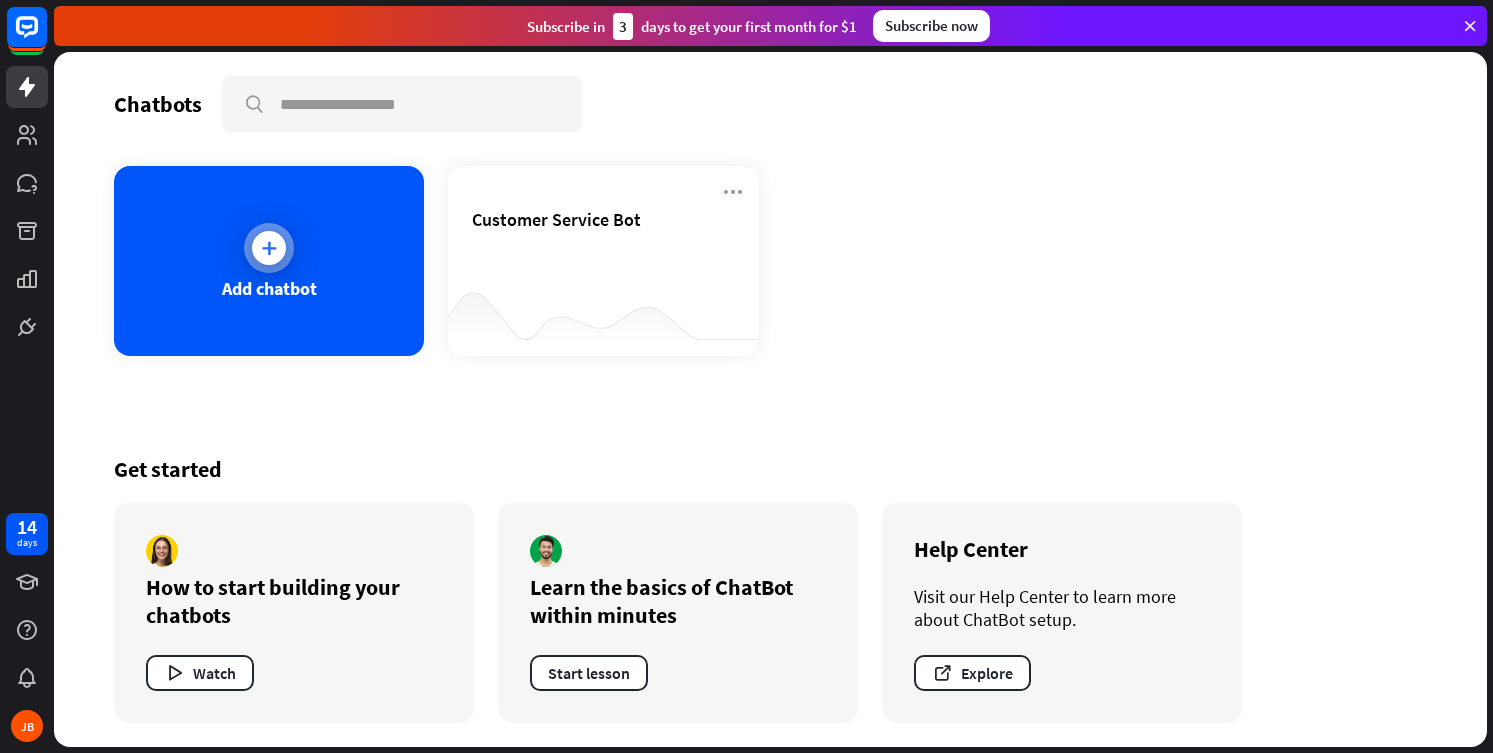 click on "Add chatbot" at bounding box center (269, 261) 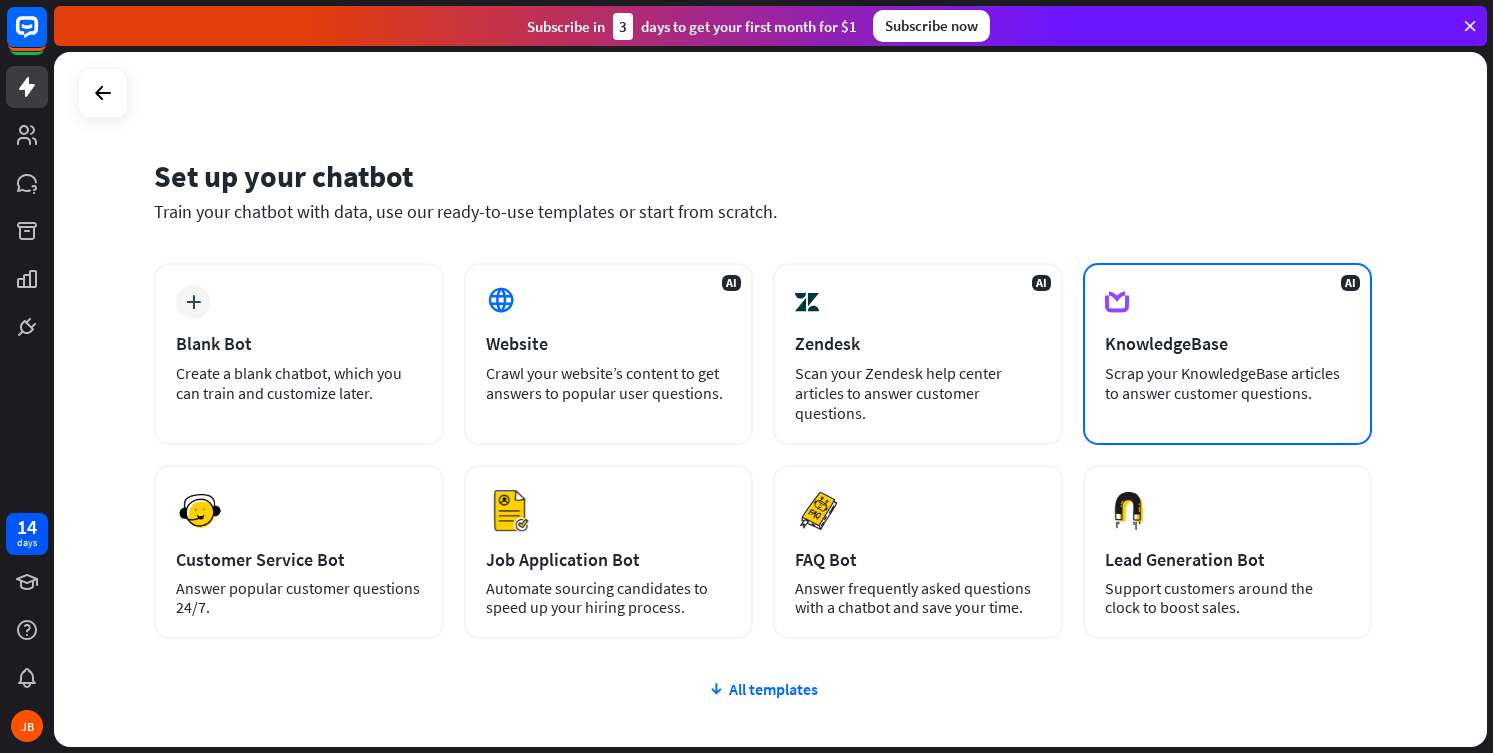 click on "AI         KnowledgeBase
Scrap your KnowledgeBase articles to answer customer
questions." at bounding box center [1228, 354] 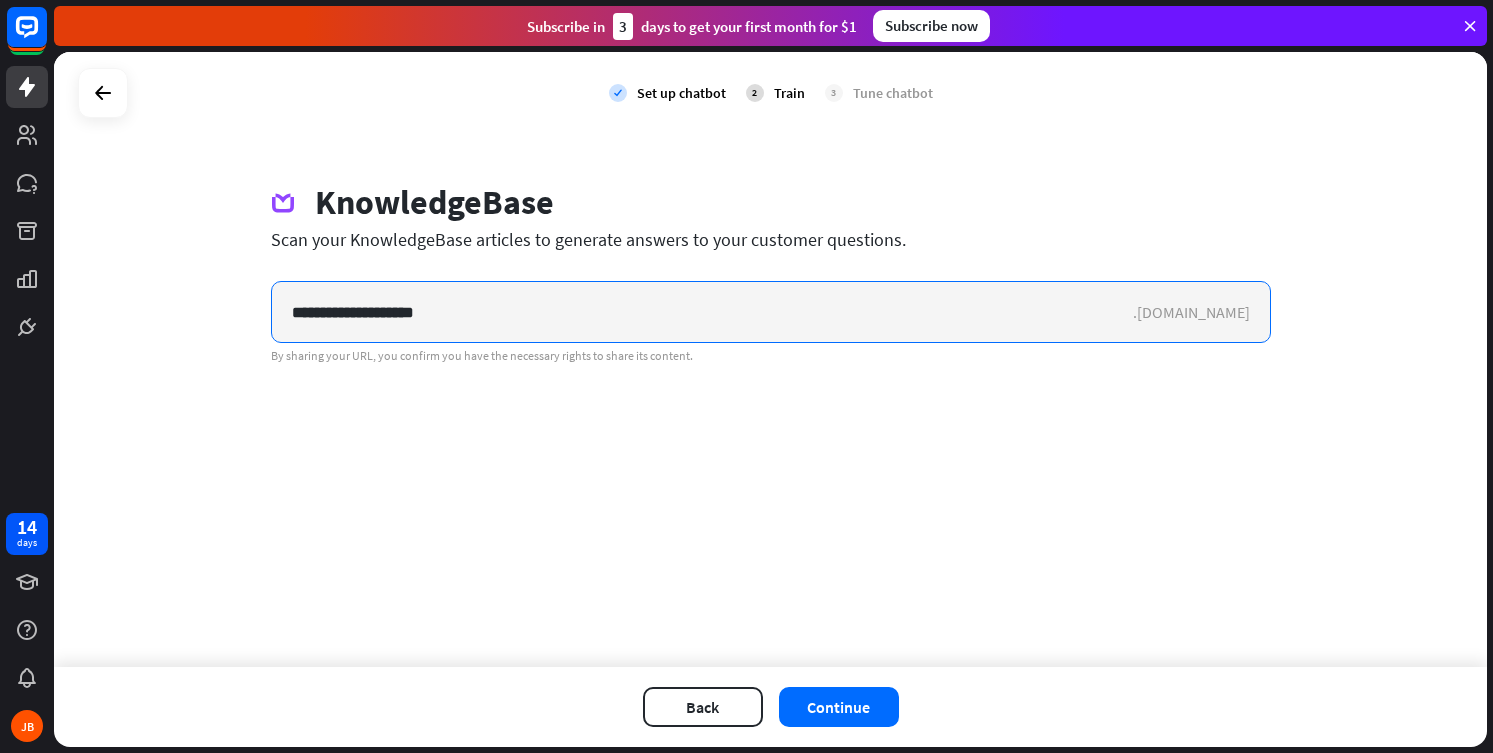 type on "**********" 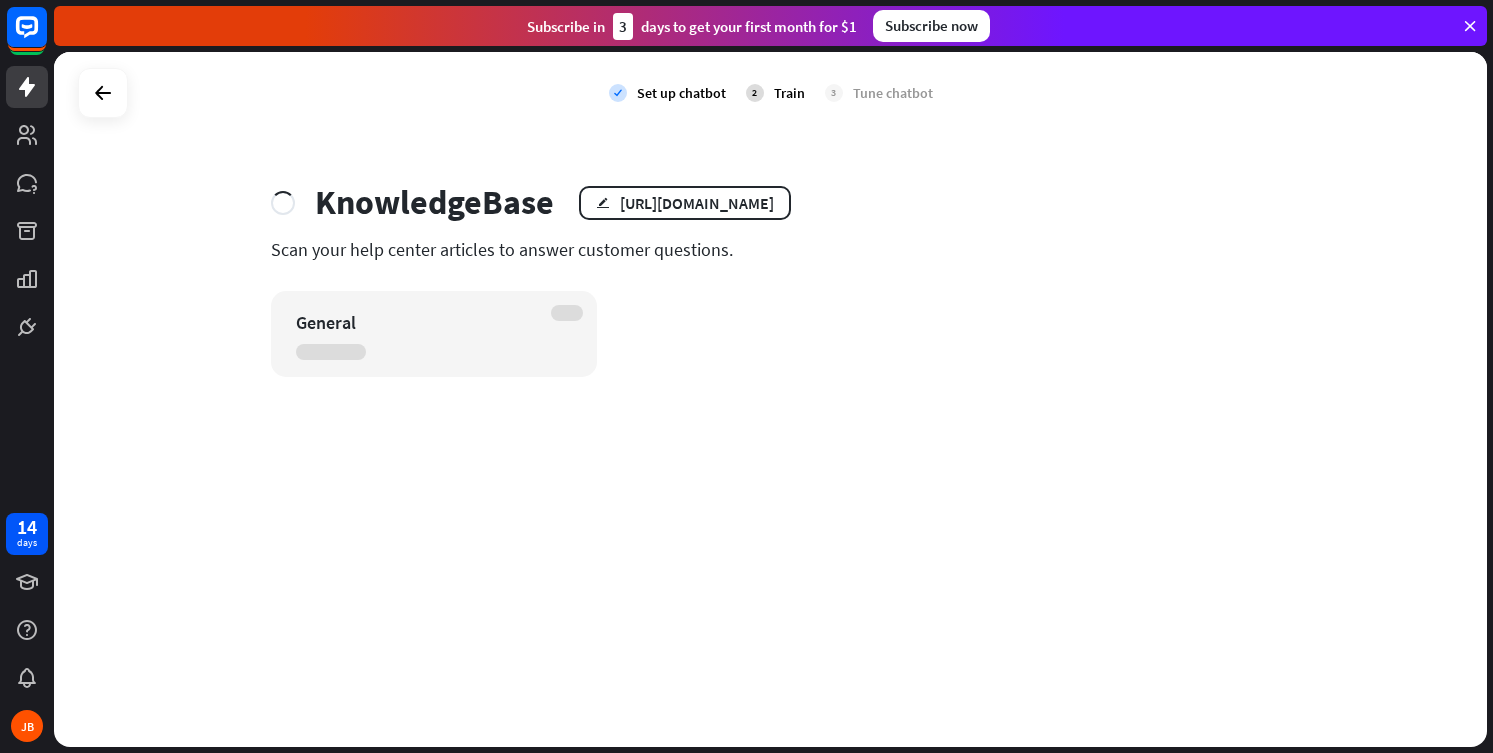 click on "KnowledgeBase
edit   [URL][DOMAIN_NAME]
Scan your help center articles to answer customer questions.
General" at bounding box center [771, 279] 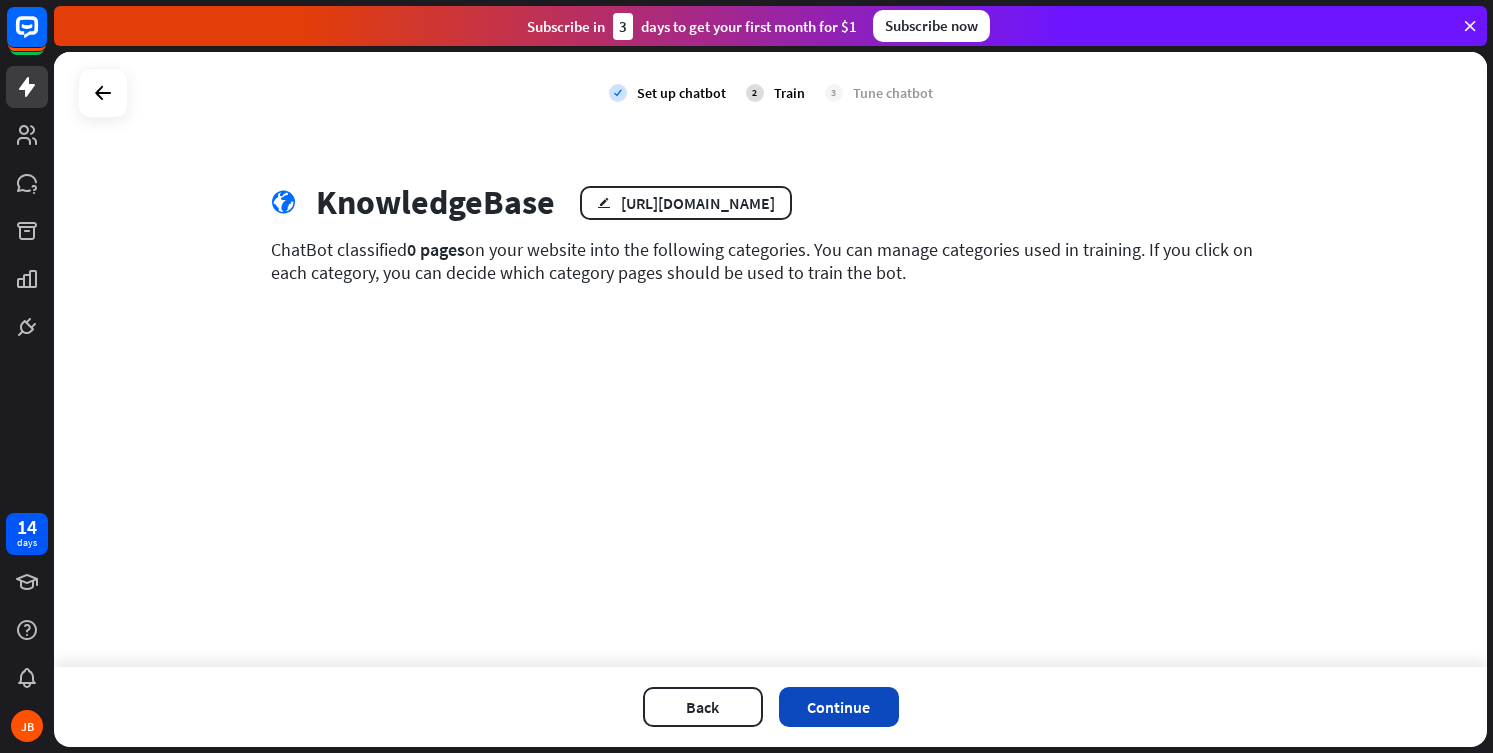 click on "Continue" at bounding box center [839, 707] 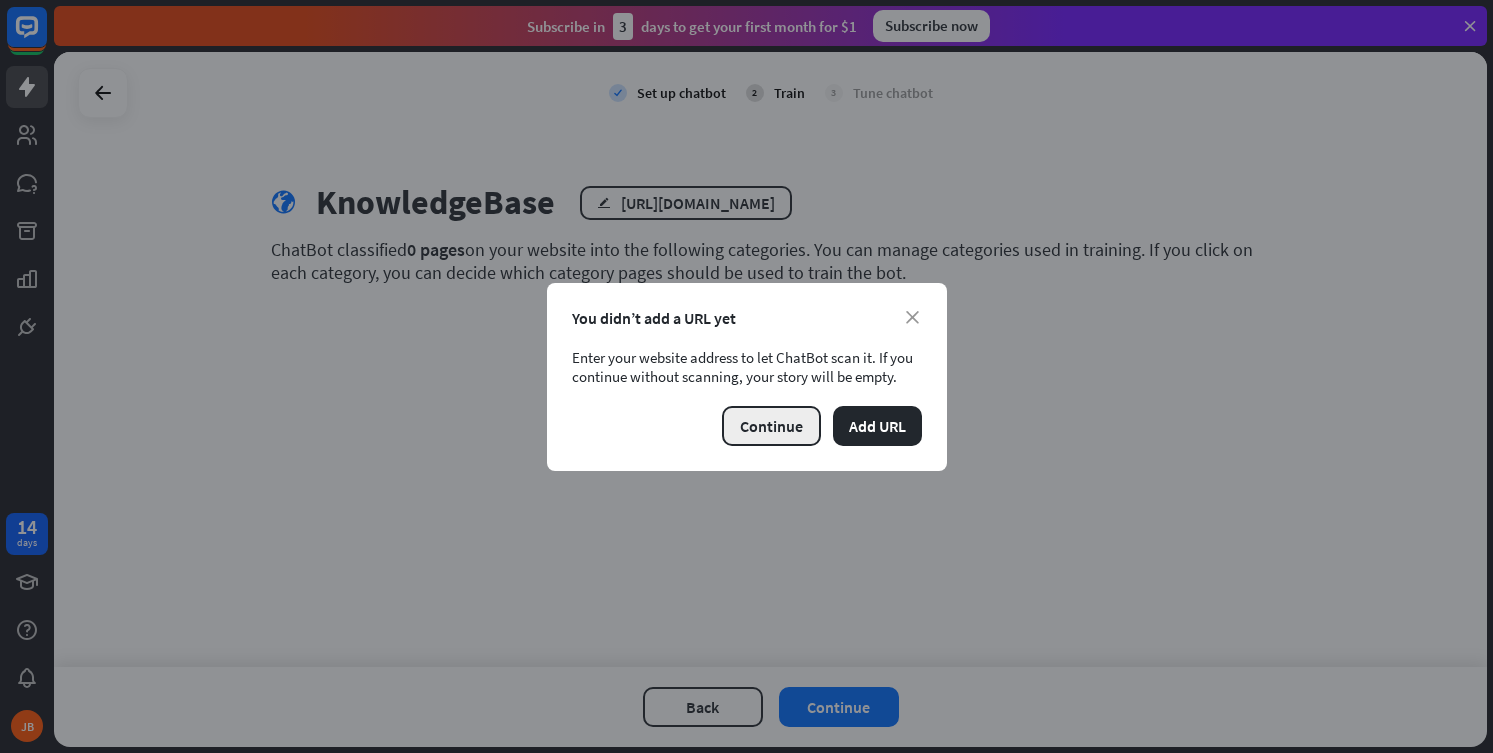 click on "Continue" at bounding box center [771, 426] 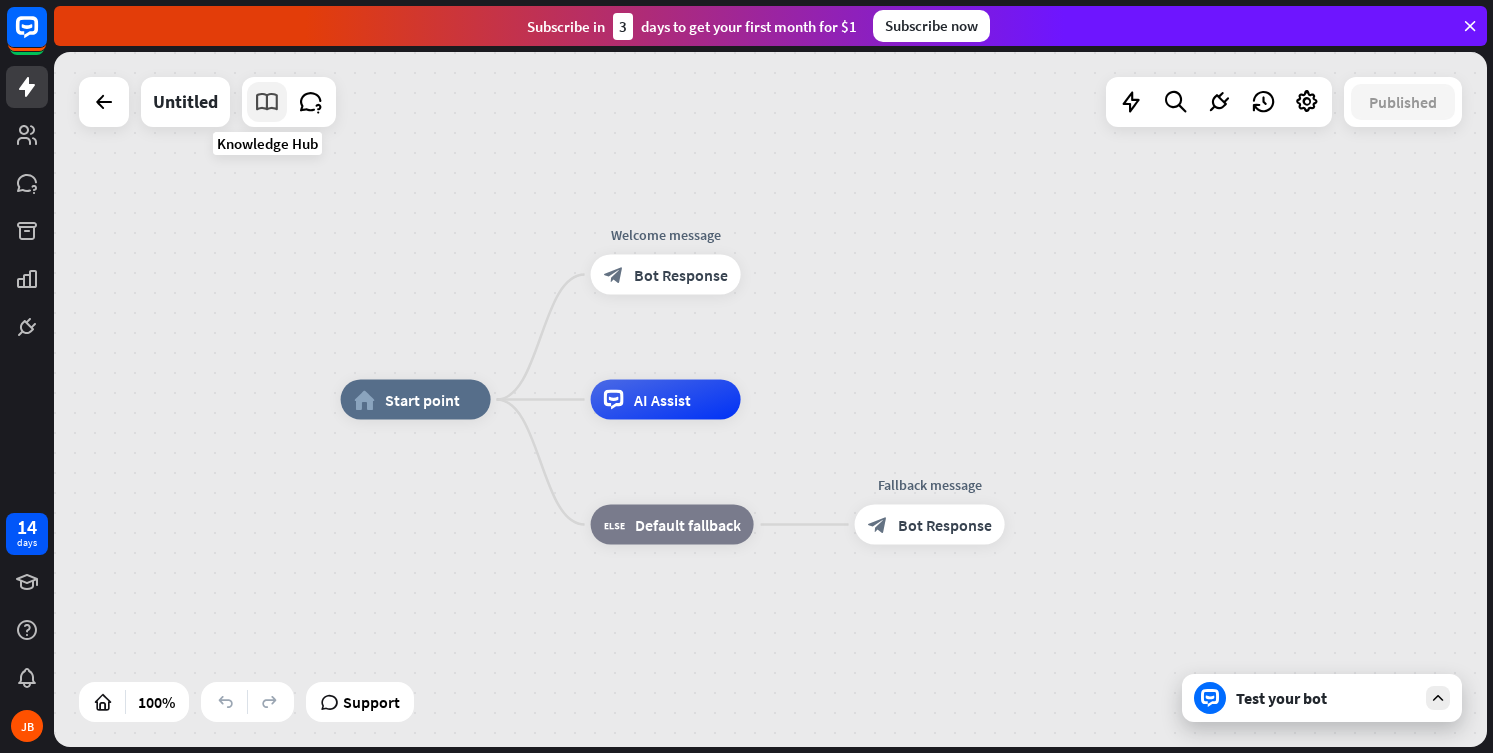click at bounding box center (267, 102) 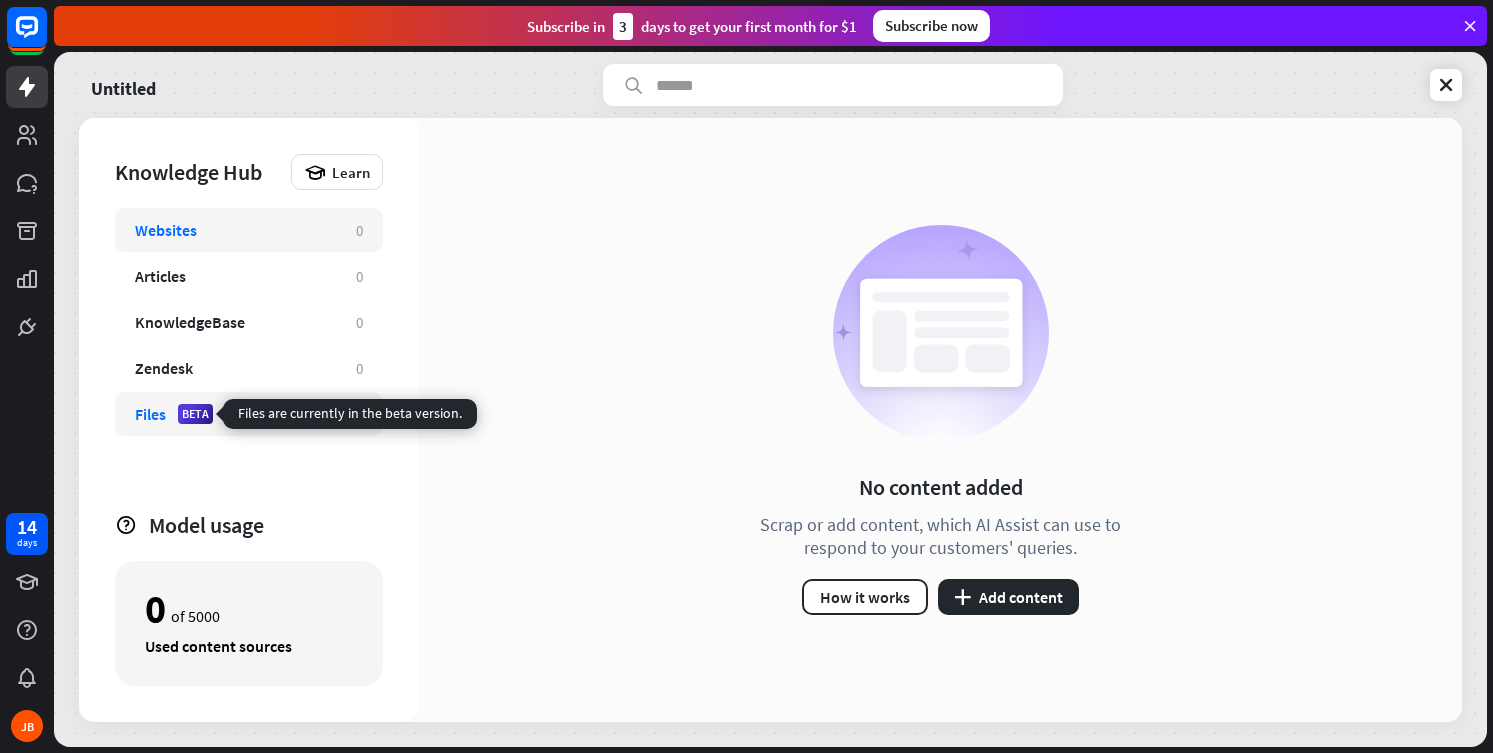 click on "BETA" at bounding box center (195, 414) 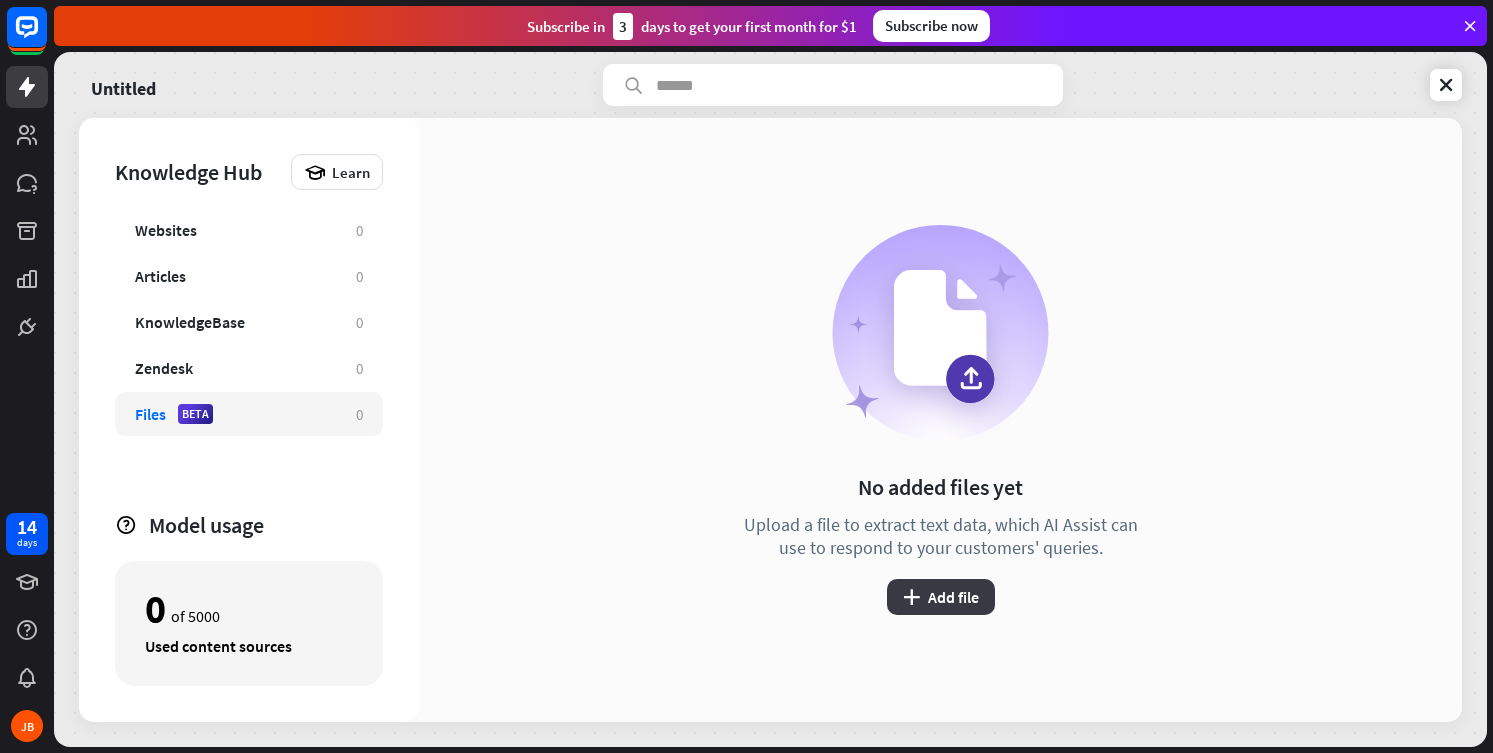 click on "plus" at bounding box center (911, 597) 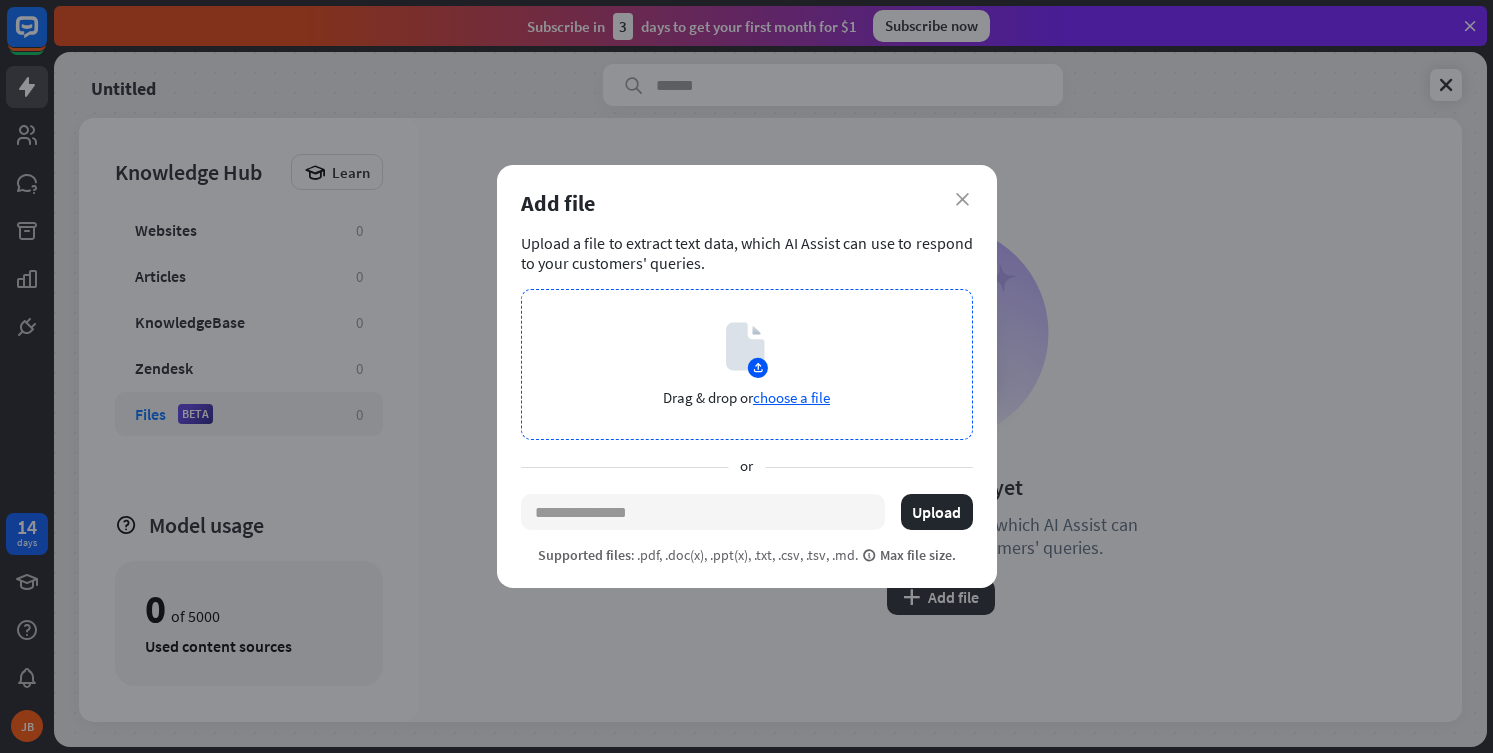 click 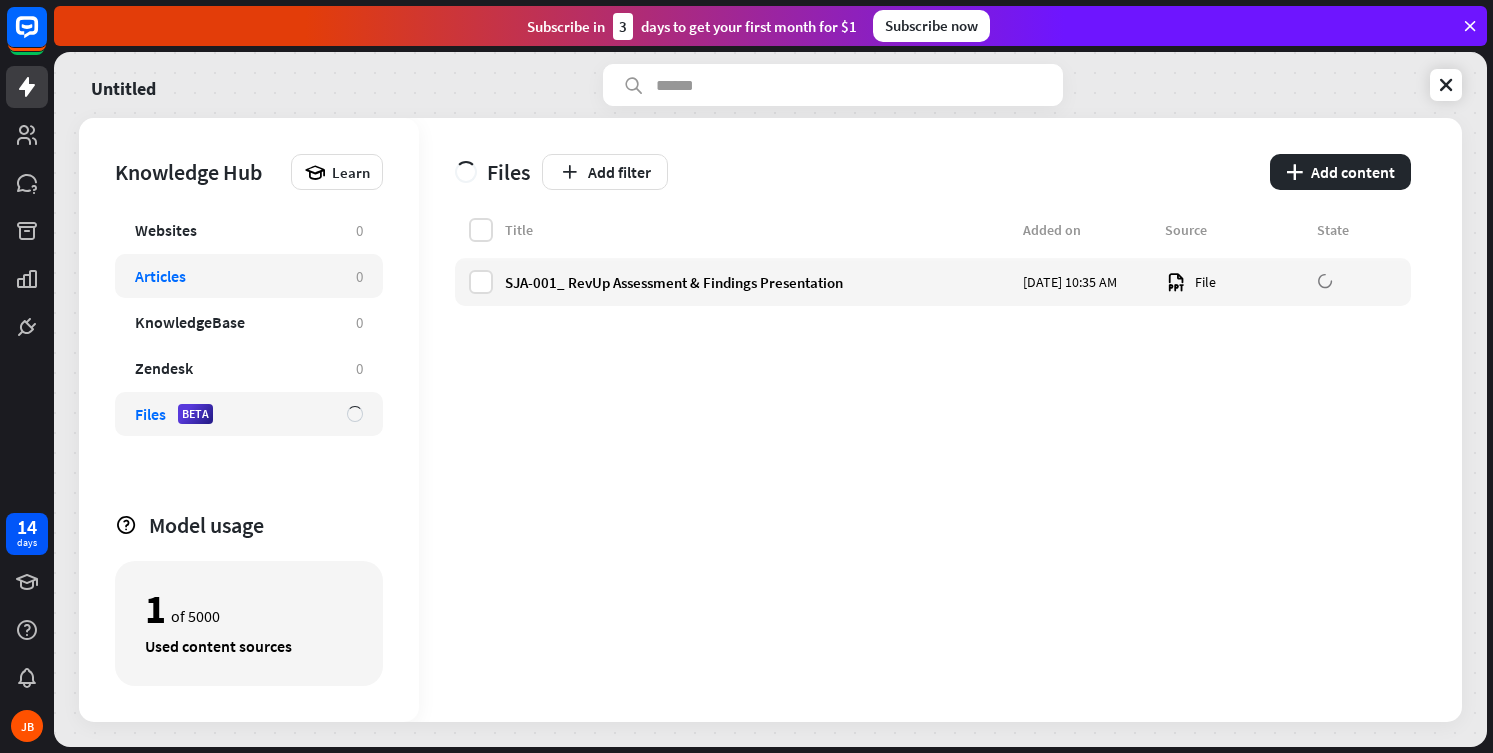 click on "Articles" at bounding box center (235, 276) 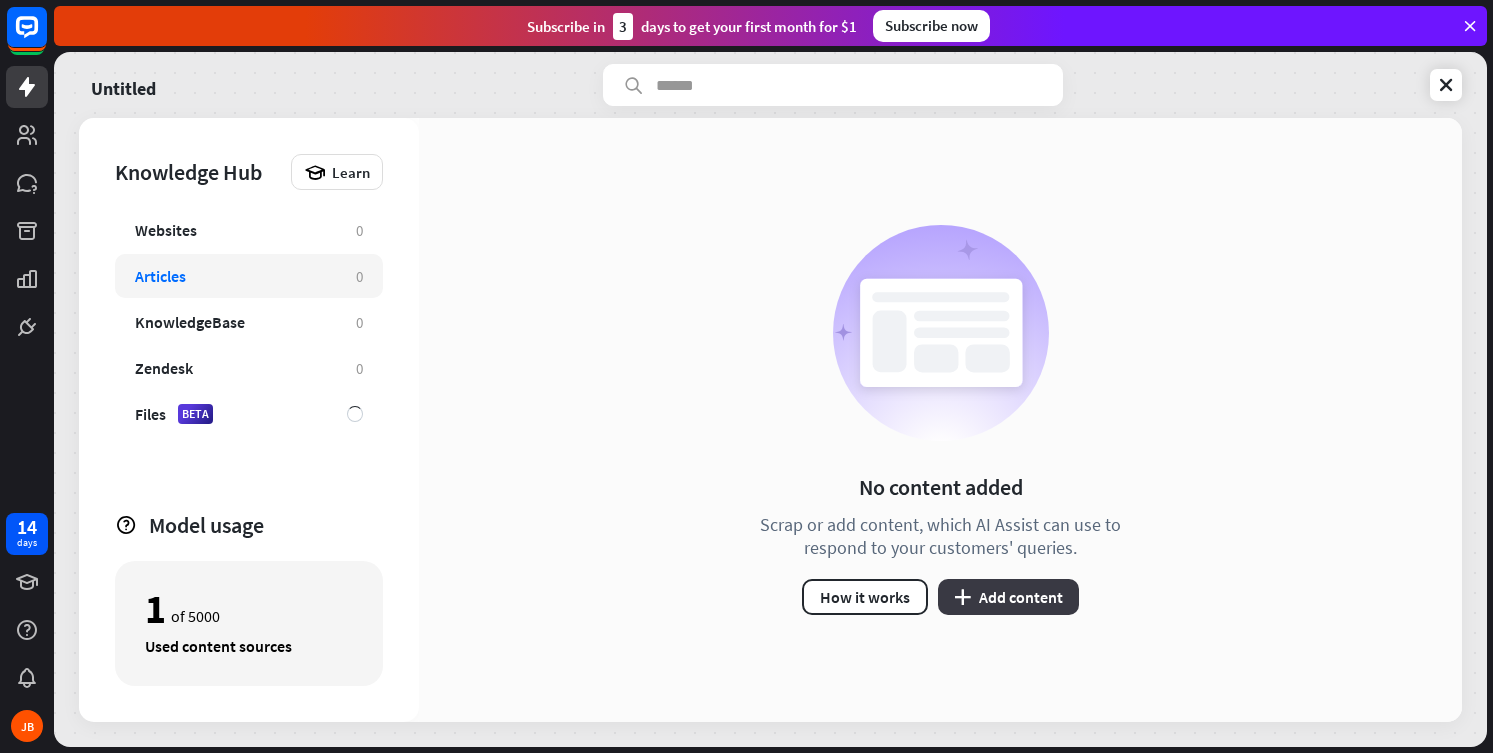 click on "plus
Add content" at bounding box center [1008, 597] 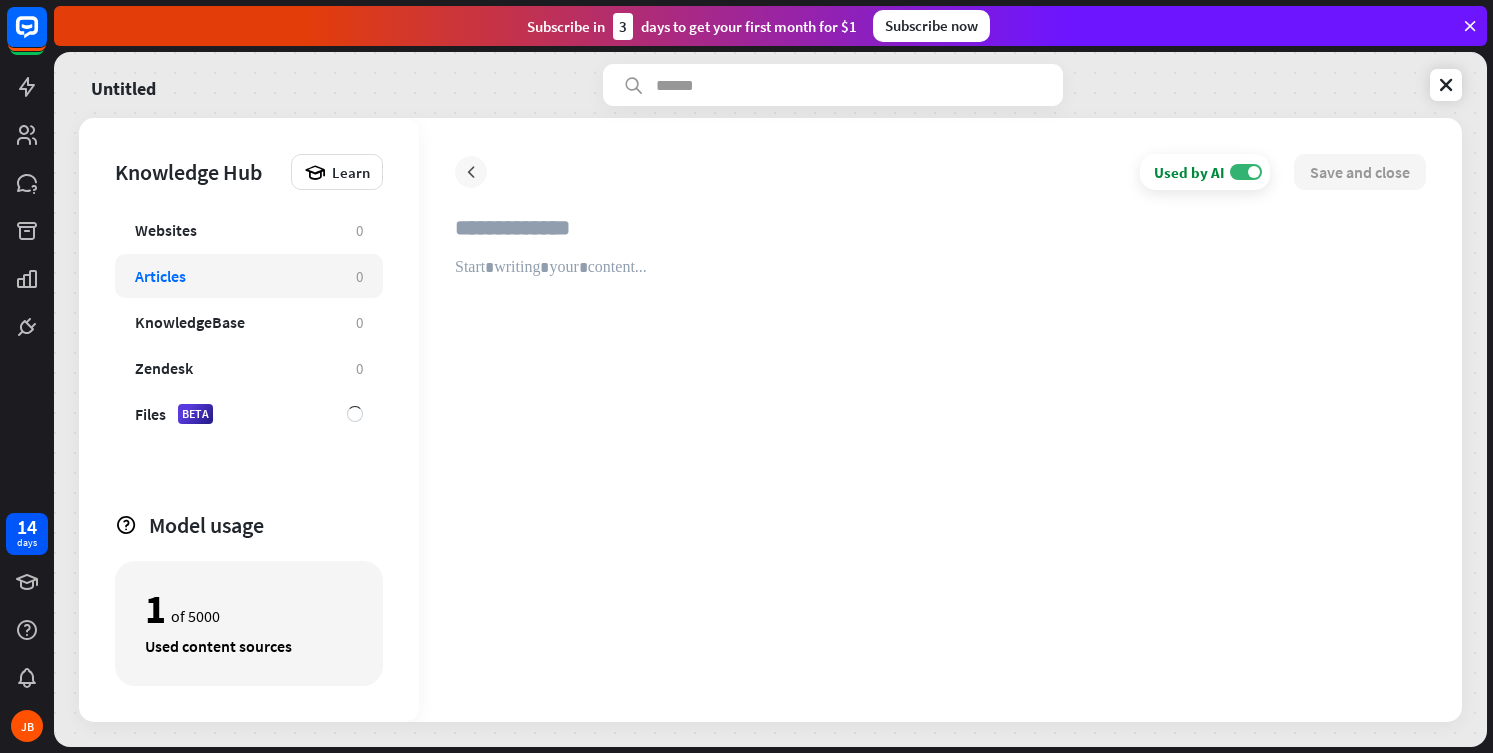 click at bounding box center (471, 172) 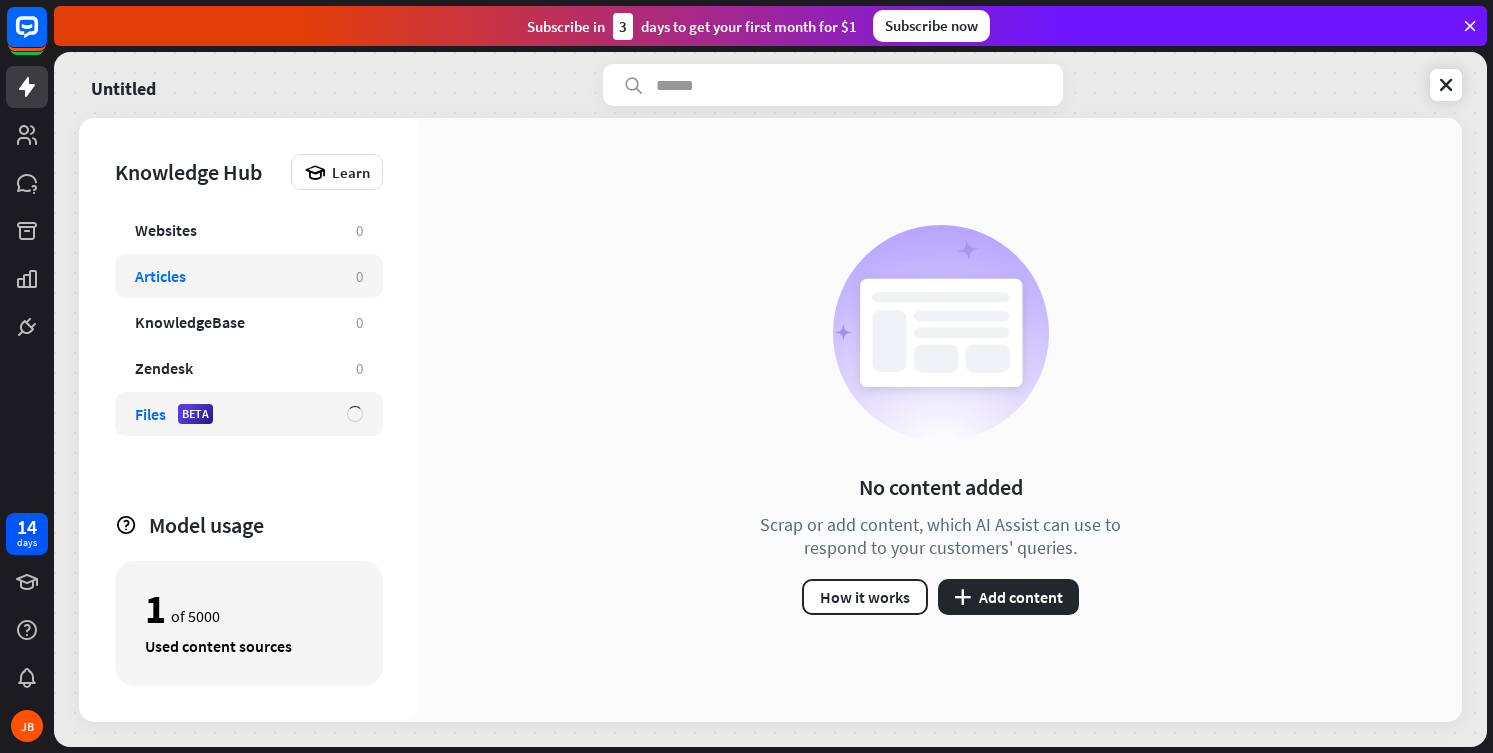 click on "Files
BETA" at bounding box center [231, 414] 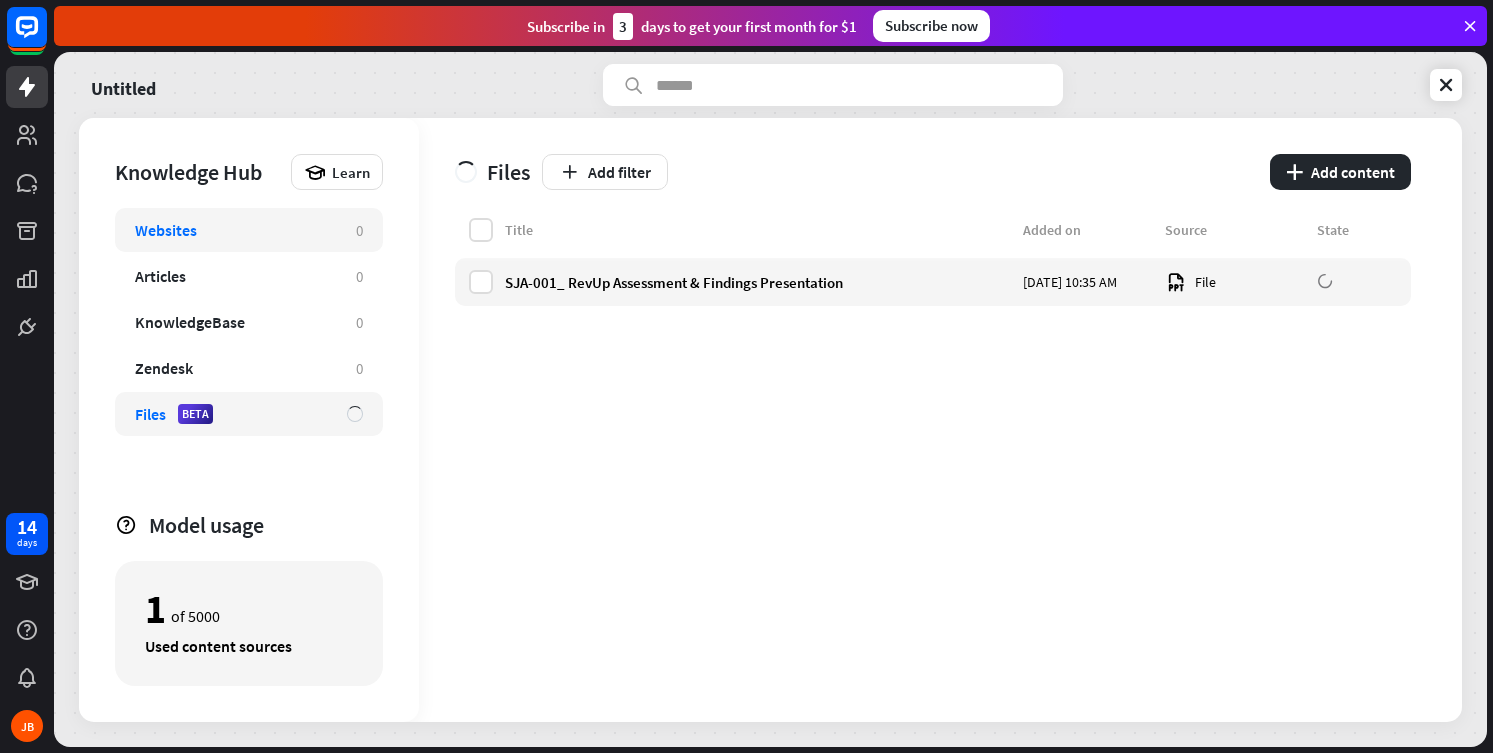 click on "Websites     0" at bounding box center (249, 230) 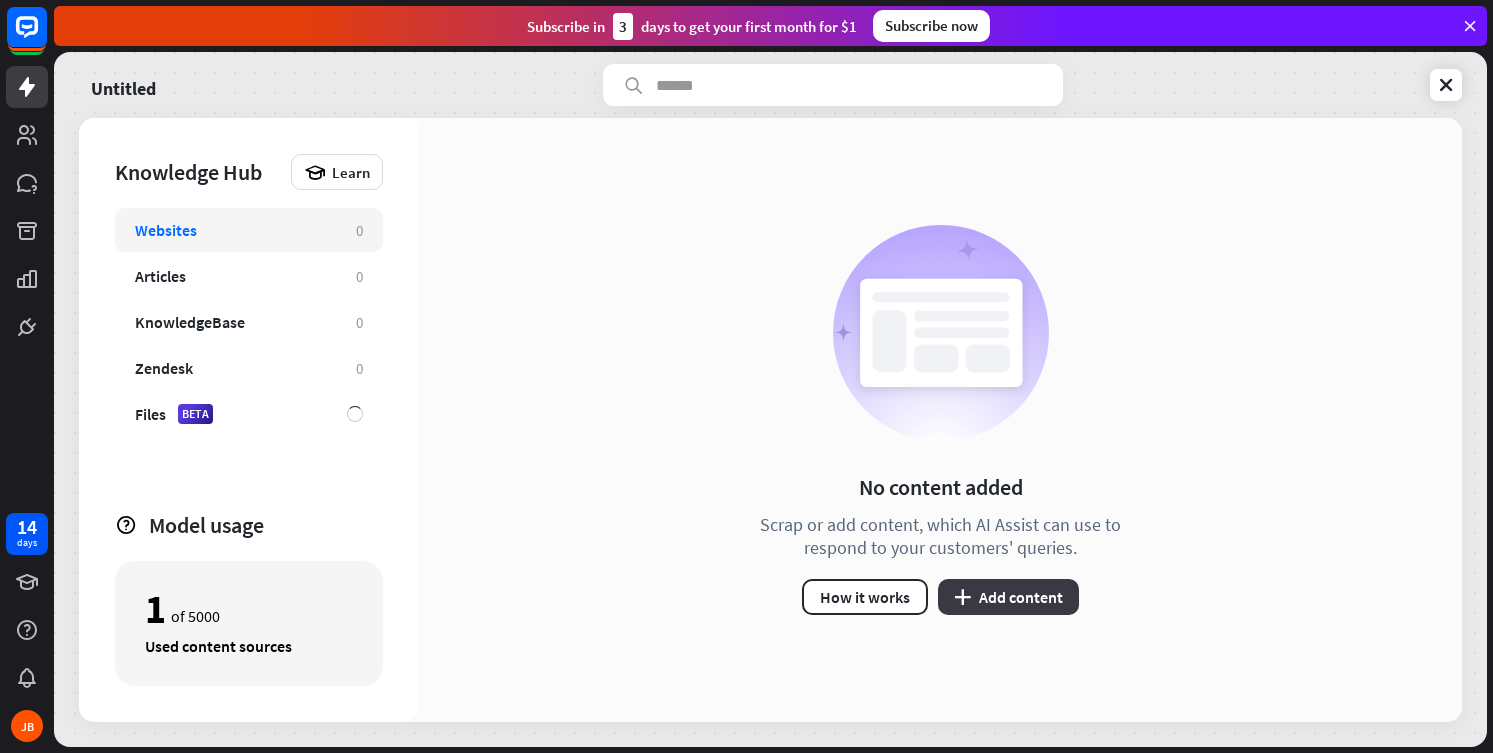 click on "plus
Add content" at bounding box center [1008, 597] 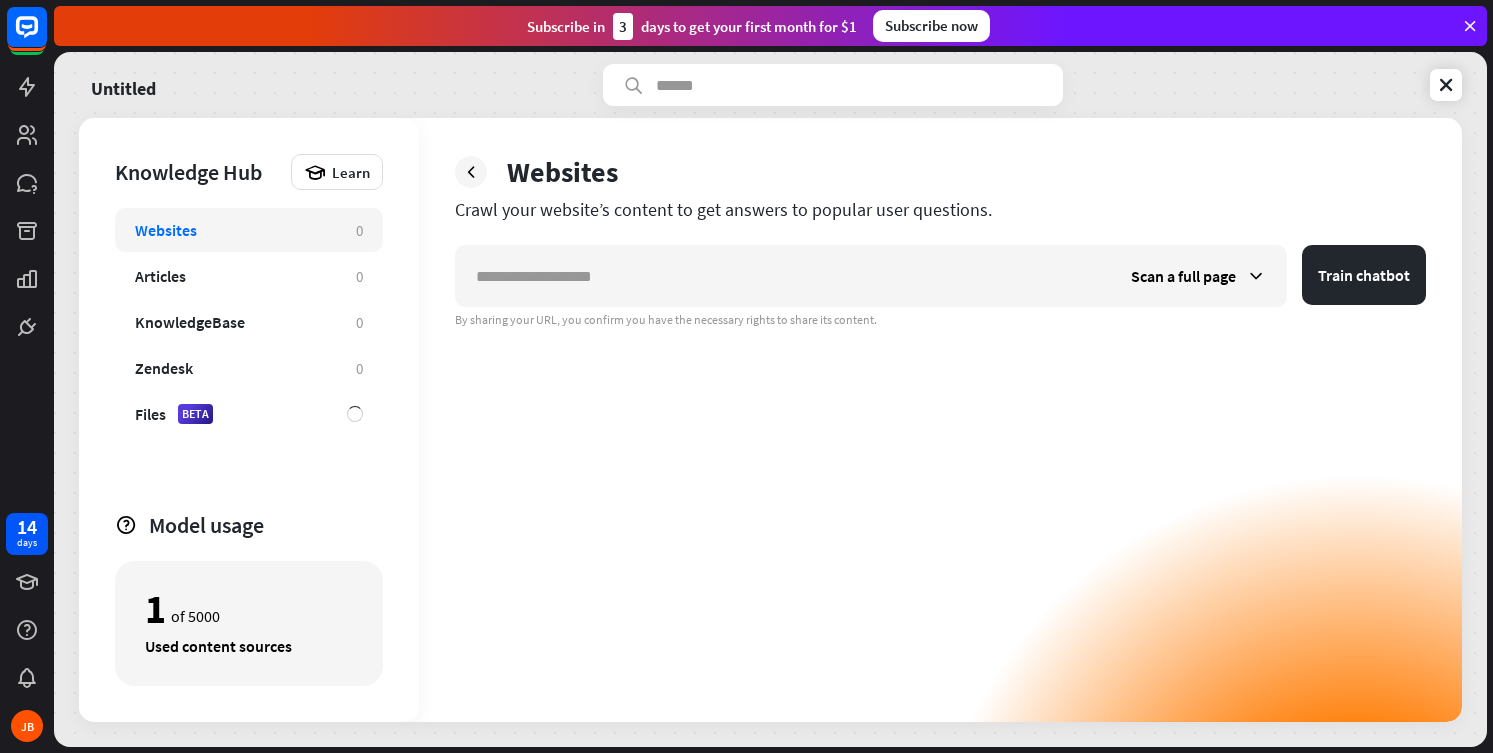 click on "Websites" at bounding box center [562, 172] 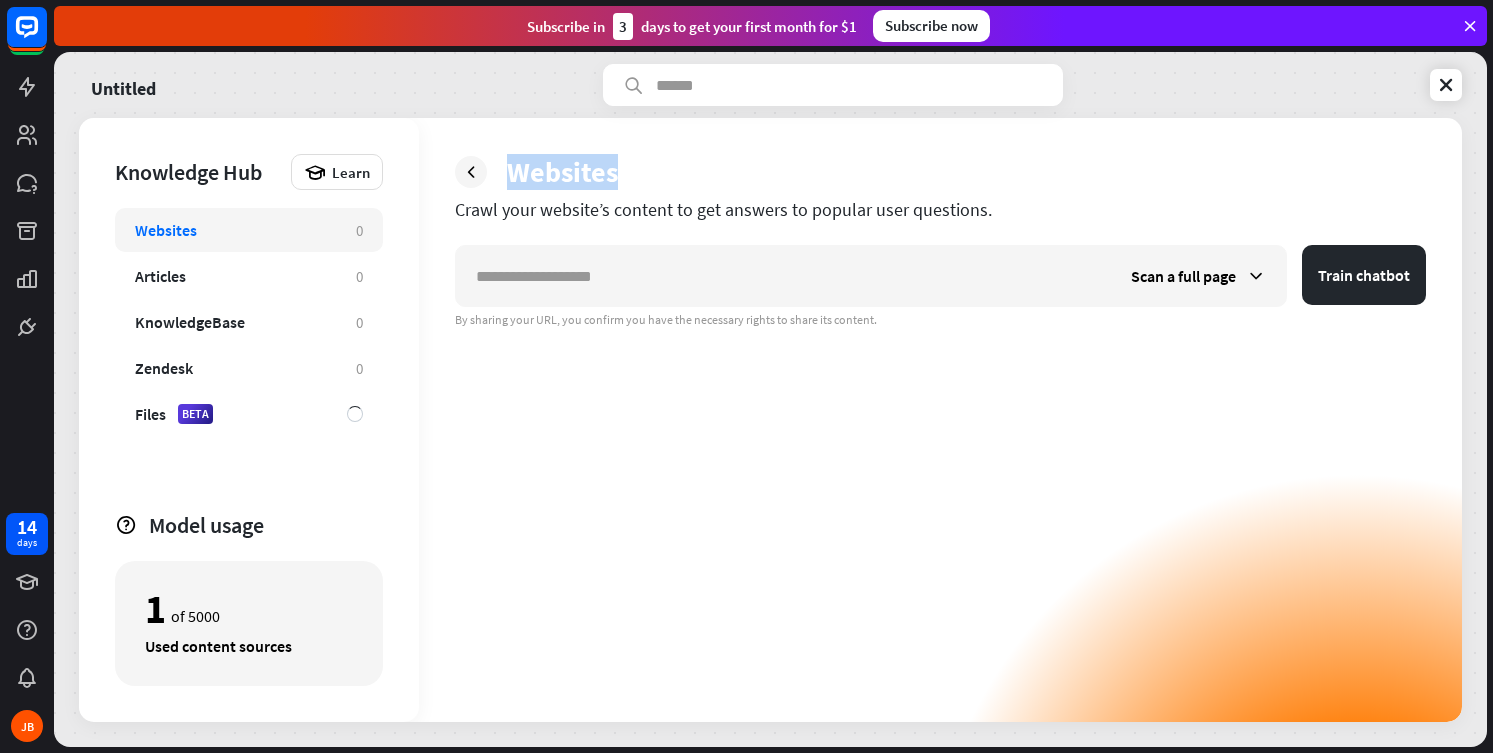 click on "Websites" at bounding box center [562, 172] 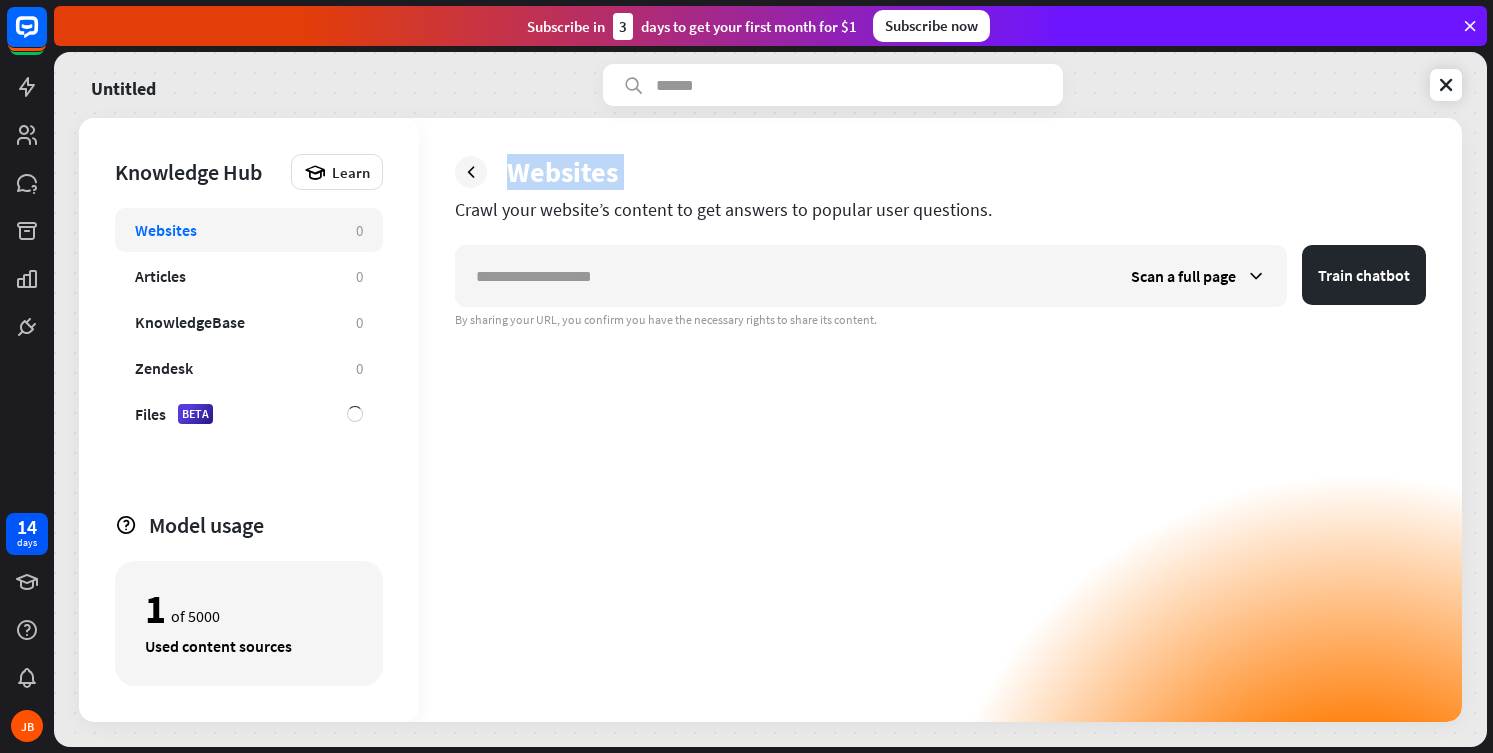 click on "Websites" at bounding box center (562, 172) 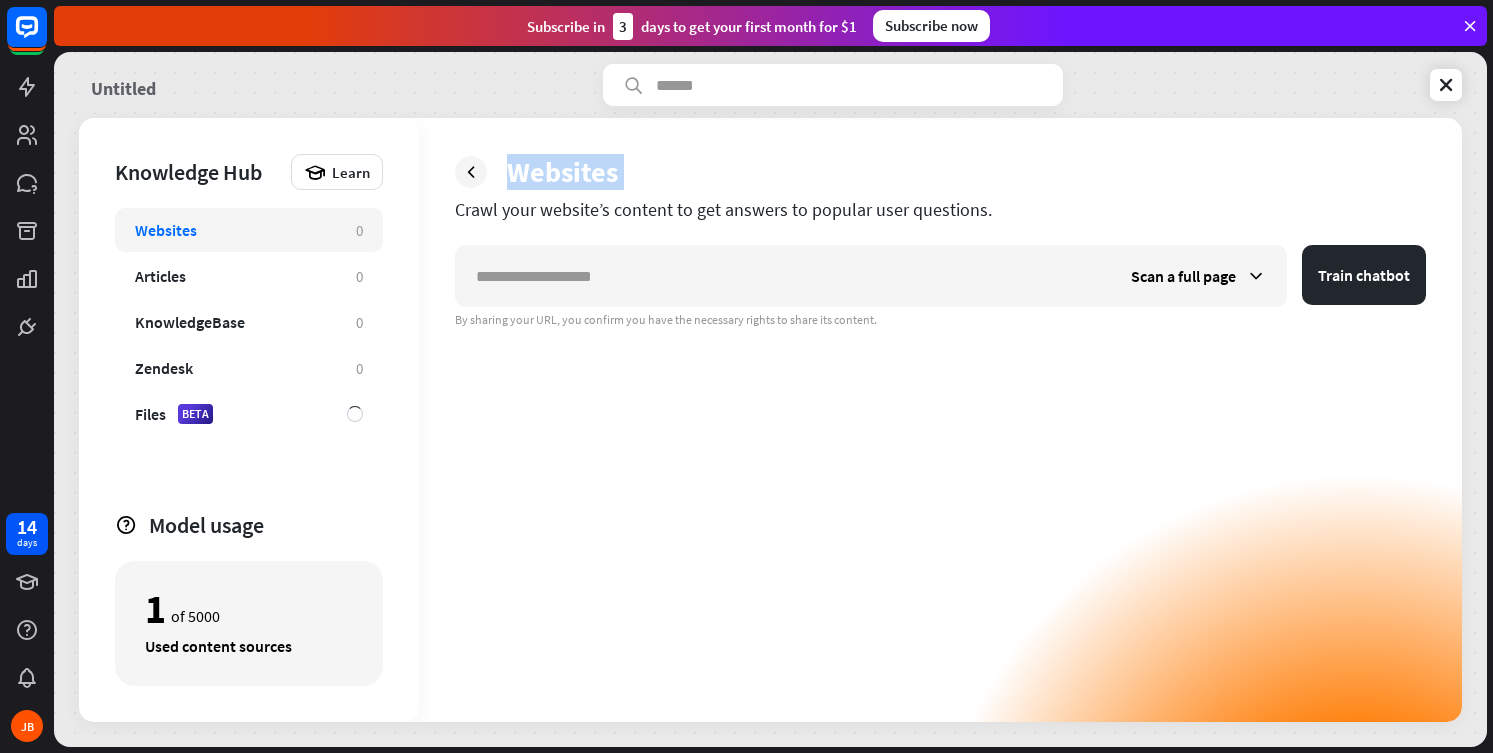 click on "Untitled" at bounding box center (123, 85) 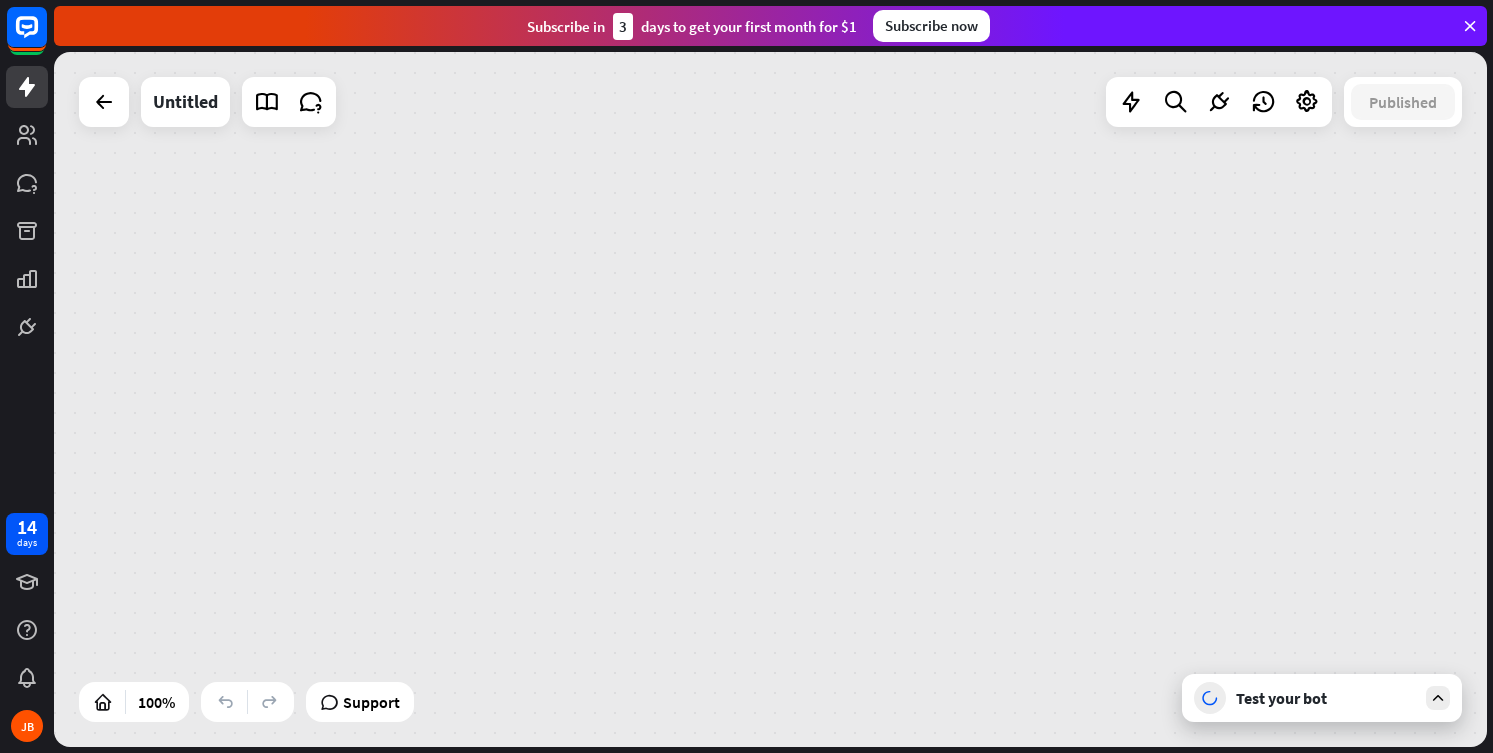 click on "Untitled" at bounding box center [207, 102] 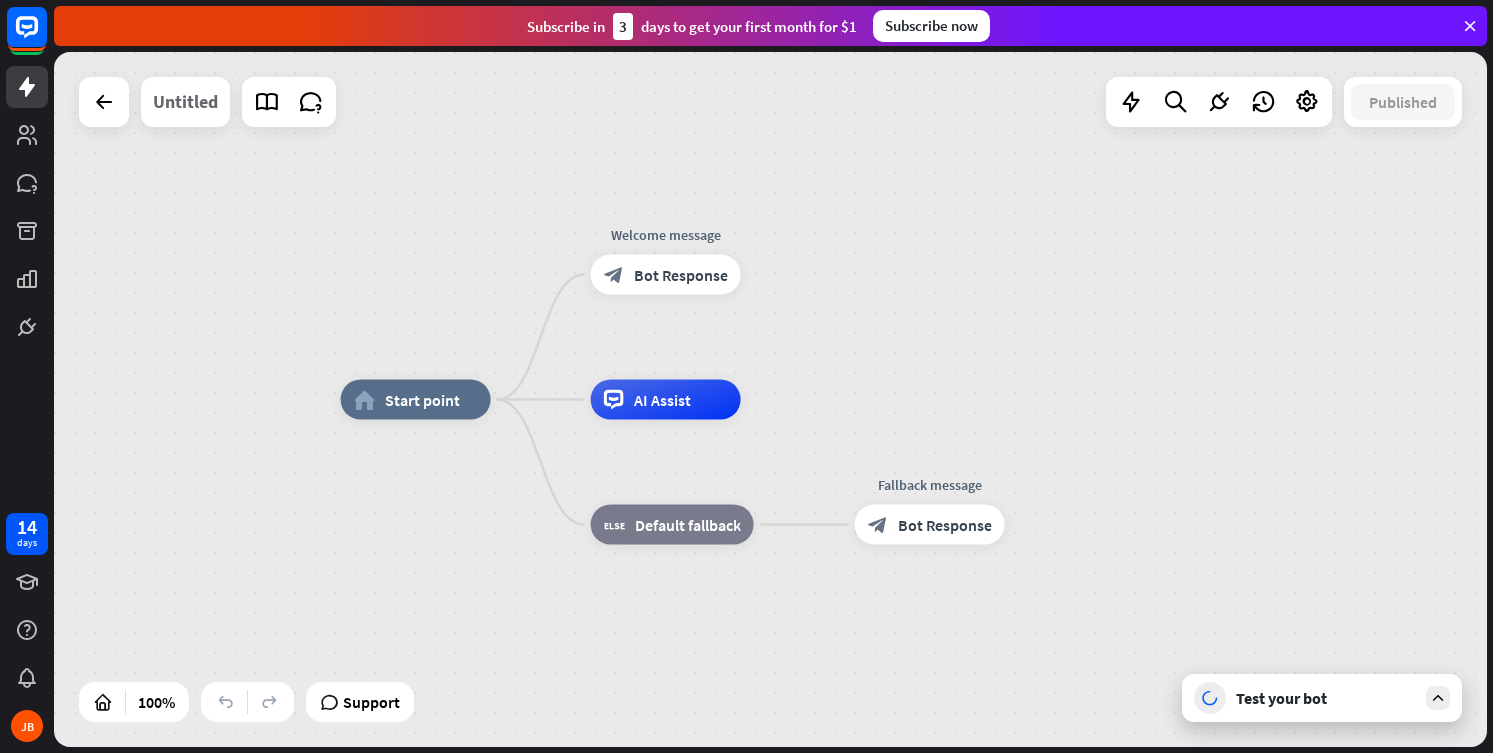click on "Untitled" at bounding box center [185, 102] 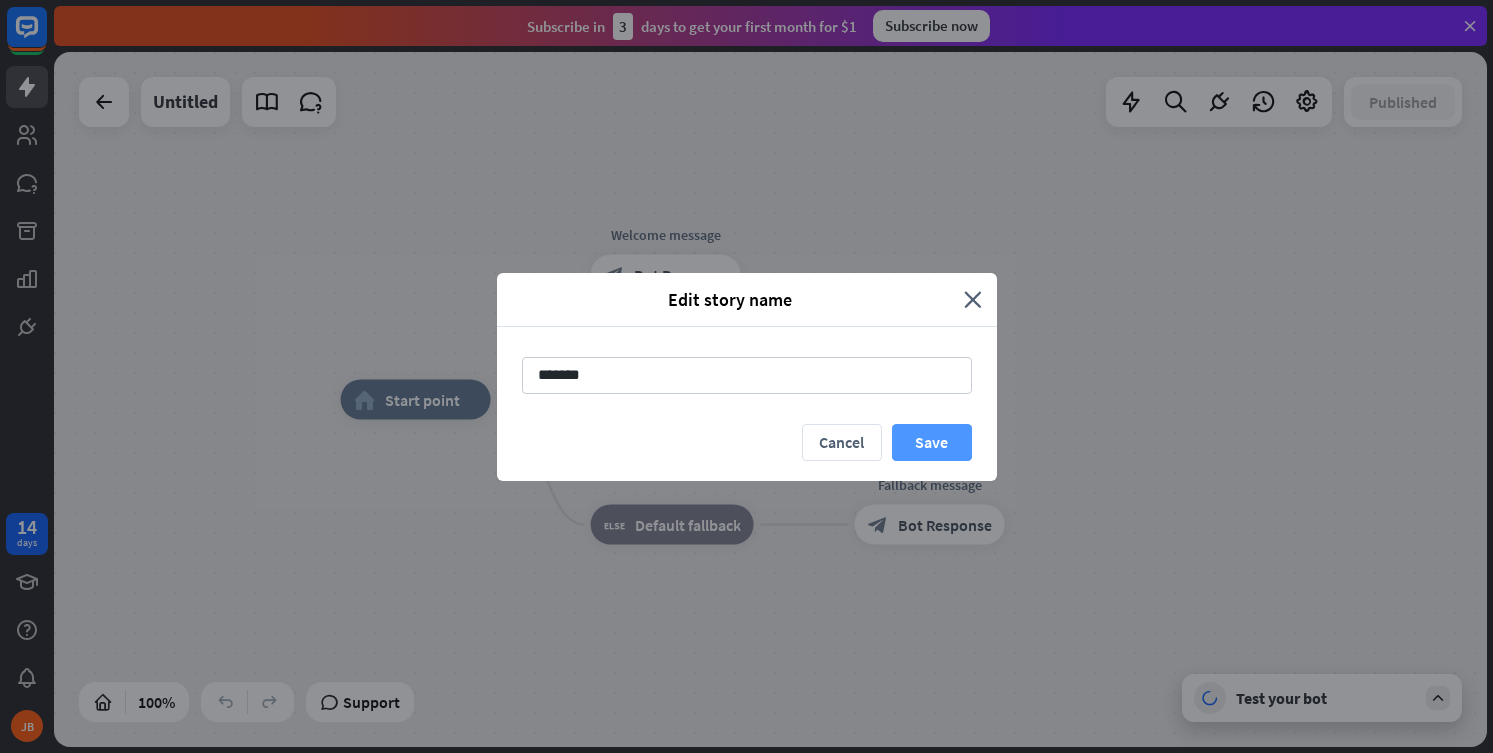 type on "*******" 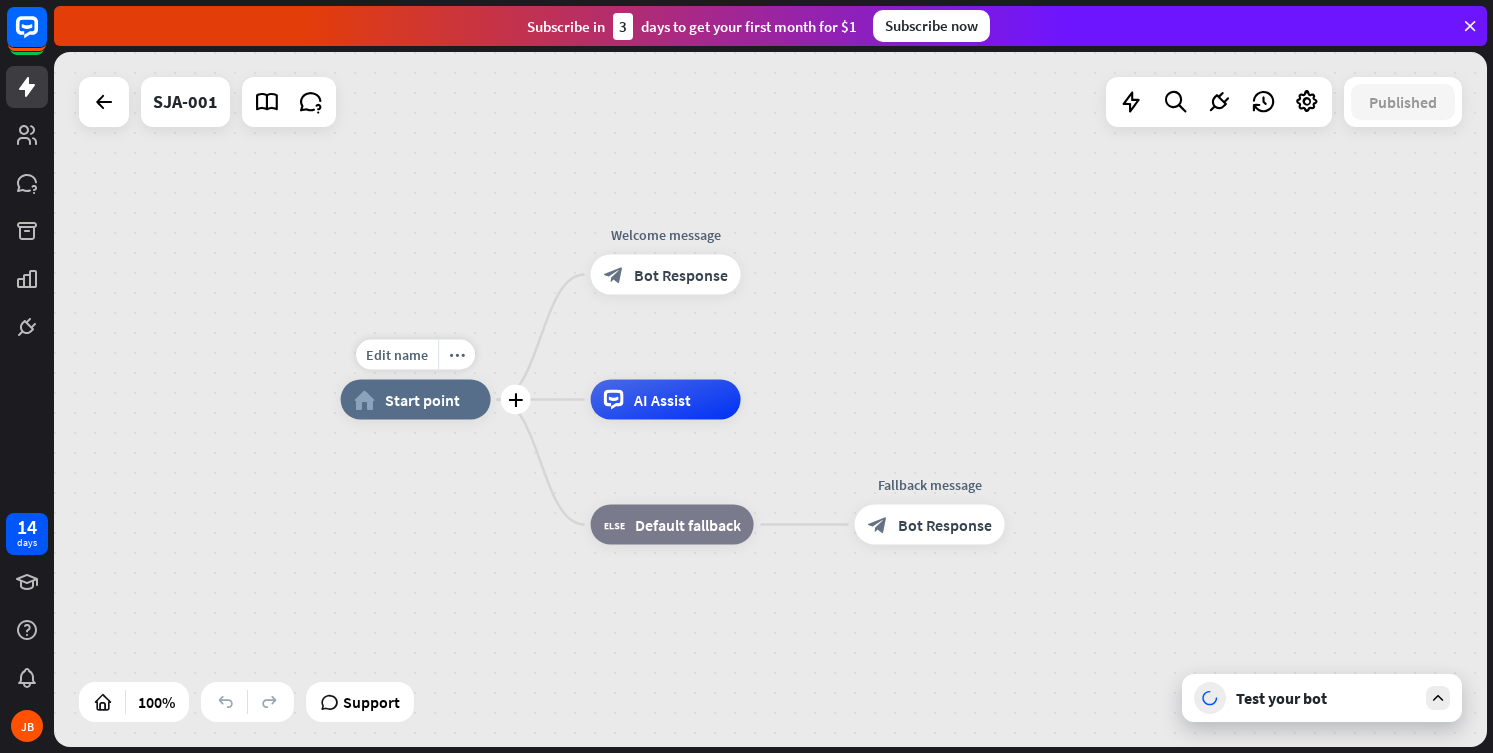 click on "Start point" at bounding box center [422, 400] 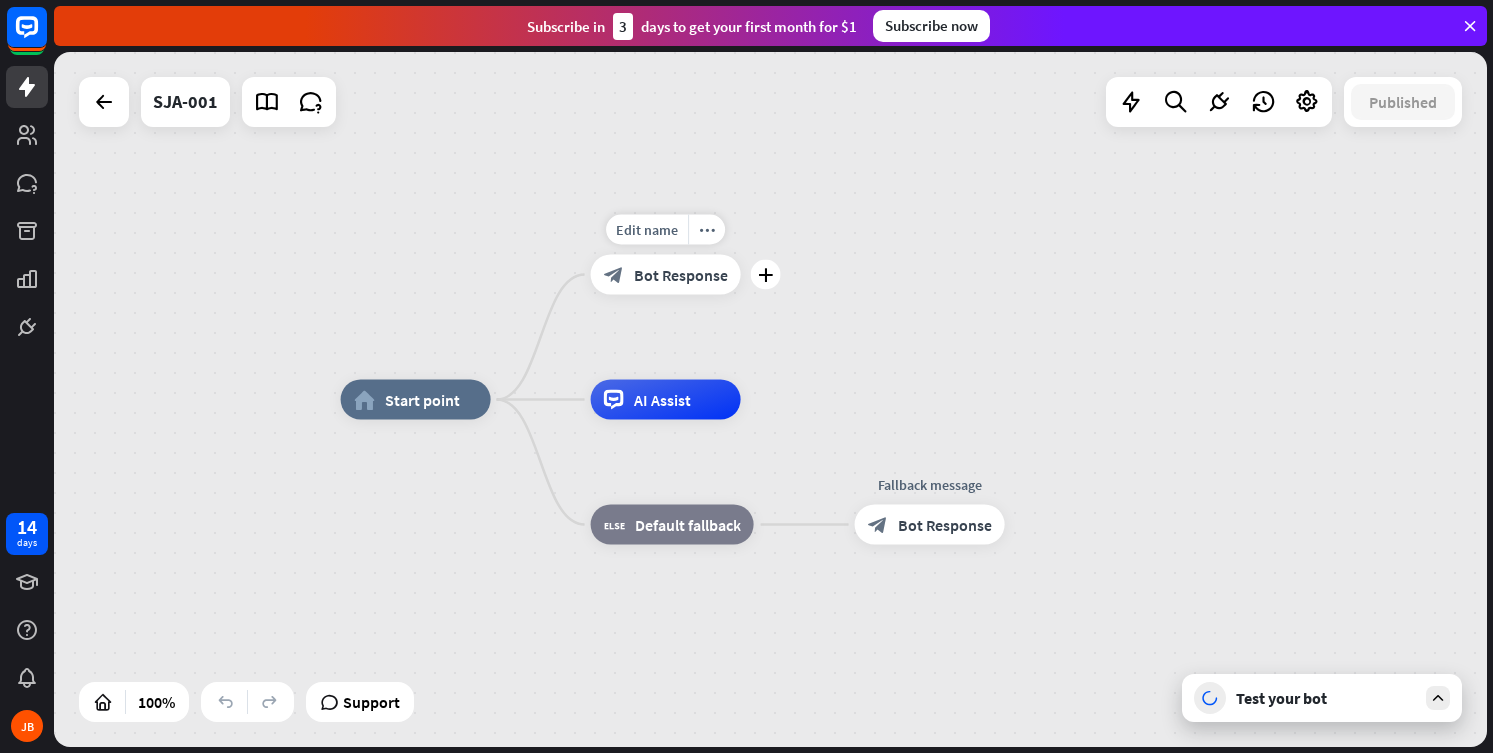click on "Bot Response" at bounding box center [681, 275] 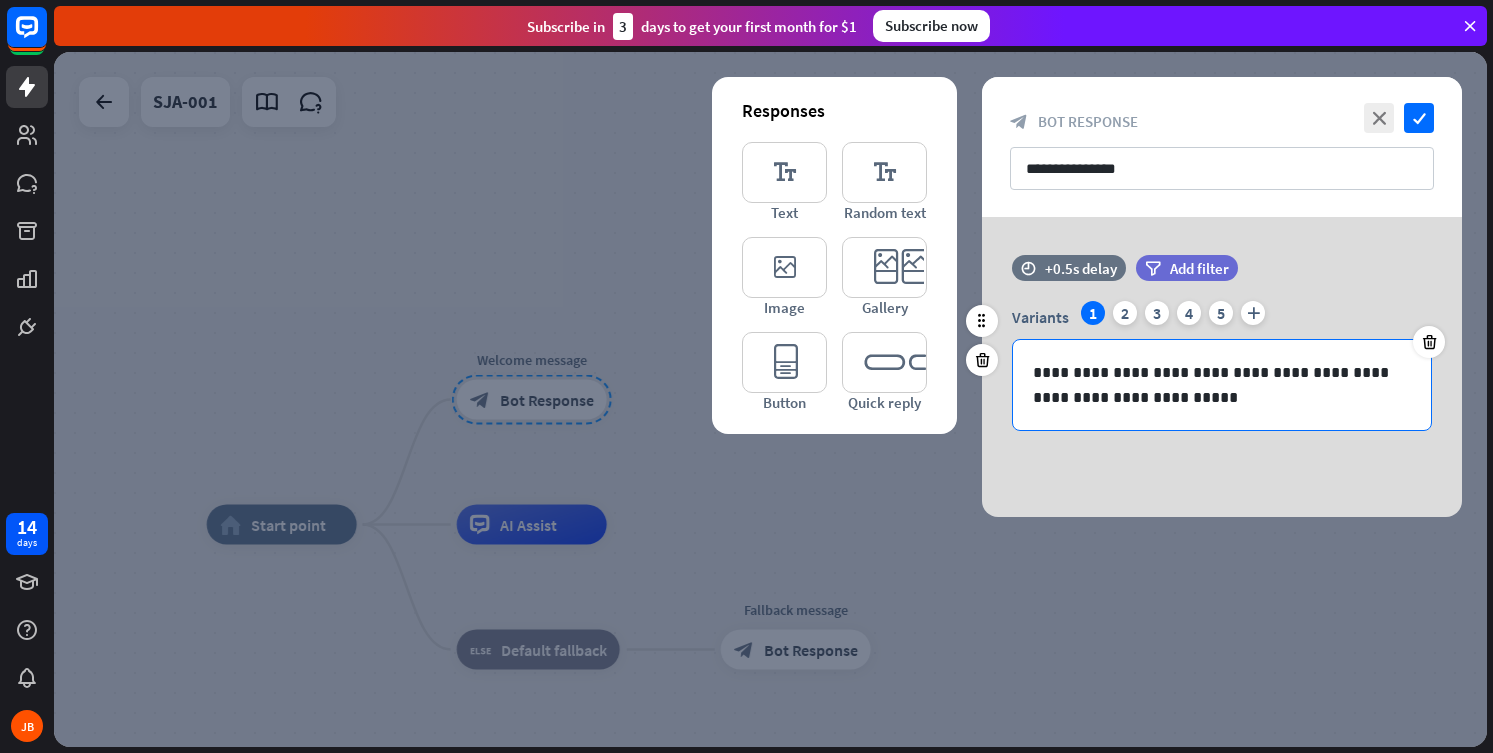 click on "**********" at bounding box center (1222, 385) 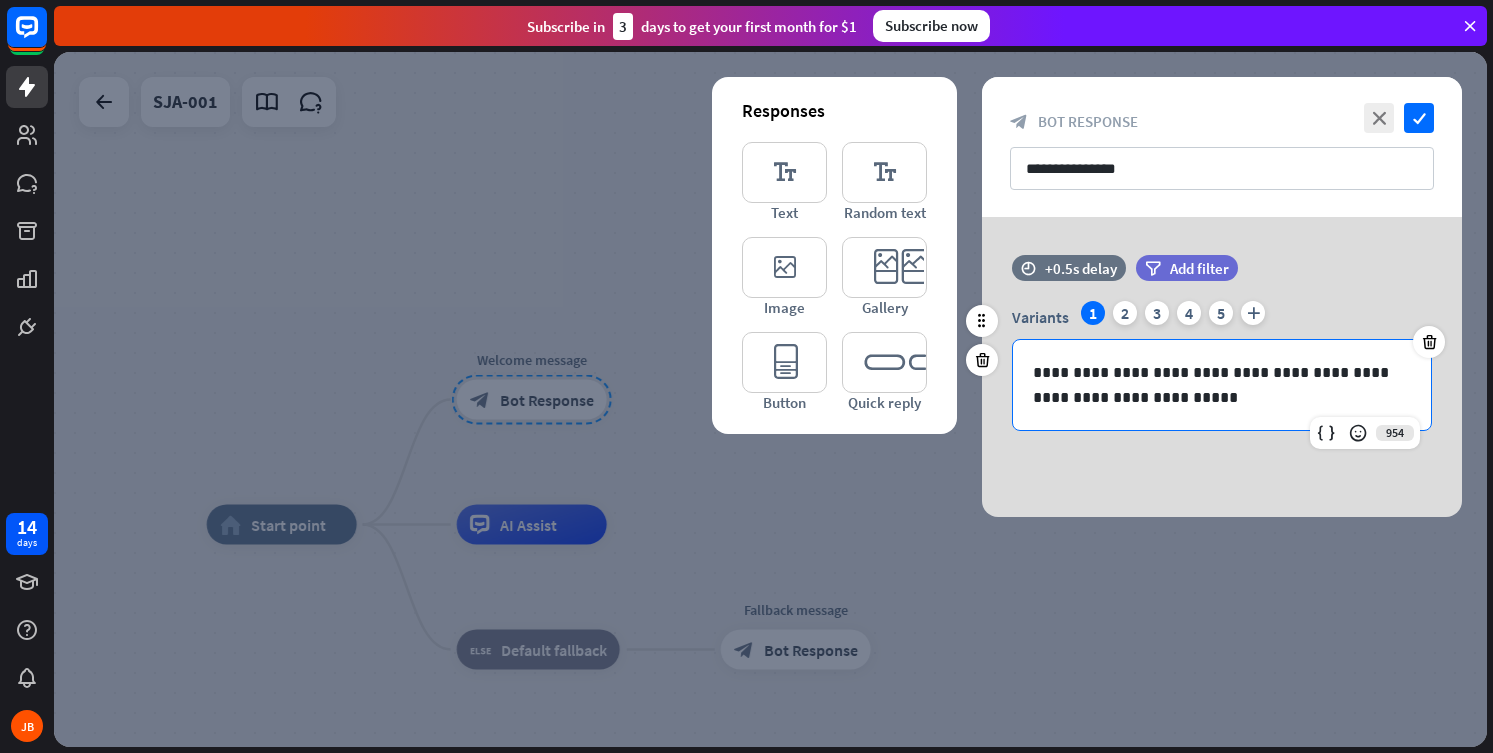 click on "**********" at bounding box center (1222, 385) 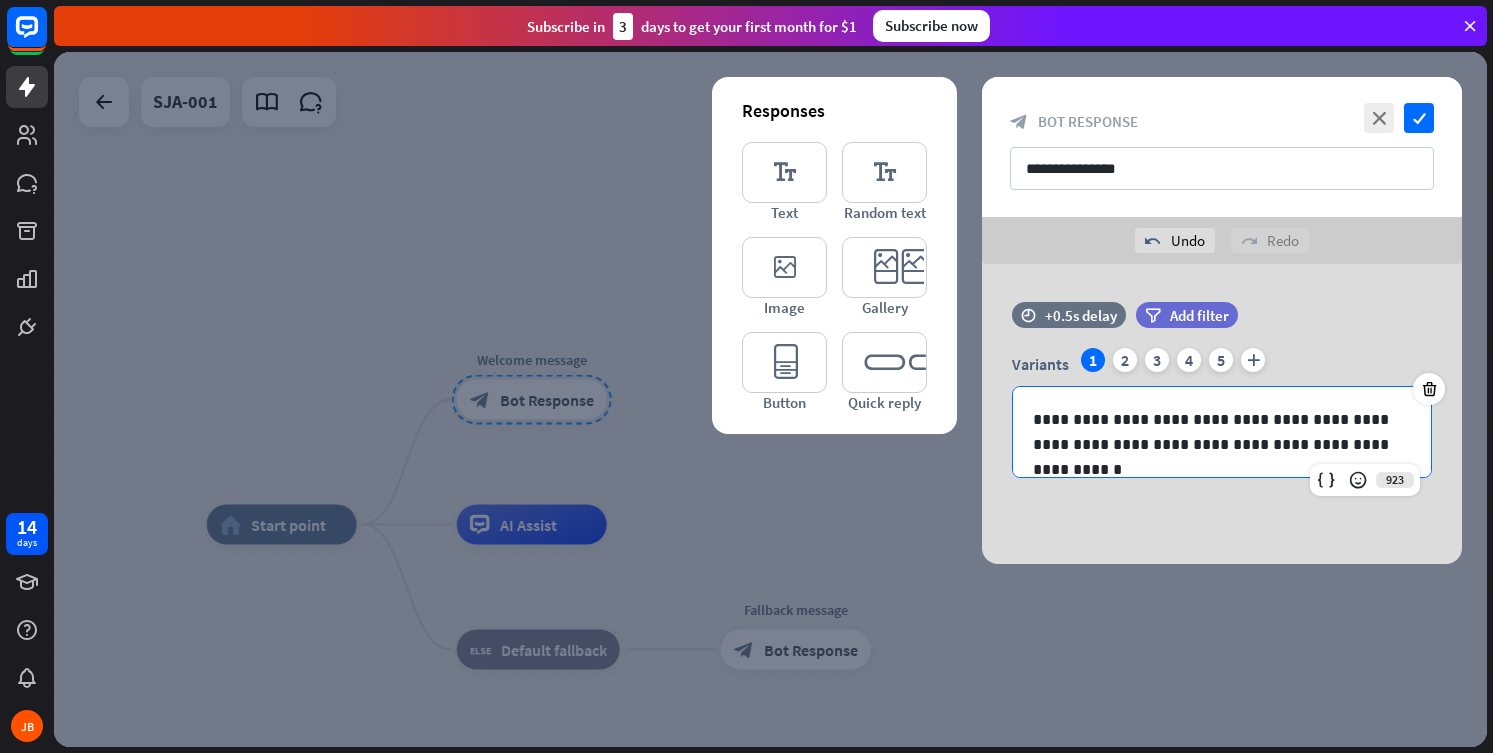 click on "**********" at bounding box center [1222, 414] 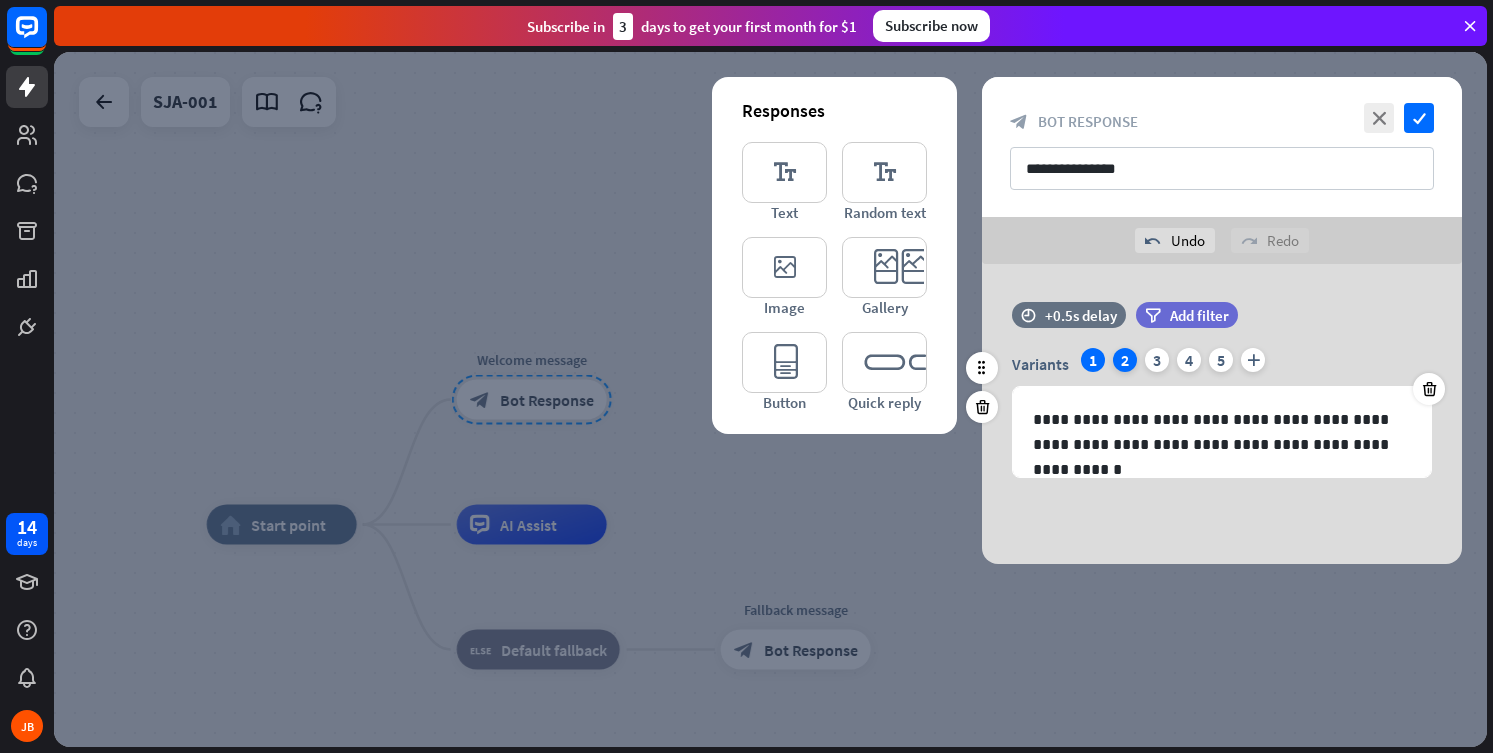 click on "2" at bounding box center (1125, 360) 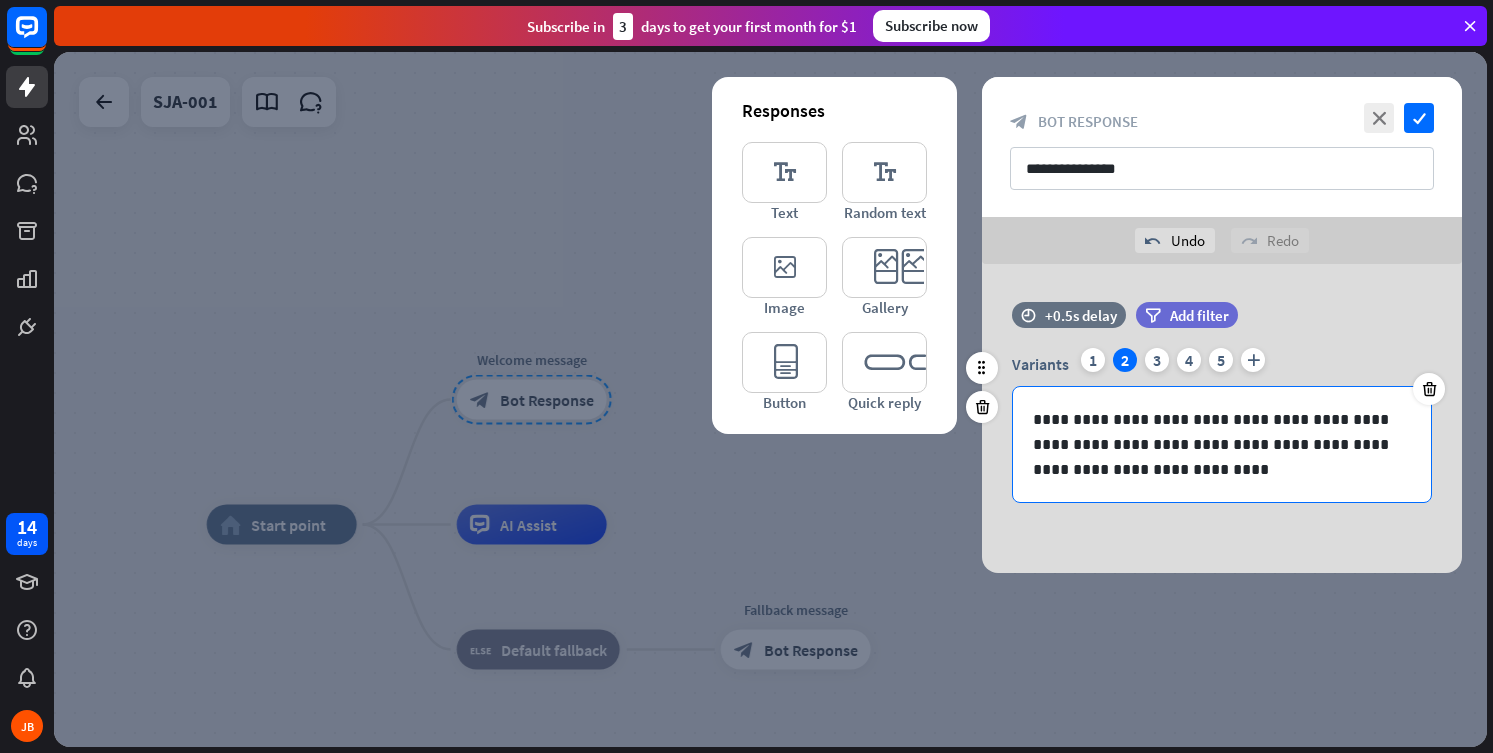 click on "**********" at bounding box center [1222, 444] 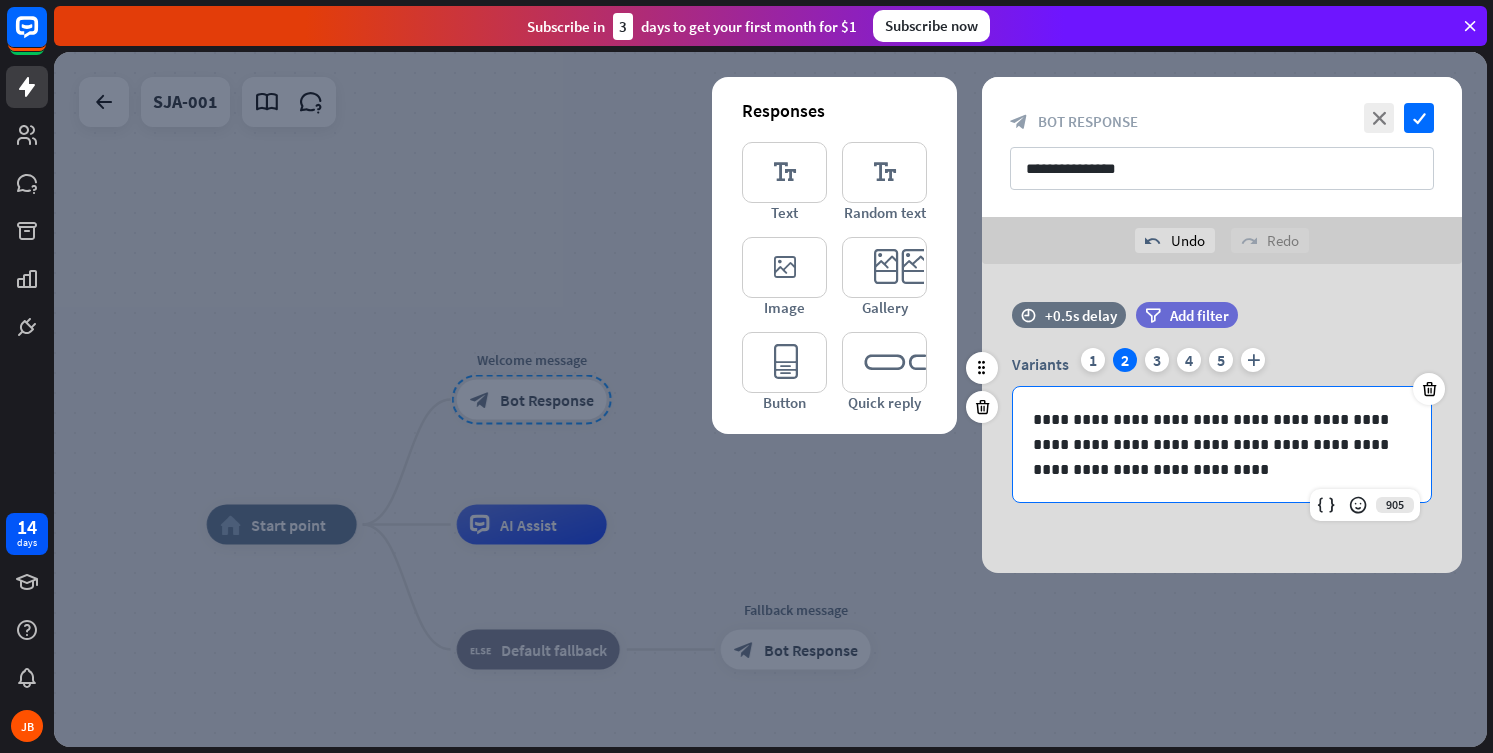 click on "**********" at bounding box center [1222, 444] 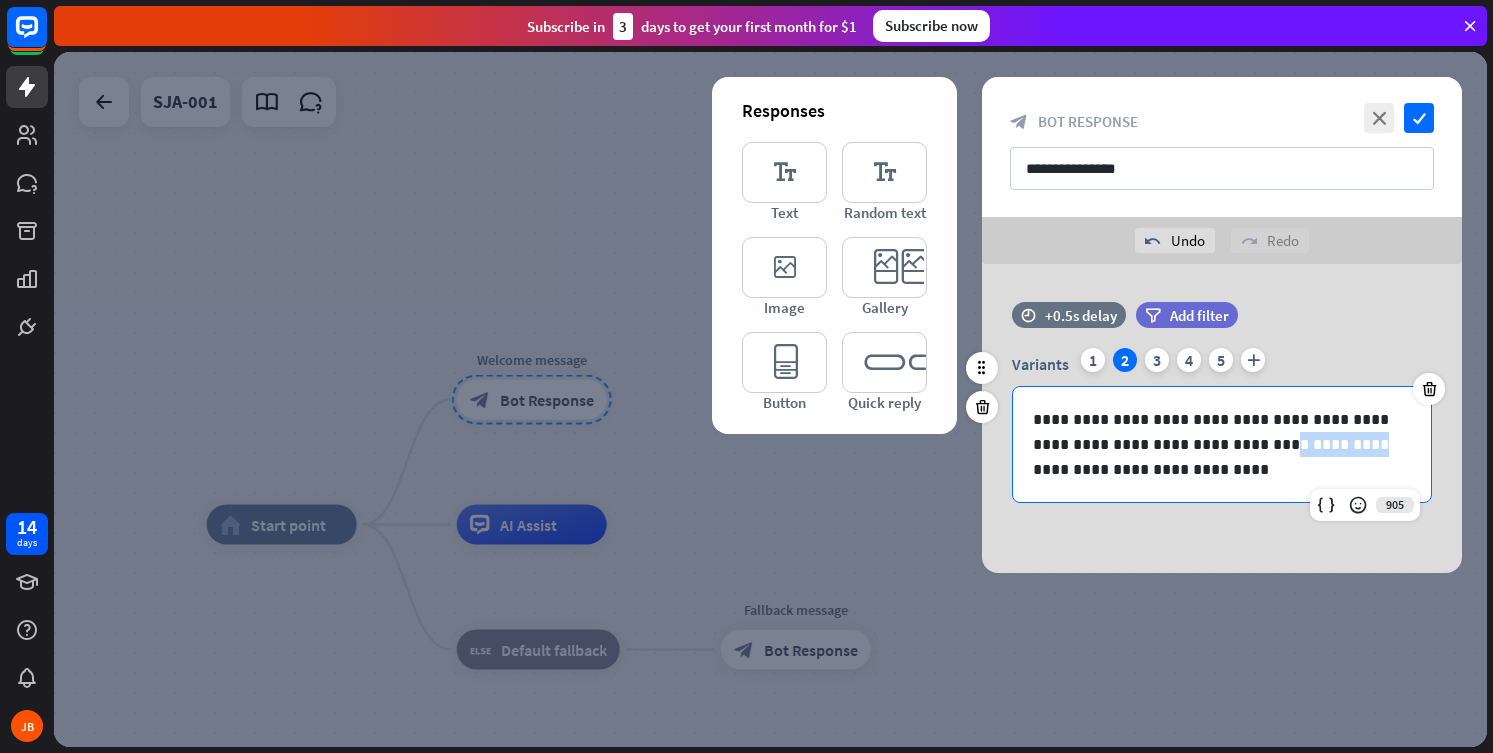 click on "**********" at bounding box center (1222, 444) 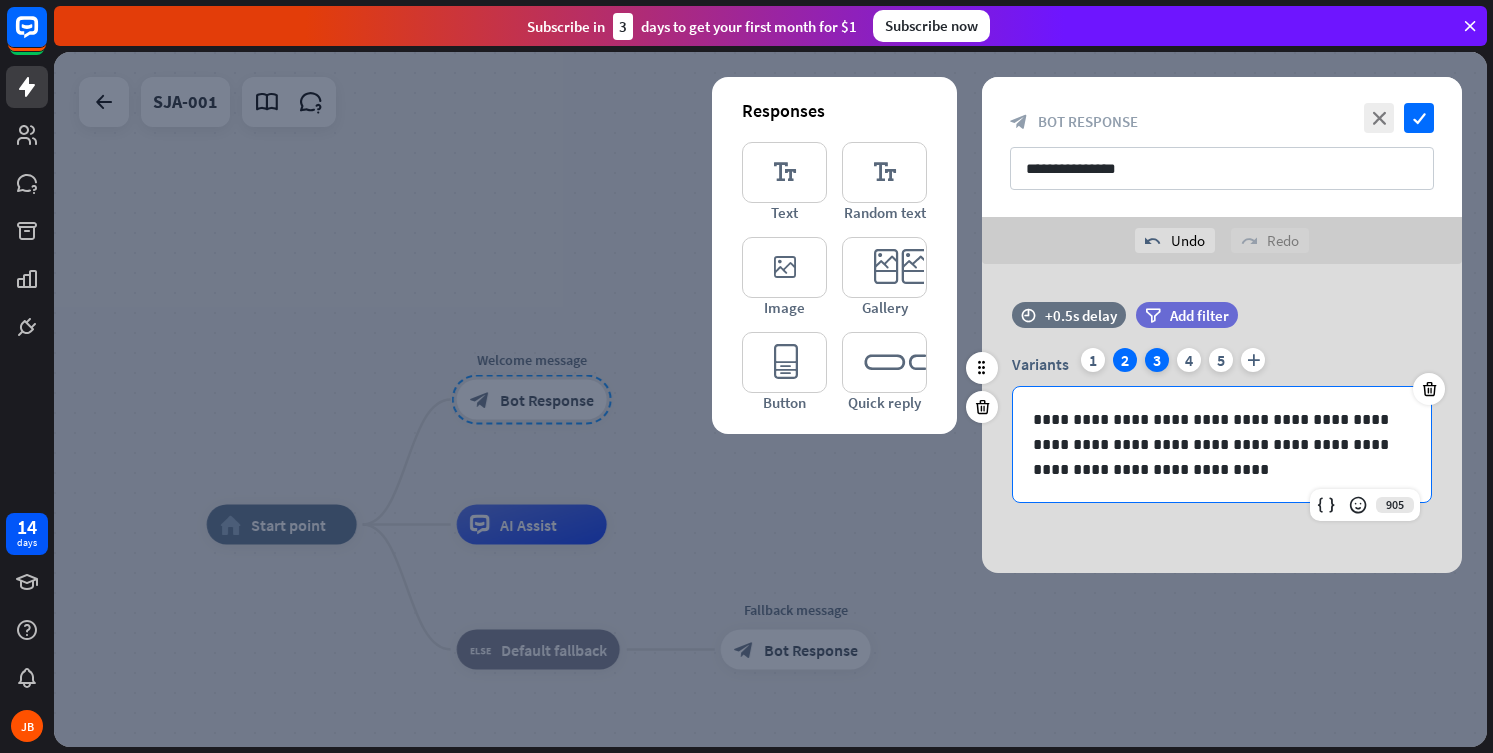 click on "3" at bounding box center (1157, 360) 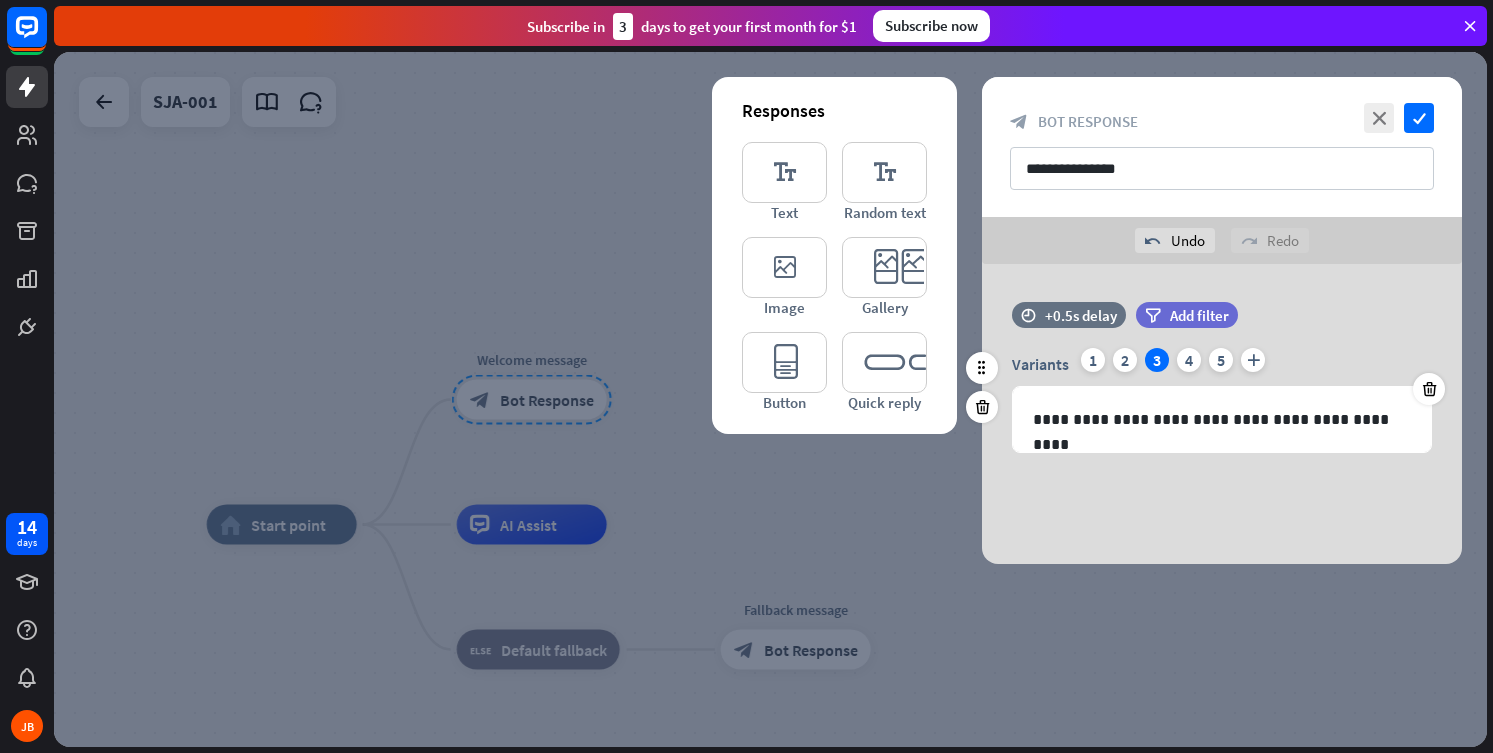 click on "Variants
1
2
3
4
5
plus" at bounding box center [1222, 364] 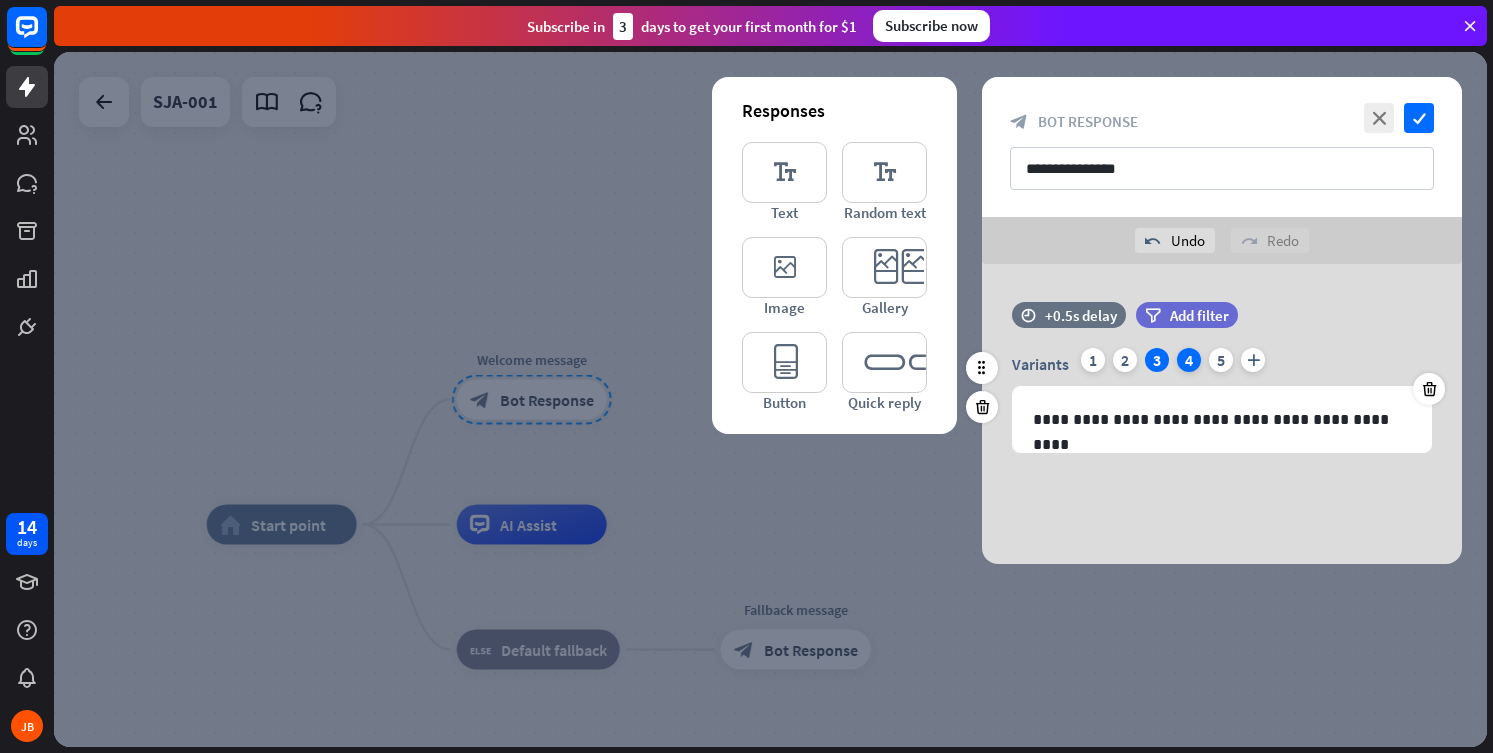 click on "4" at bounding box center (1189, 360) 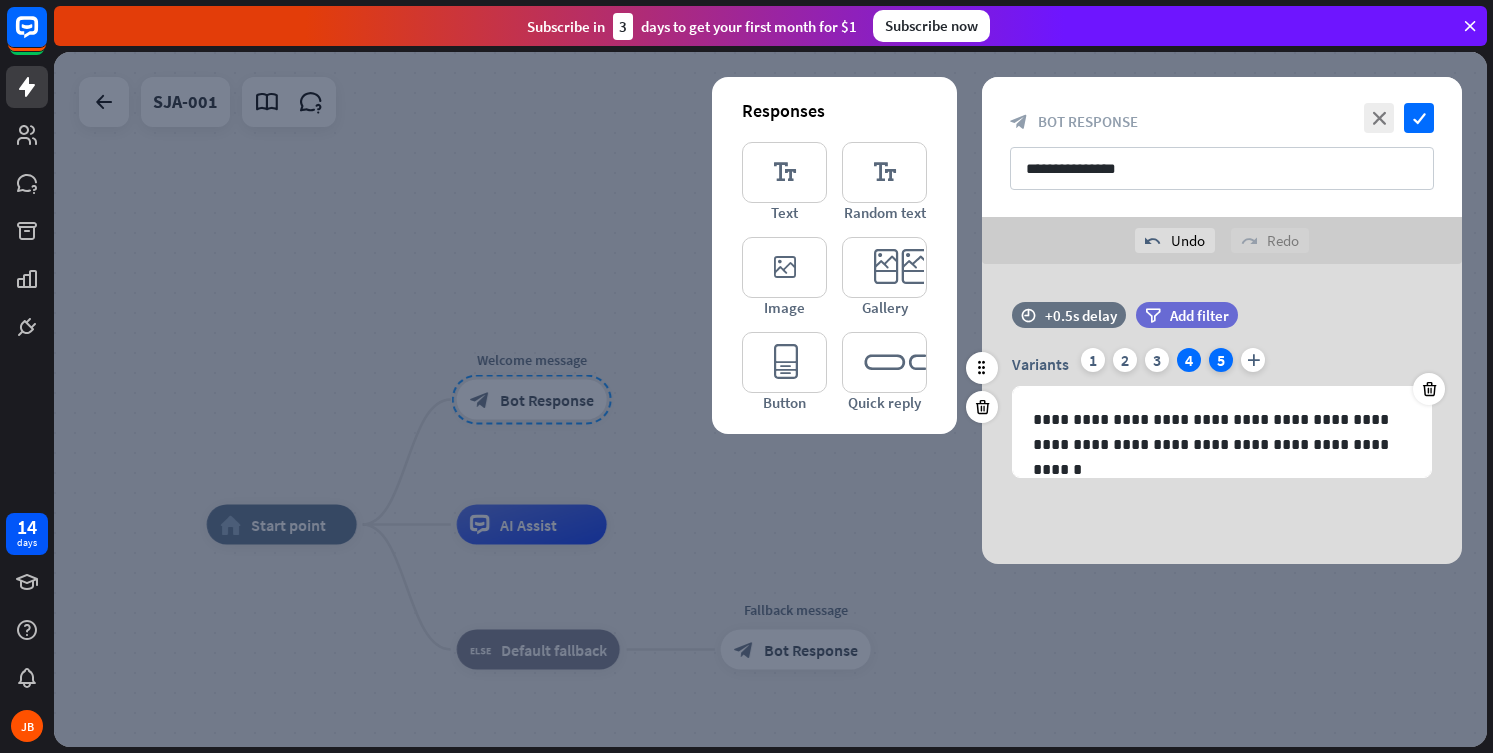 click on "5" at bounding box center (1221, 360) 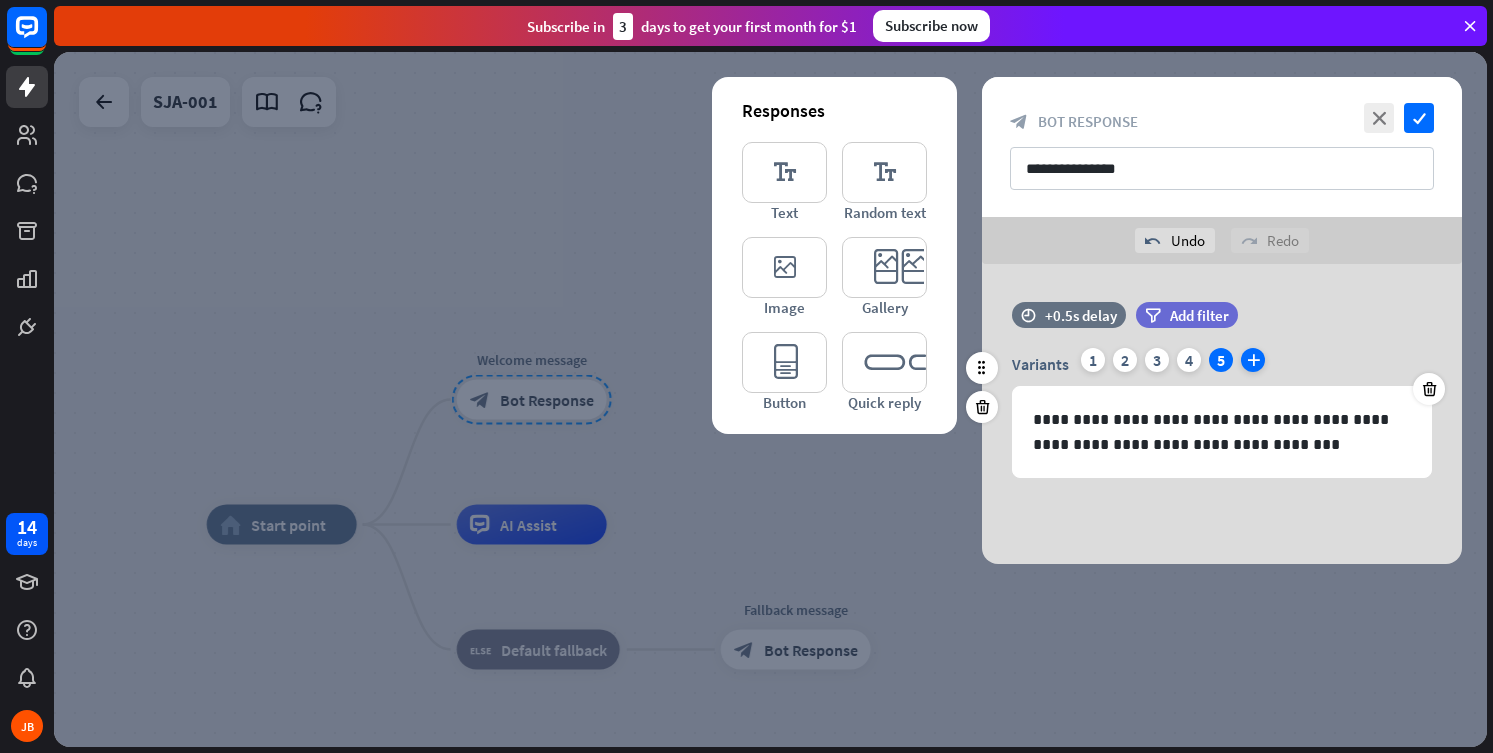 click on "plus" at bounding box center [1253, 360] 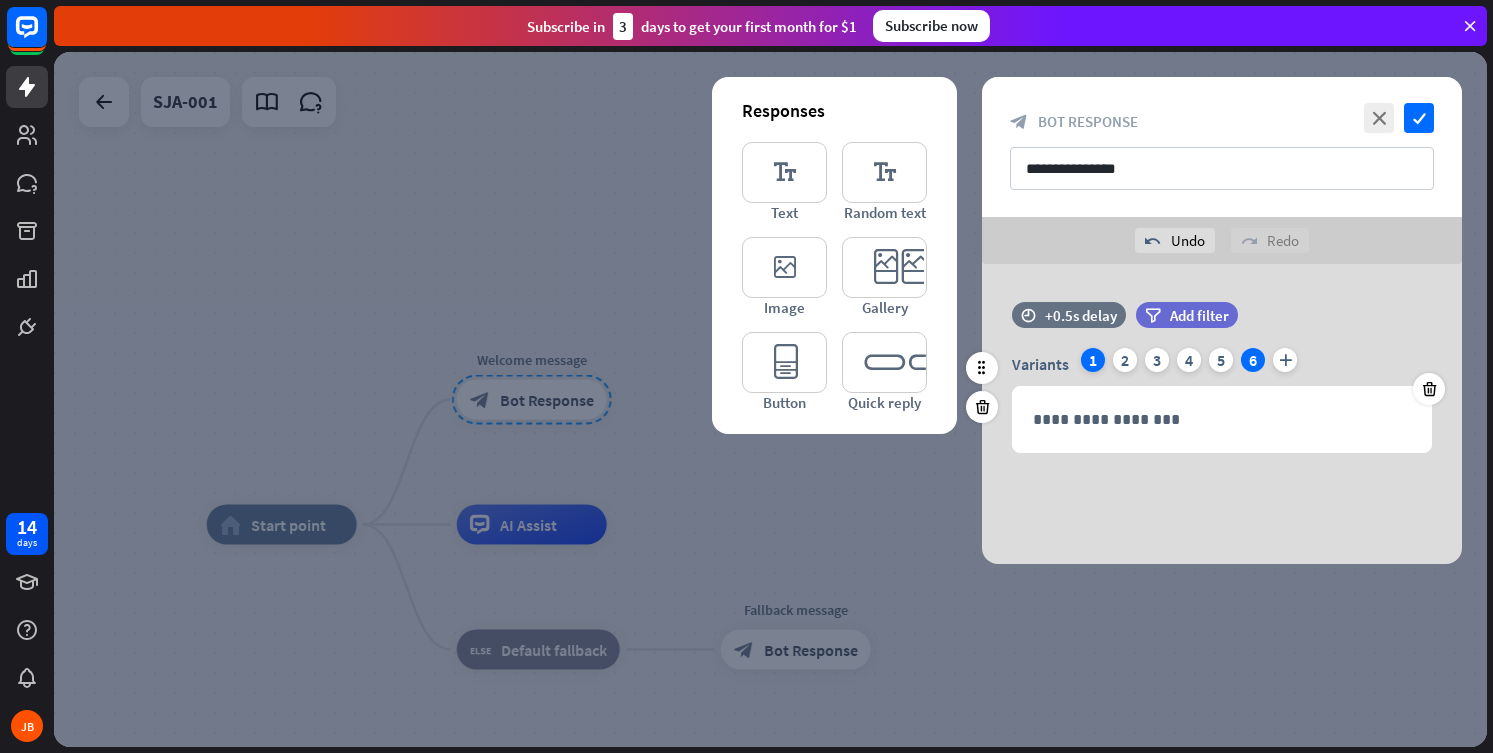 click on "1" at bounding box center (1093, 360) 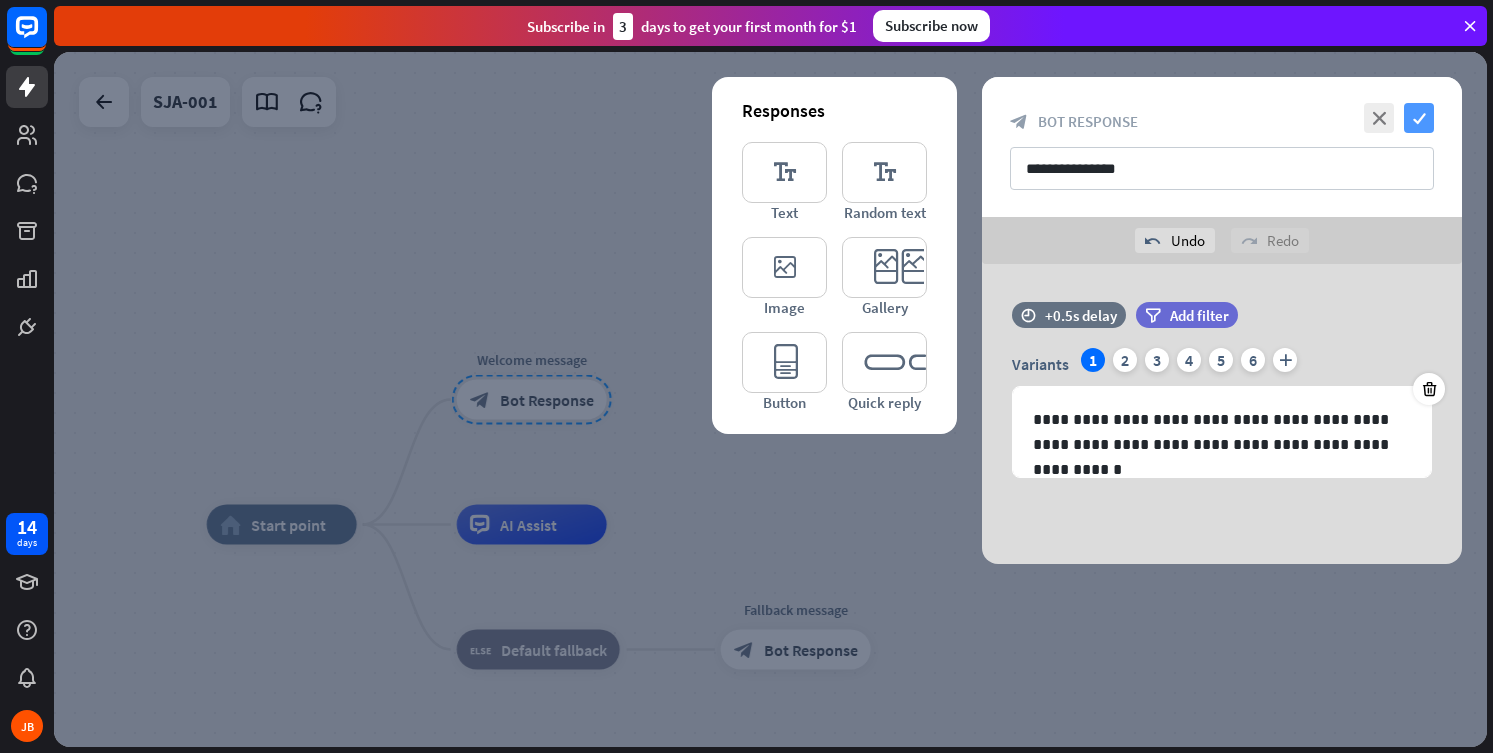 click on "check" at bounding box center (1419, 118) 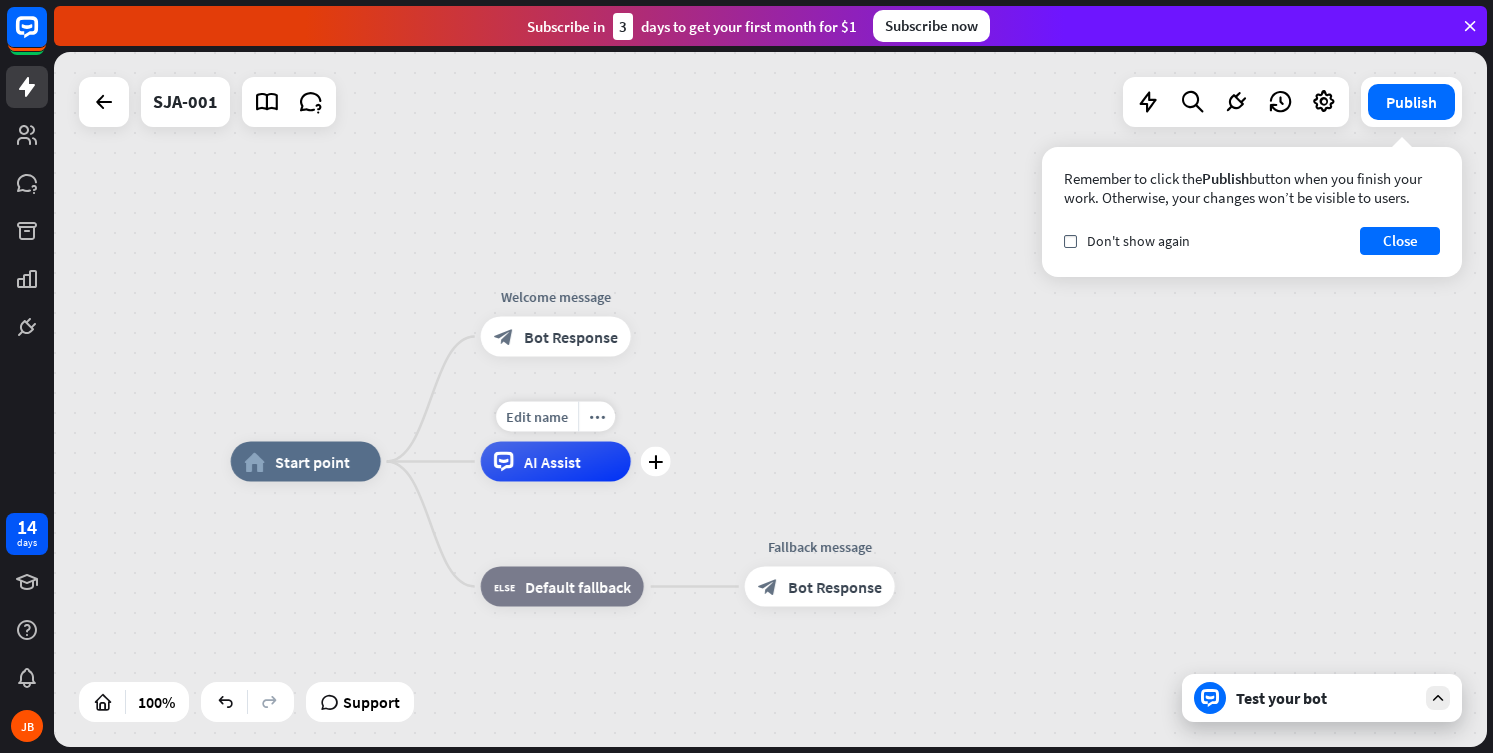 click on "AI Assist" at bounding box center [552, 462] 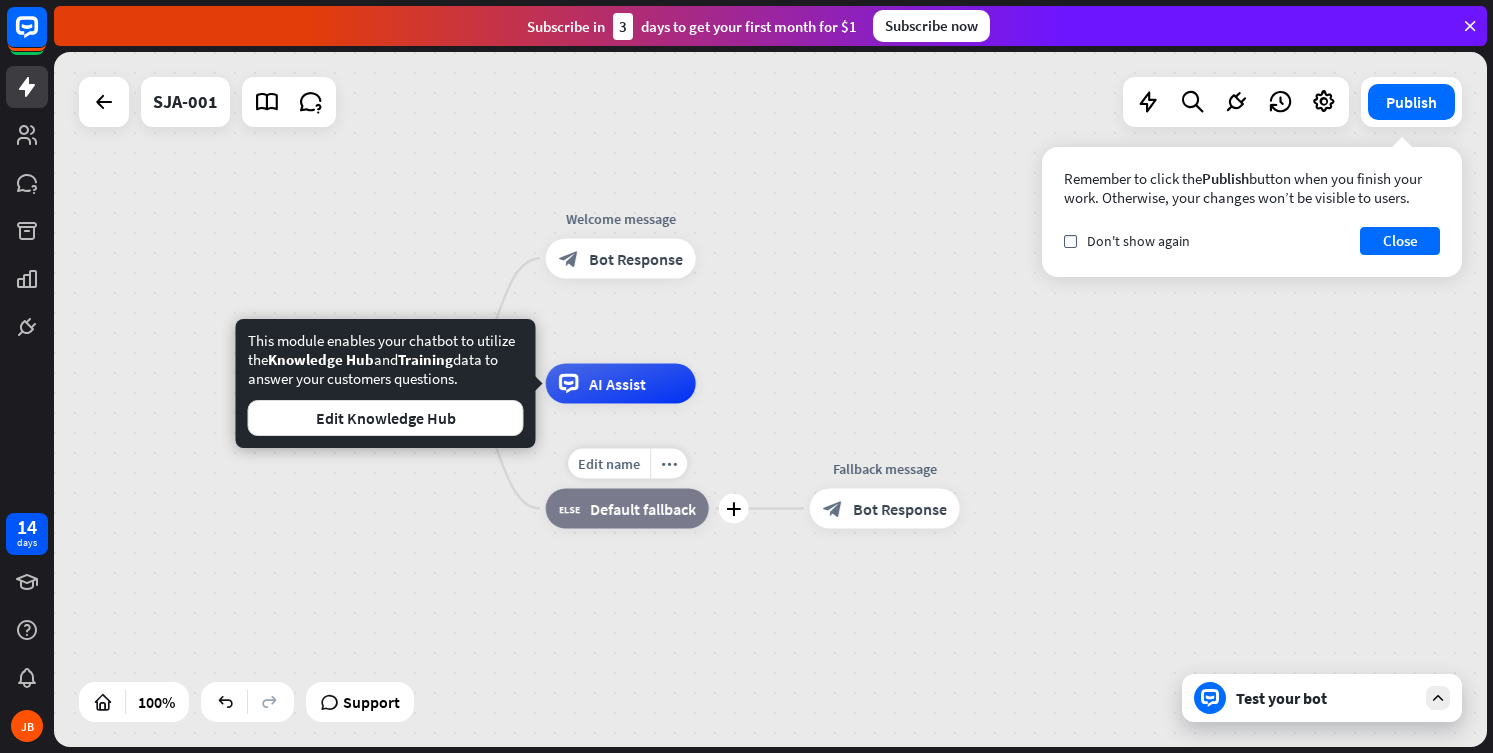 click on "block_fallback   Default fallback" at bounding box center [627, 509] 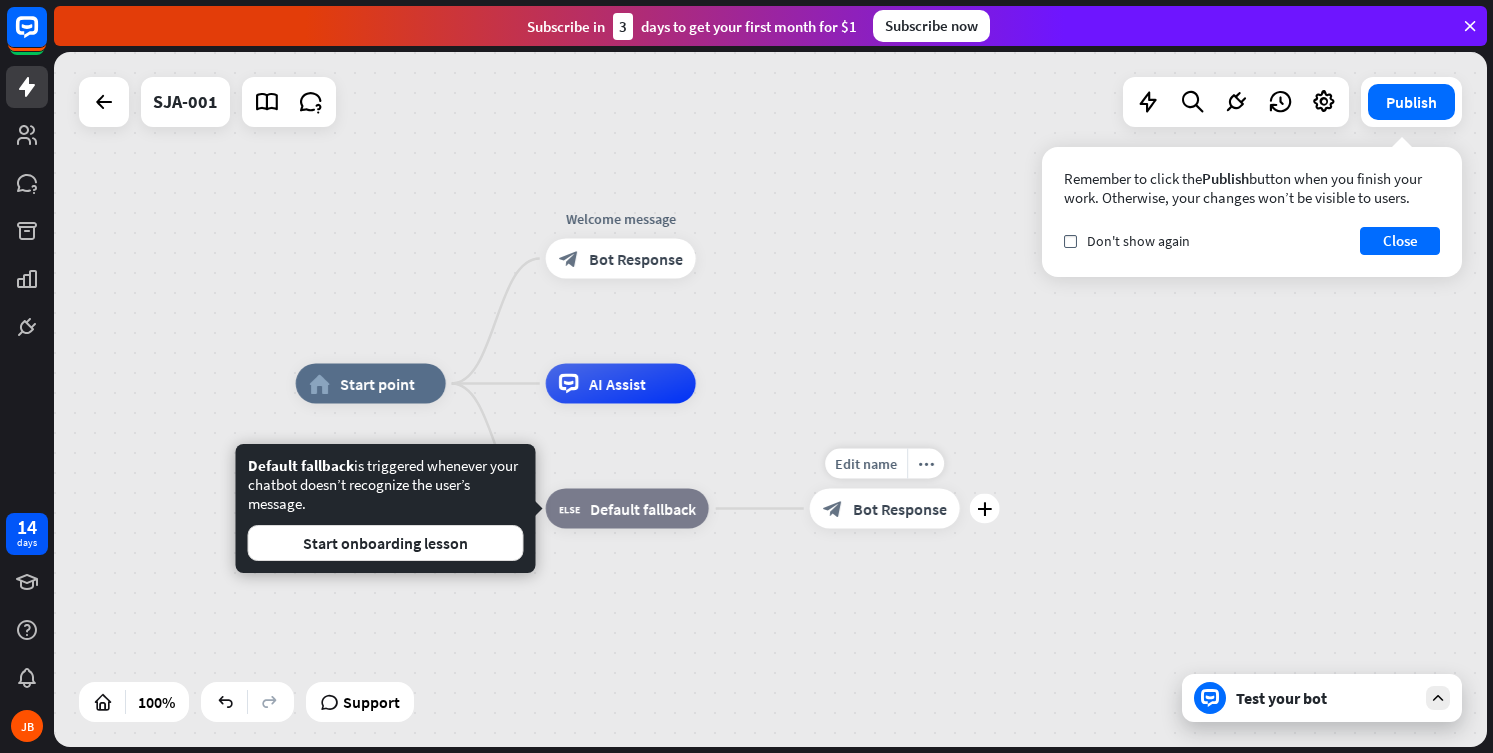 click on "block_bot_response   Bot Response" at bounding box center (885, 509) 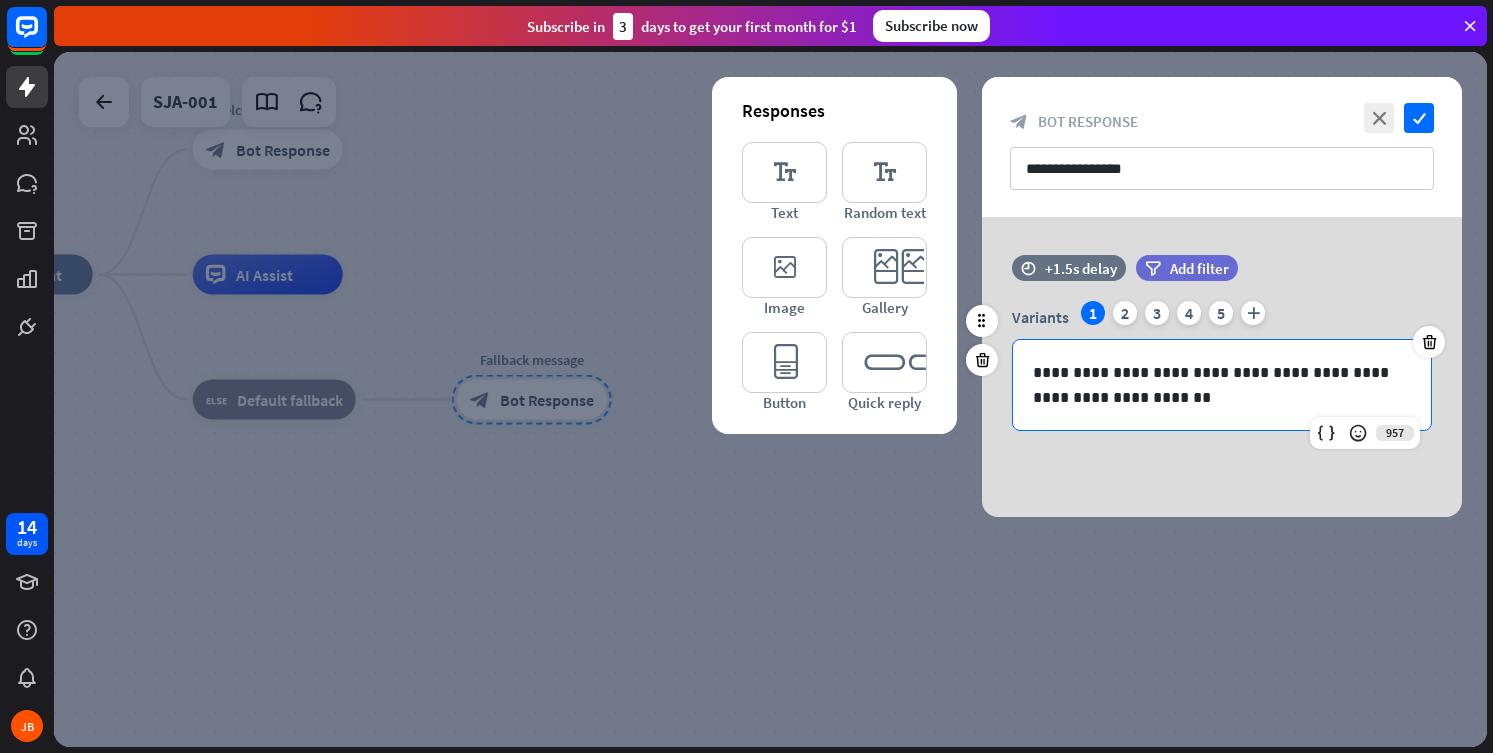 click on "**********" at bounding box center (1222, 385) 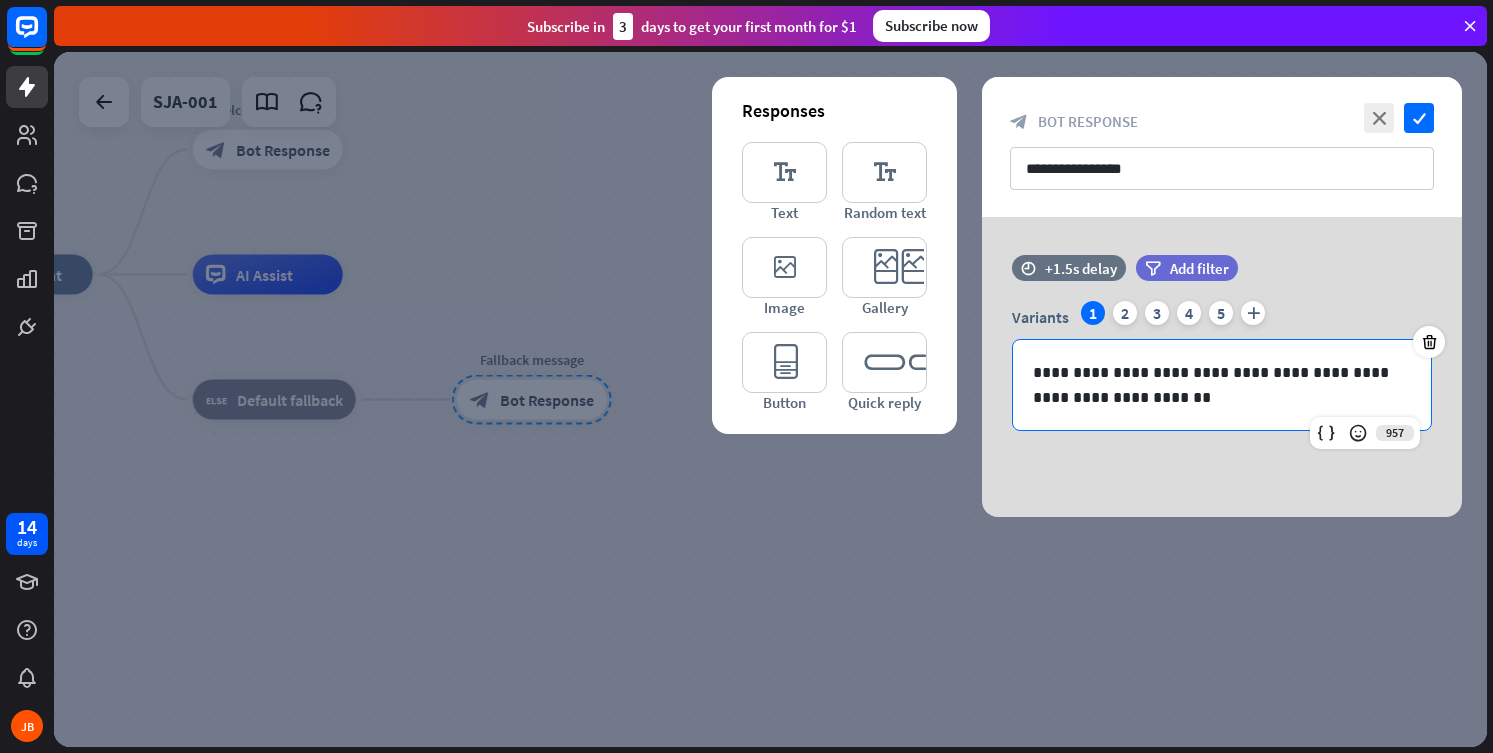 click at bounding box center [770, 399] 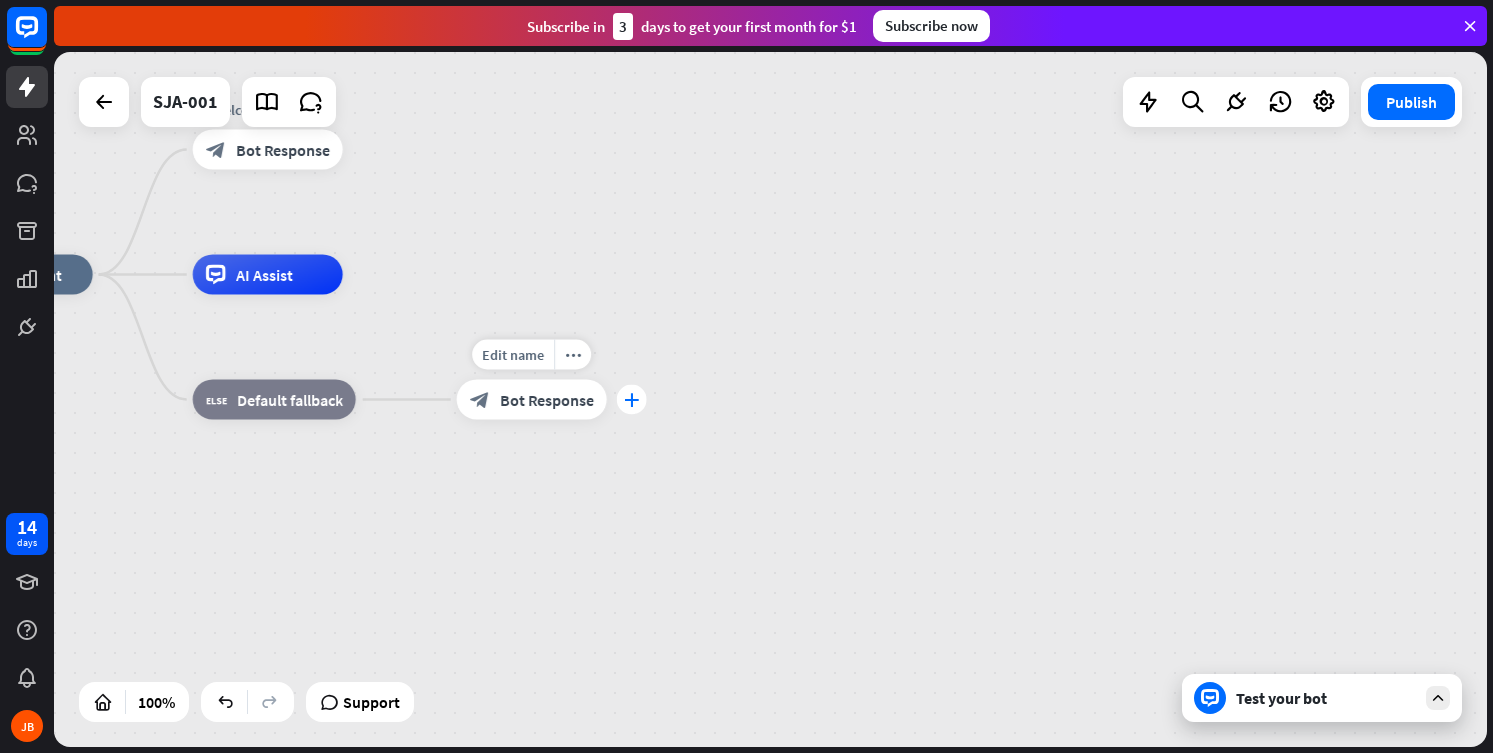 click on "plus" at bounding box center (631, 400) 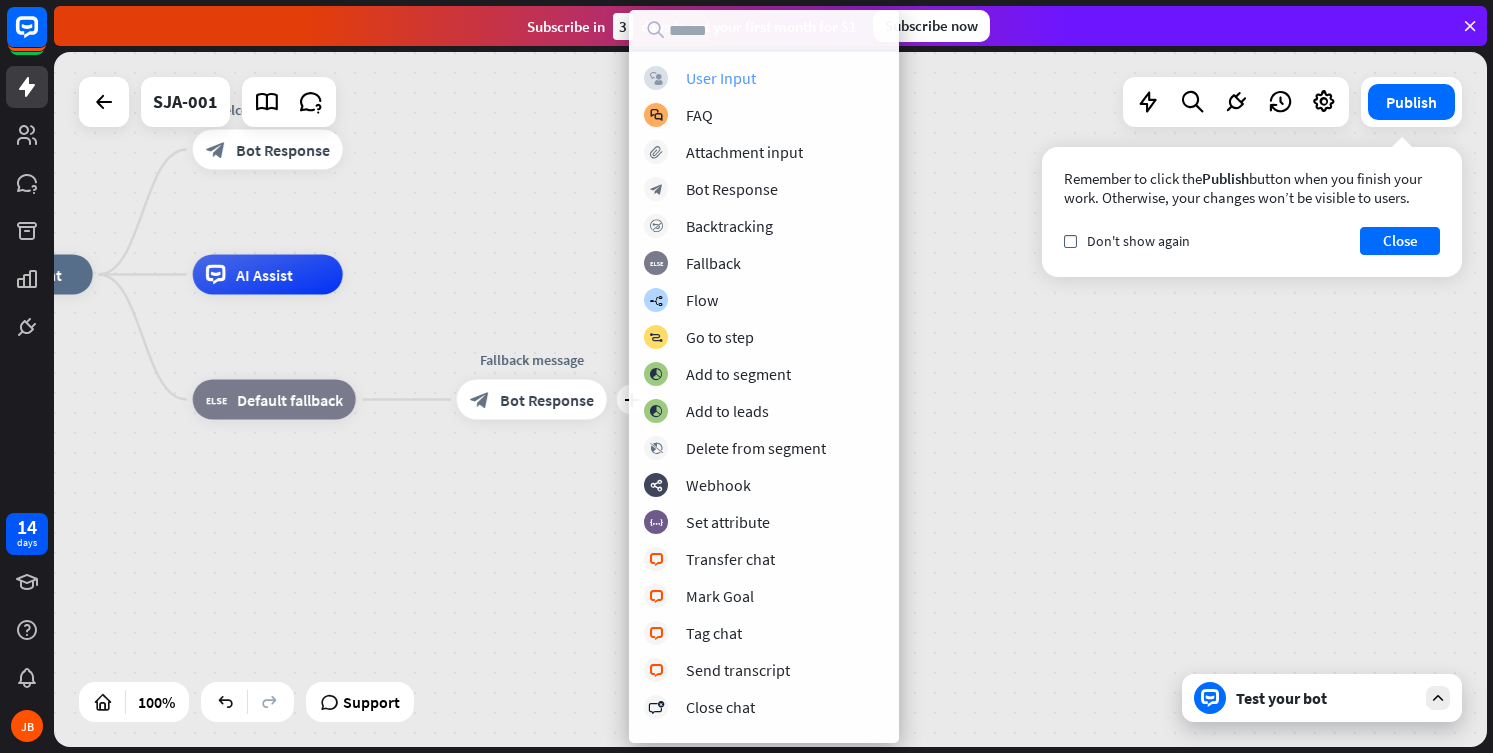 click on "User Input" at bounding box center [721, 78] 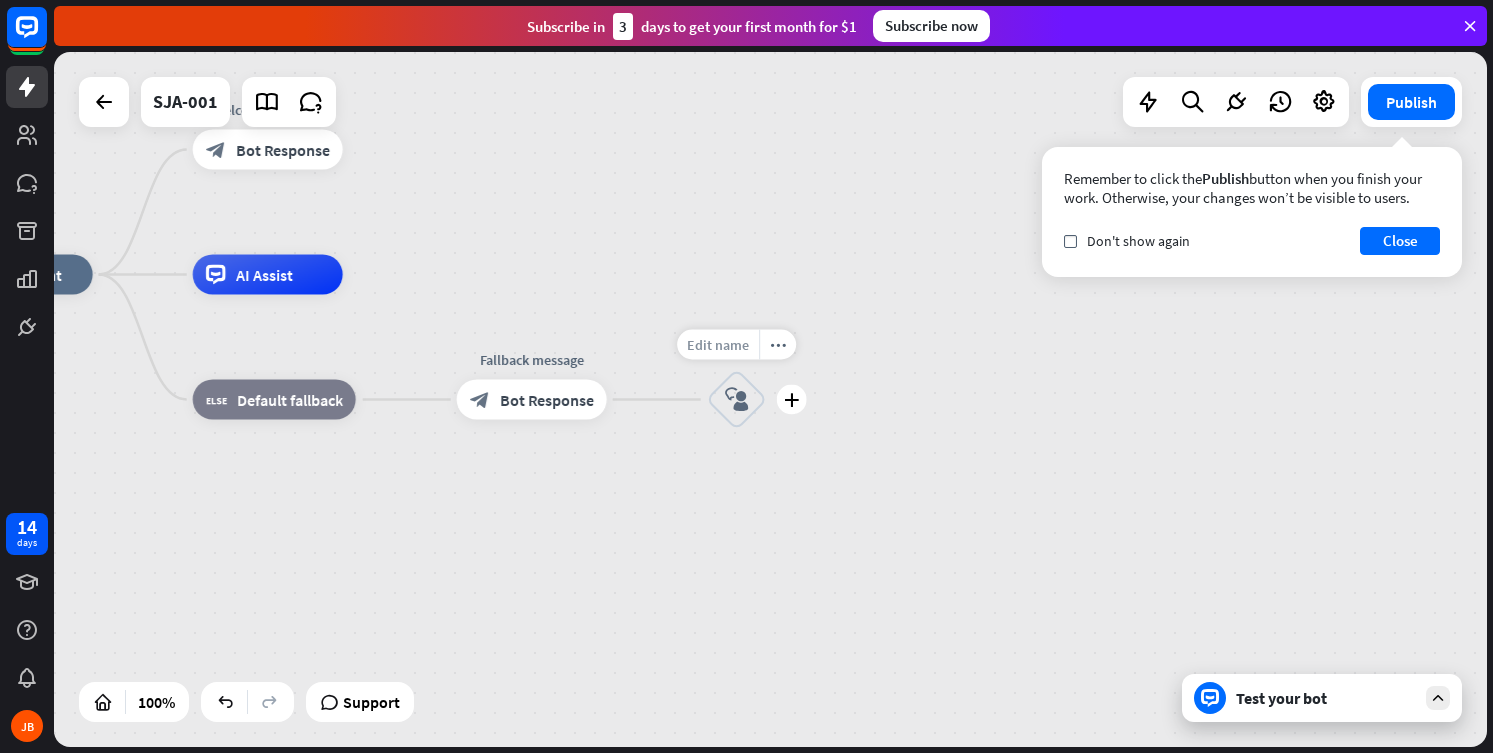 click on "Edit name" at bounding box center (718, 345) 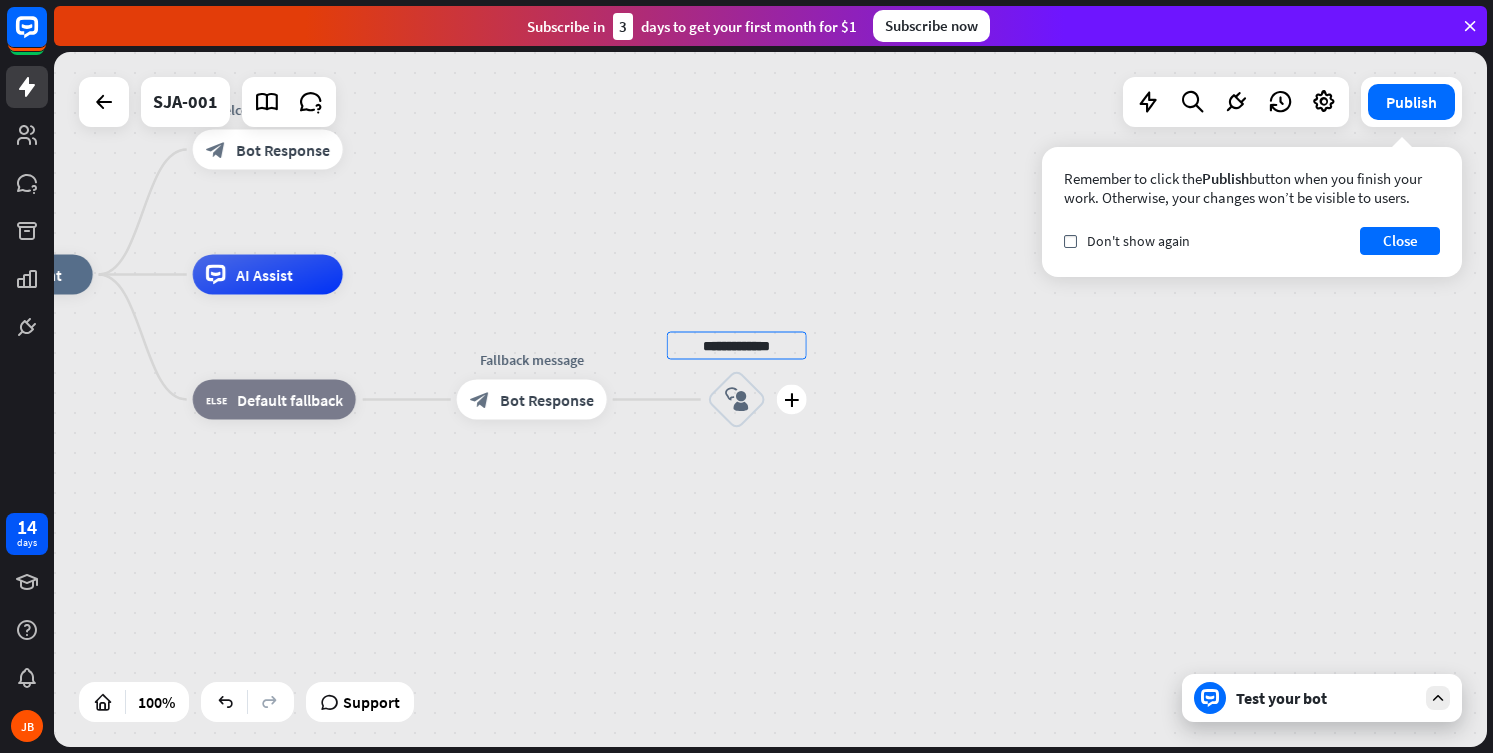type on "**********" 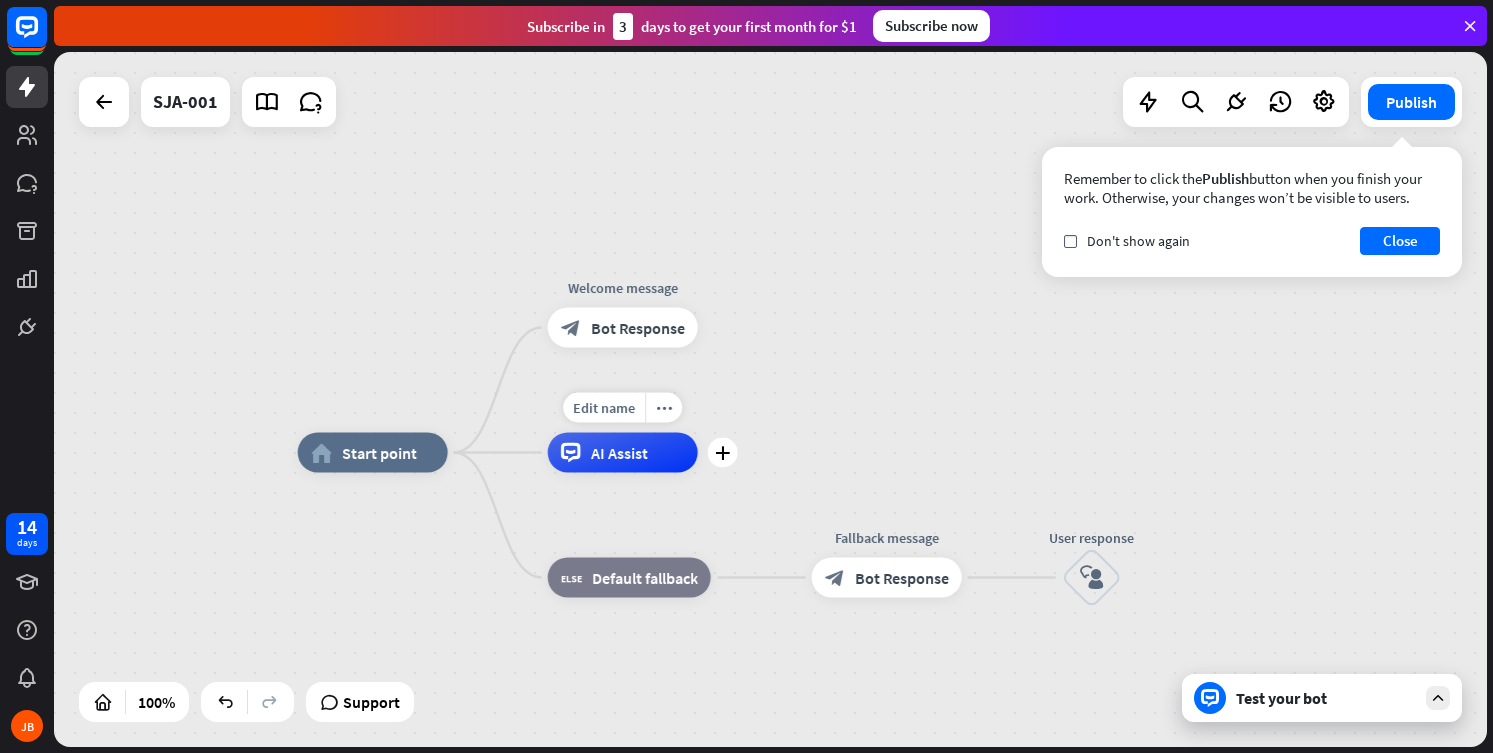 click on "AI Assist" at bounding box center (619, 453) 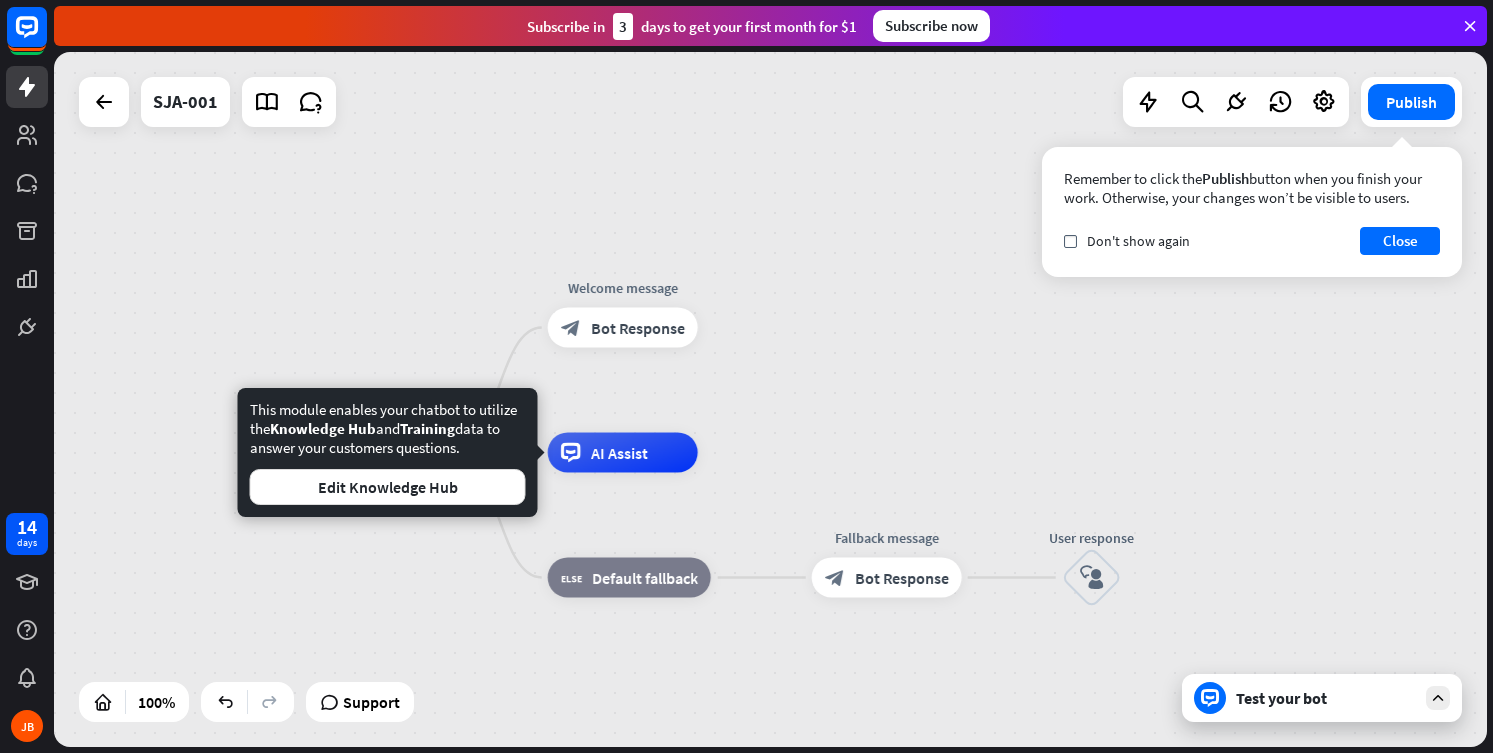click on "home_2   Start point                 Welcome message   block_bot_response   Bot Response                     AI Assist                   block_fallback   Default fallback                 Fallback message   block_bot_response   Bot Response                 User response   block_user_input" at bounding box center [770, 399] 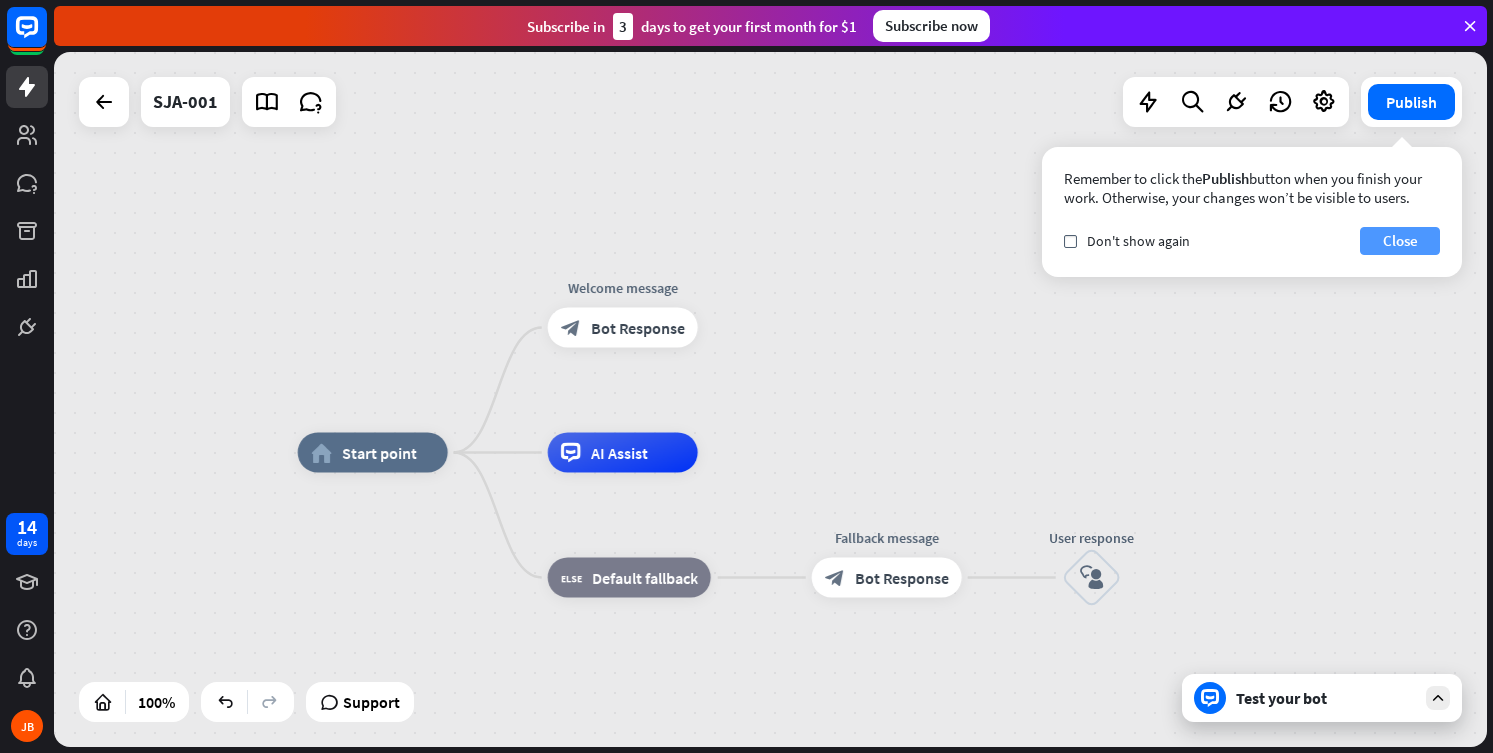 click on "Close" at bounding box center [1400, 241] 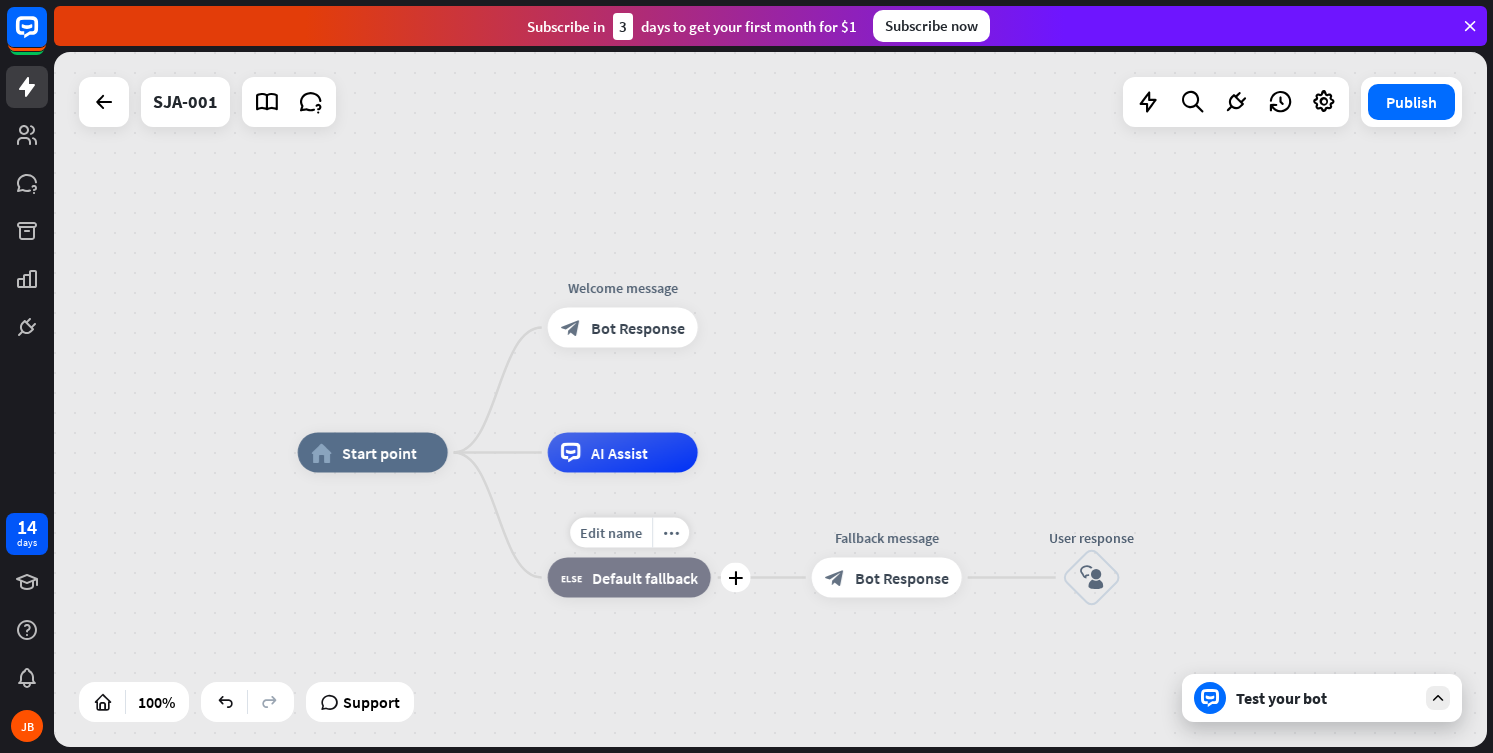 click on "block_fallback   Default fallback" at bounding box center (629, 578) 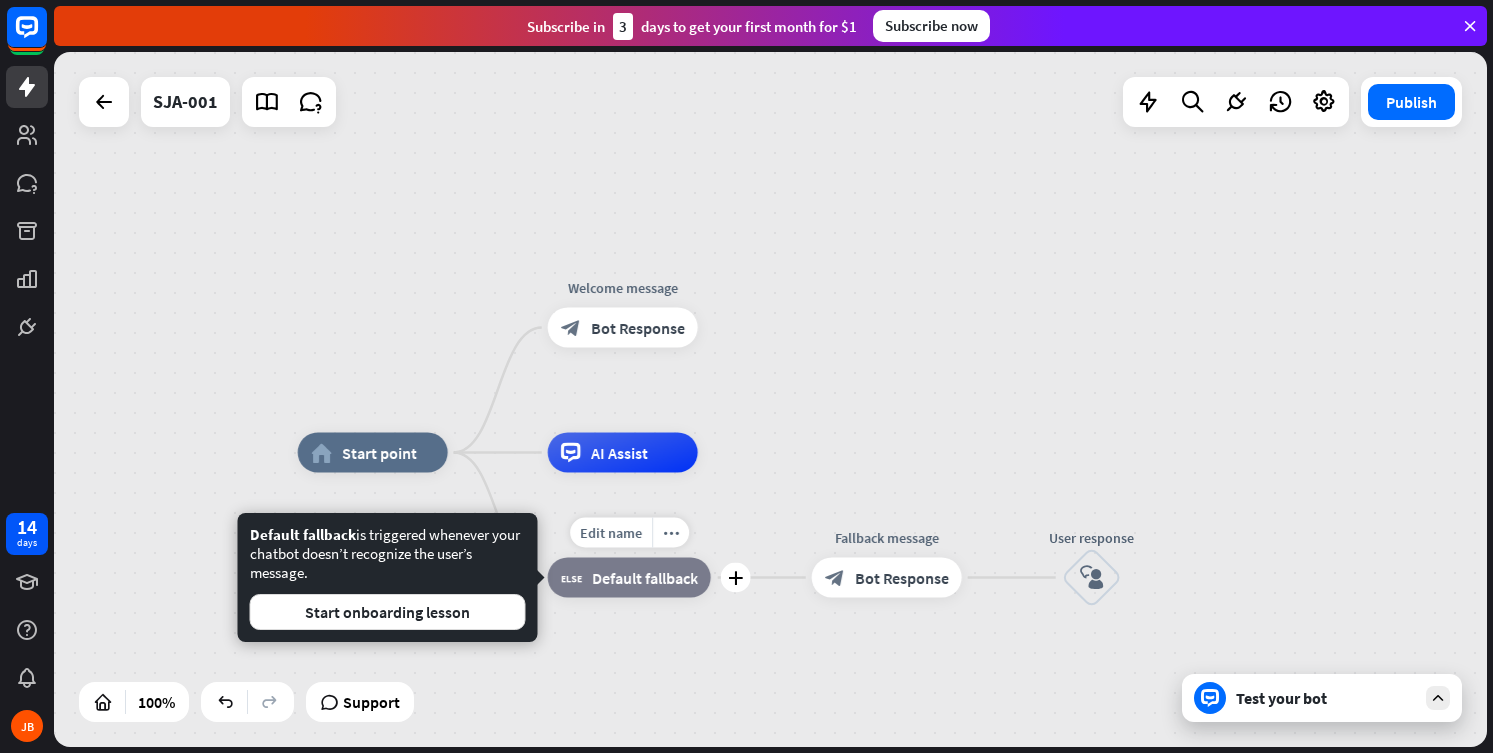 click on "Edit name   more_horiz         plus     block_fallback   Default fallback" at bounding box center (629, 578) 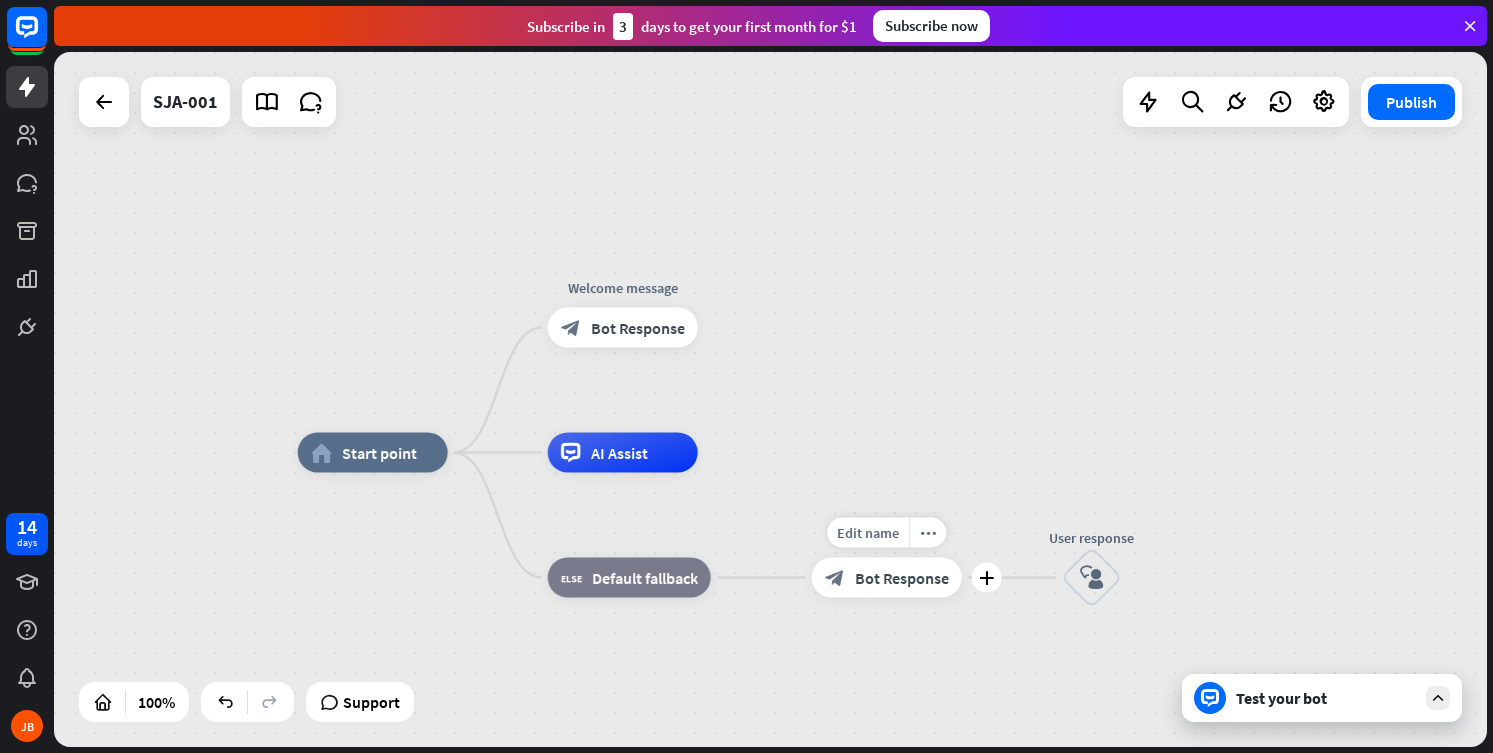 click on "Bot Response" at bounding box center (902, 578) 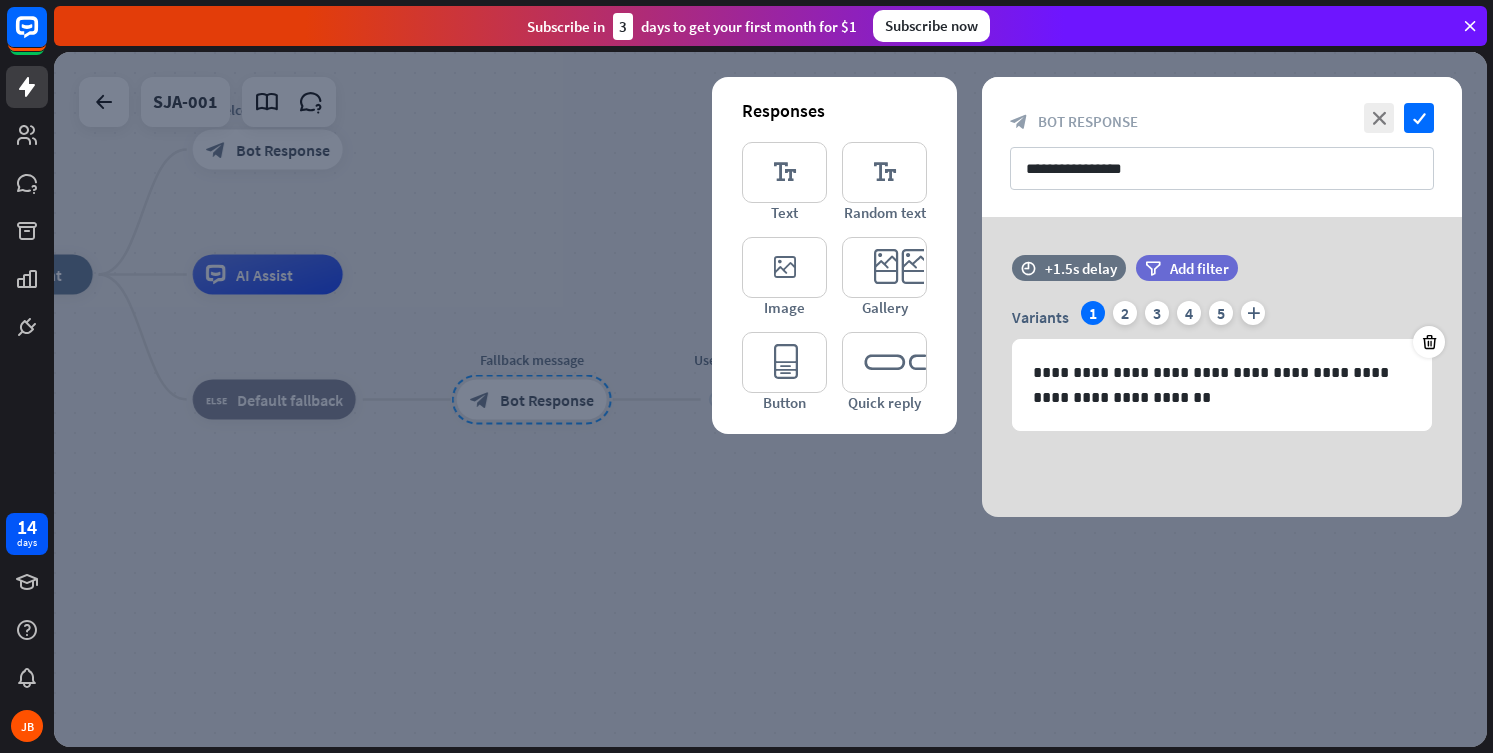 click at bounding box center [770, 399] 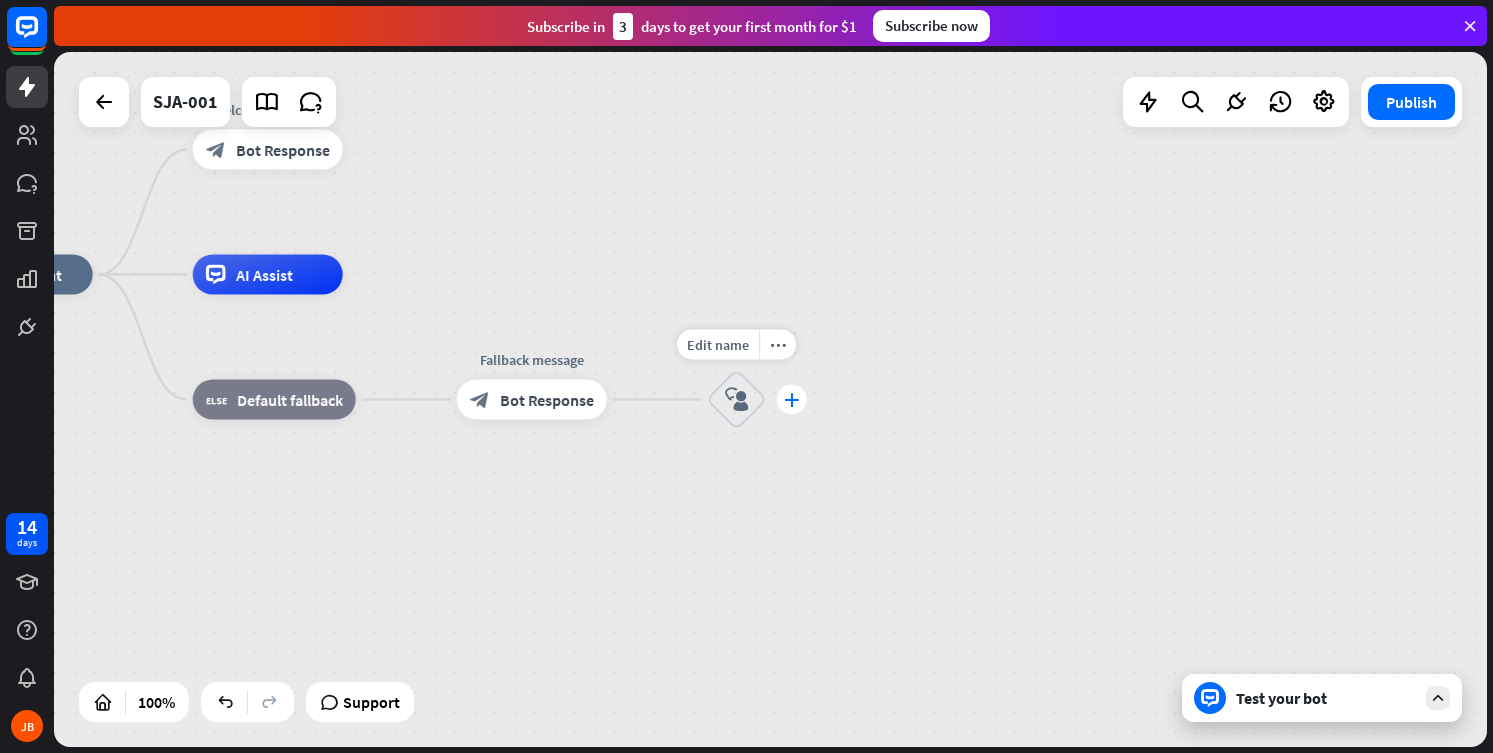 click on "plus" at bounding box center [792, 400] 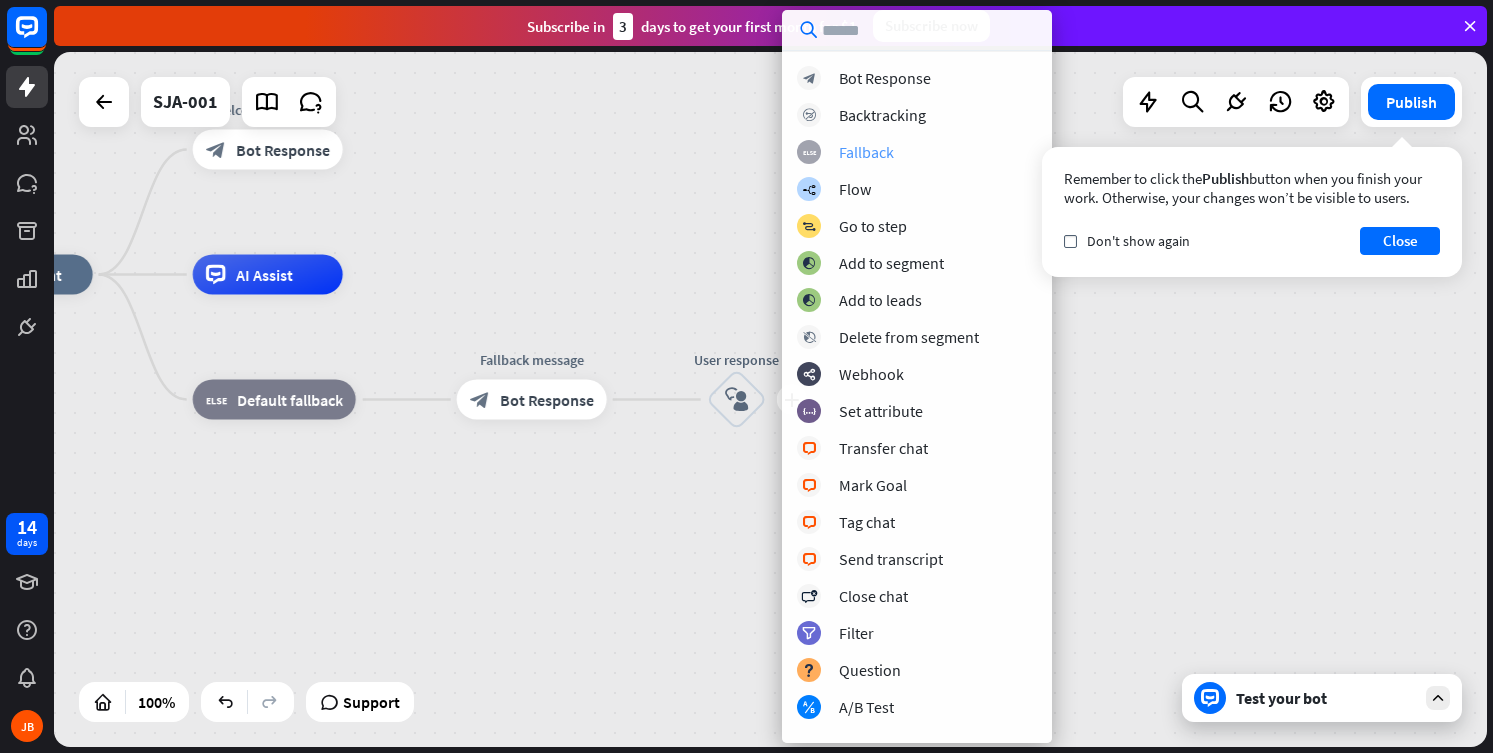 click on "Fallback" at bounding box center (866, 152) 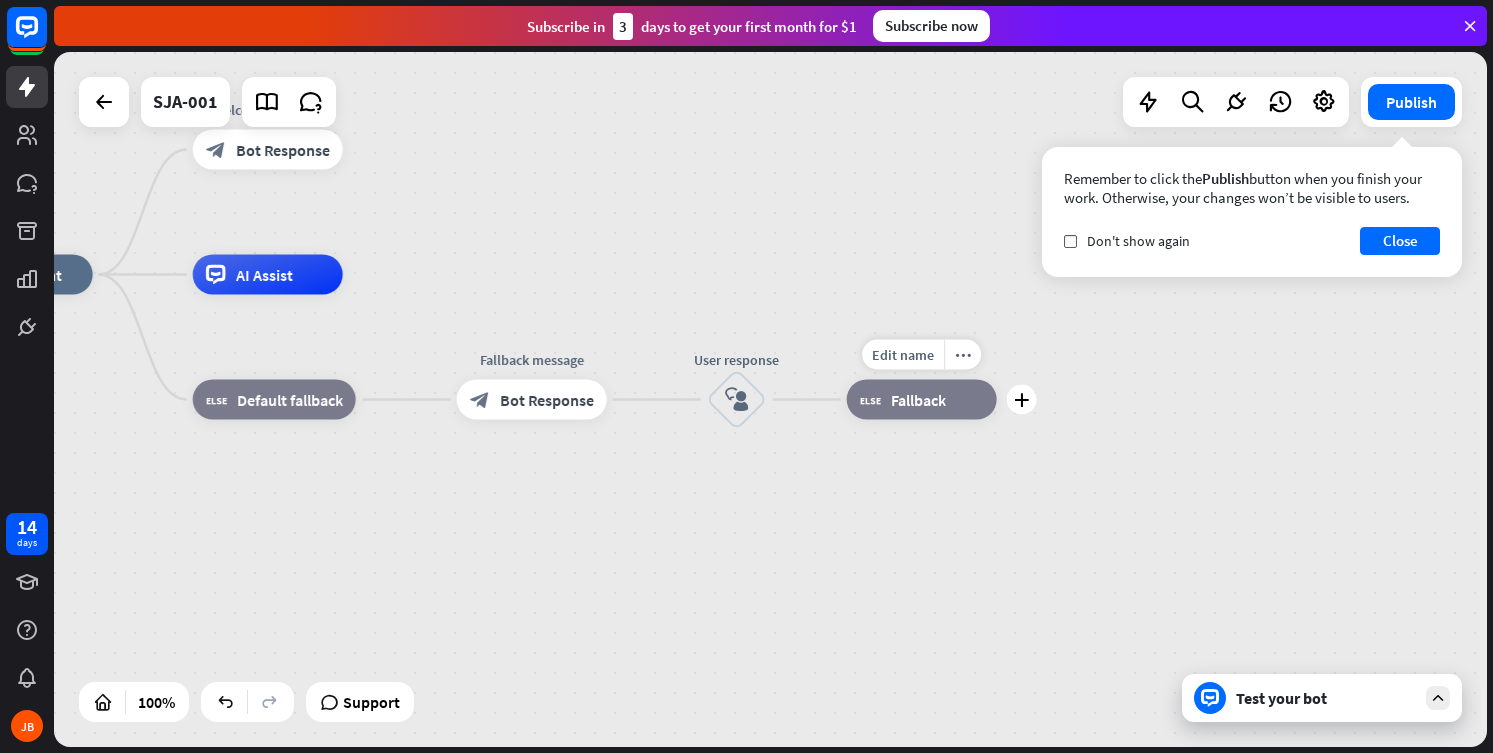 click on "Fallback" at bounding box center (918, 400) 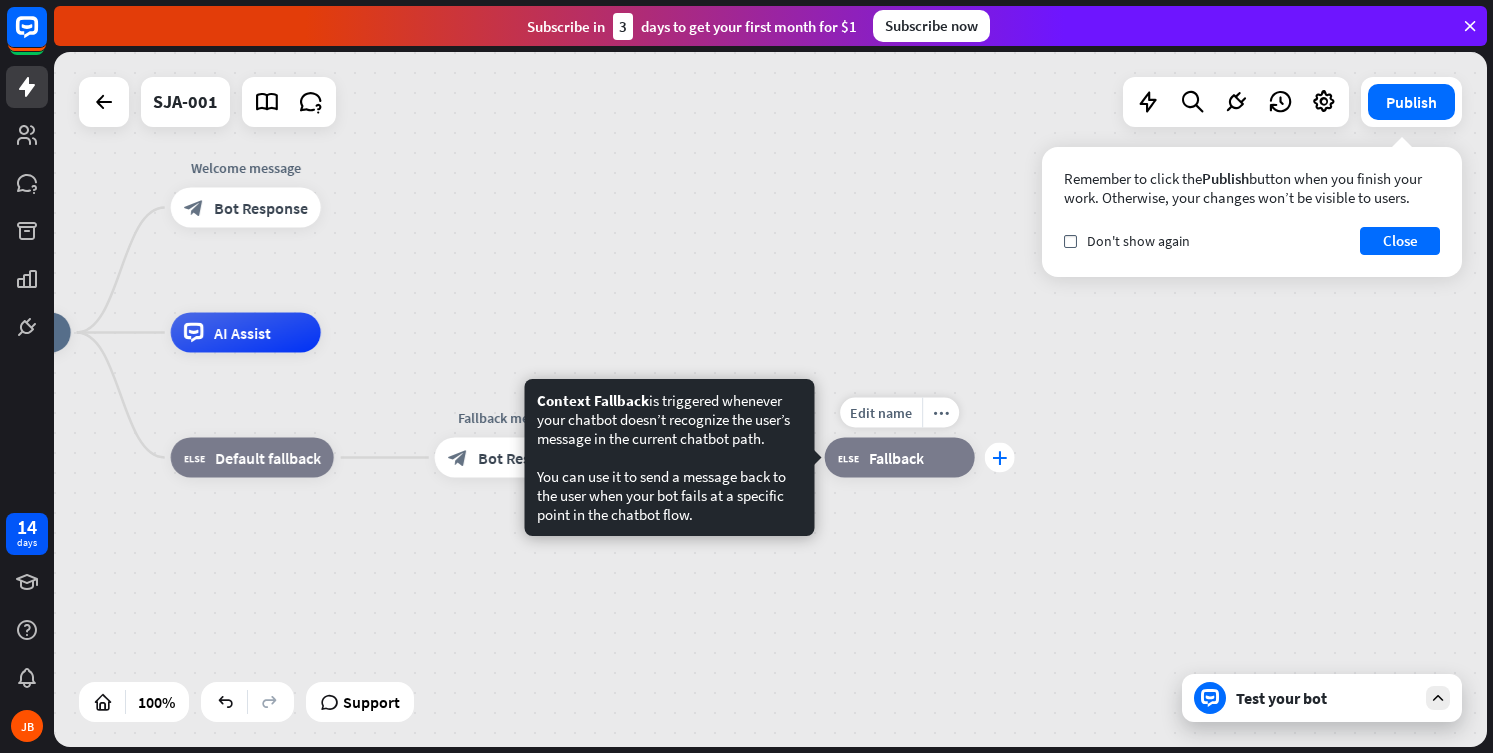 click on "plus" at bounding box center [999, 458] 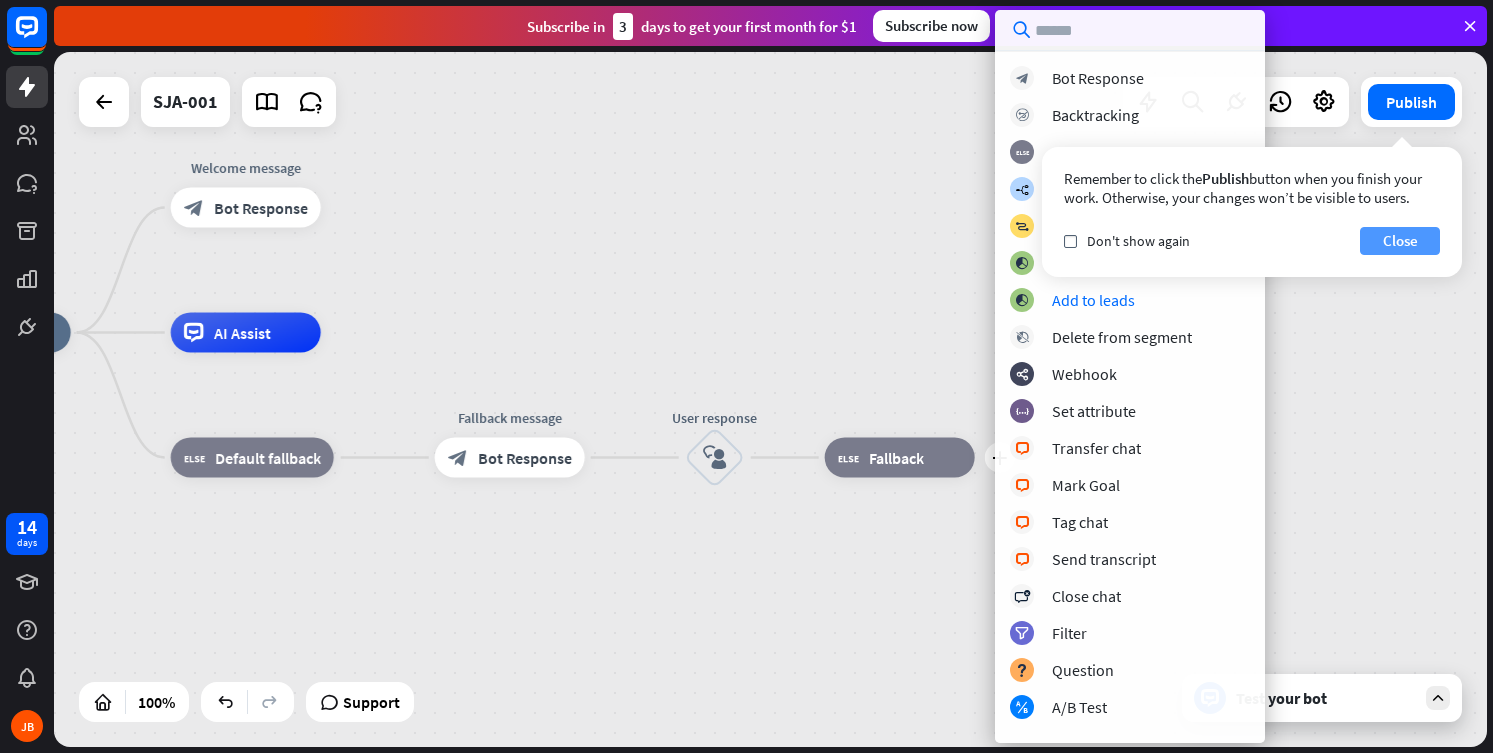 click on "Close" at bounding box center [1400, 241] 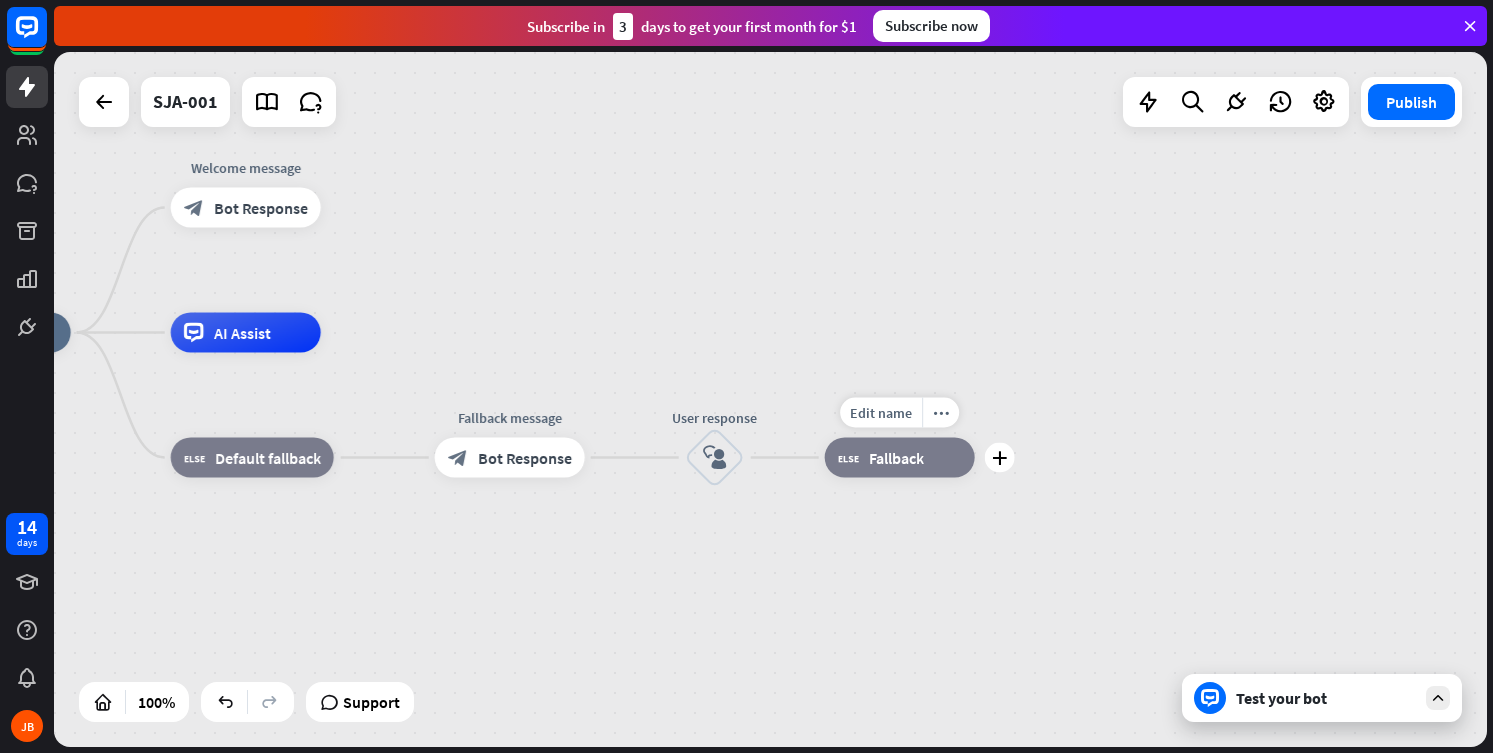 click on "Edit name   more_horiz         plus     block_fallback   Fallback" at bounding box center [900, 458] 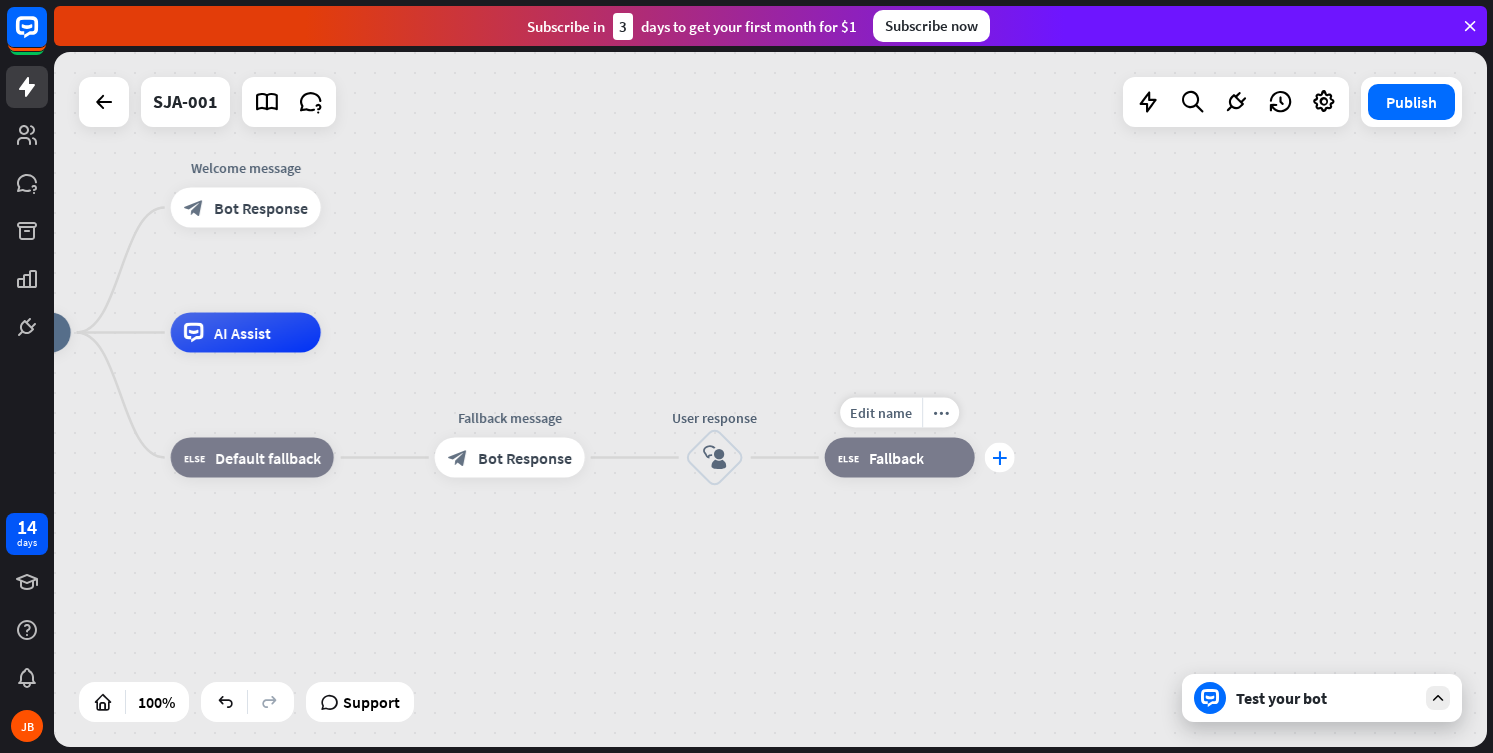 click on "plus" at bounding box center (1000, 458) 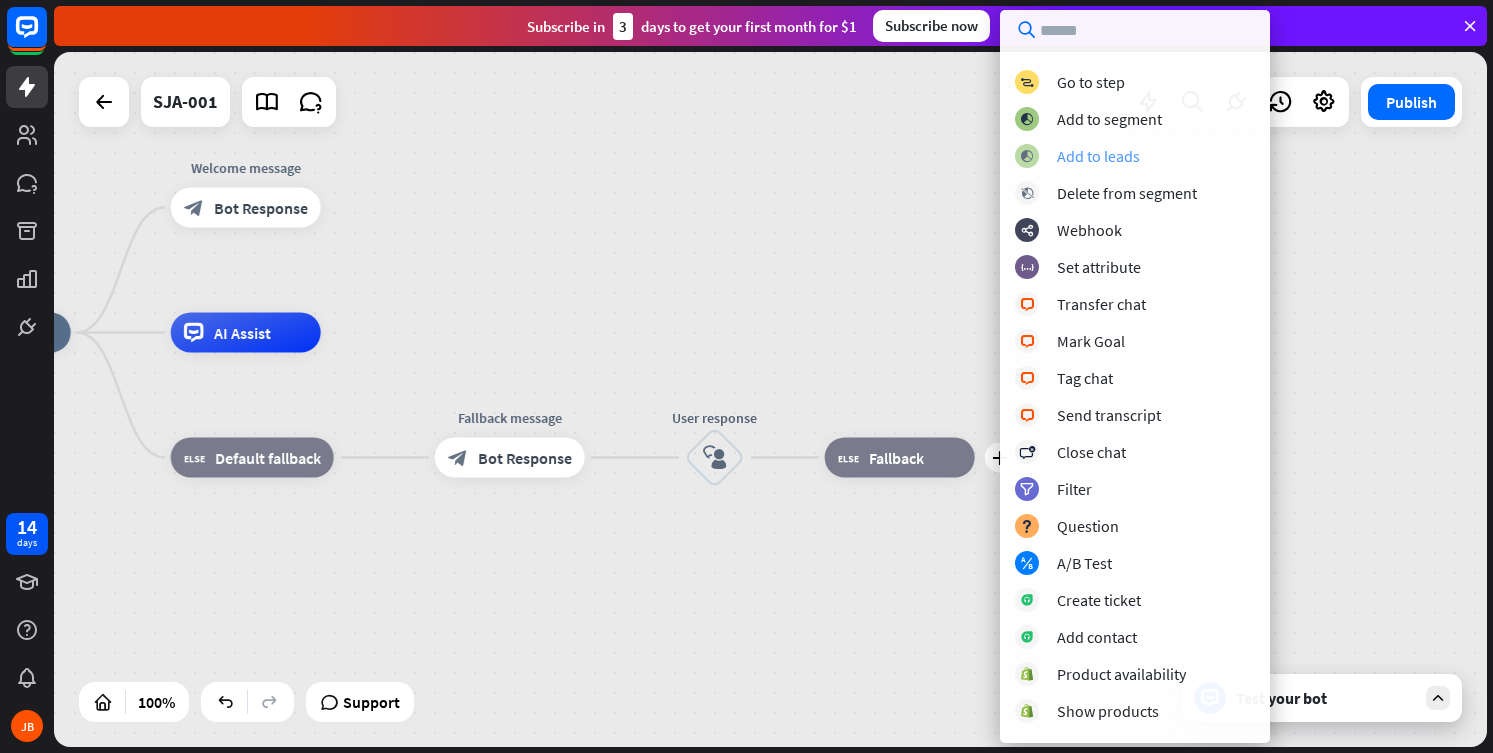 scroll, scrollTop: 146, scrollLeft: 0, axis: vertical 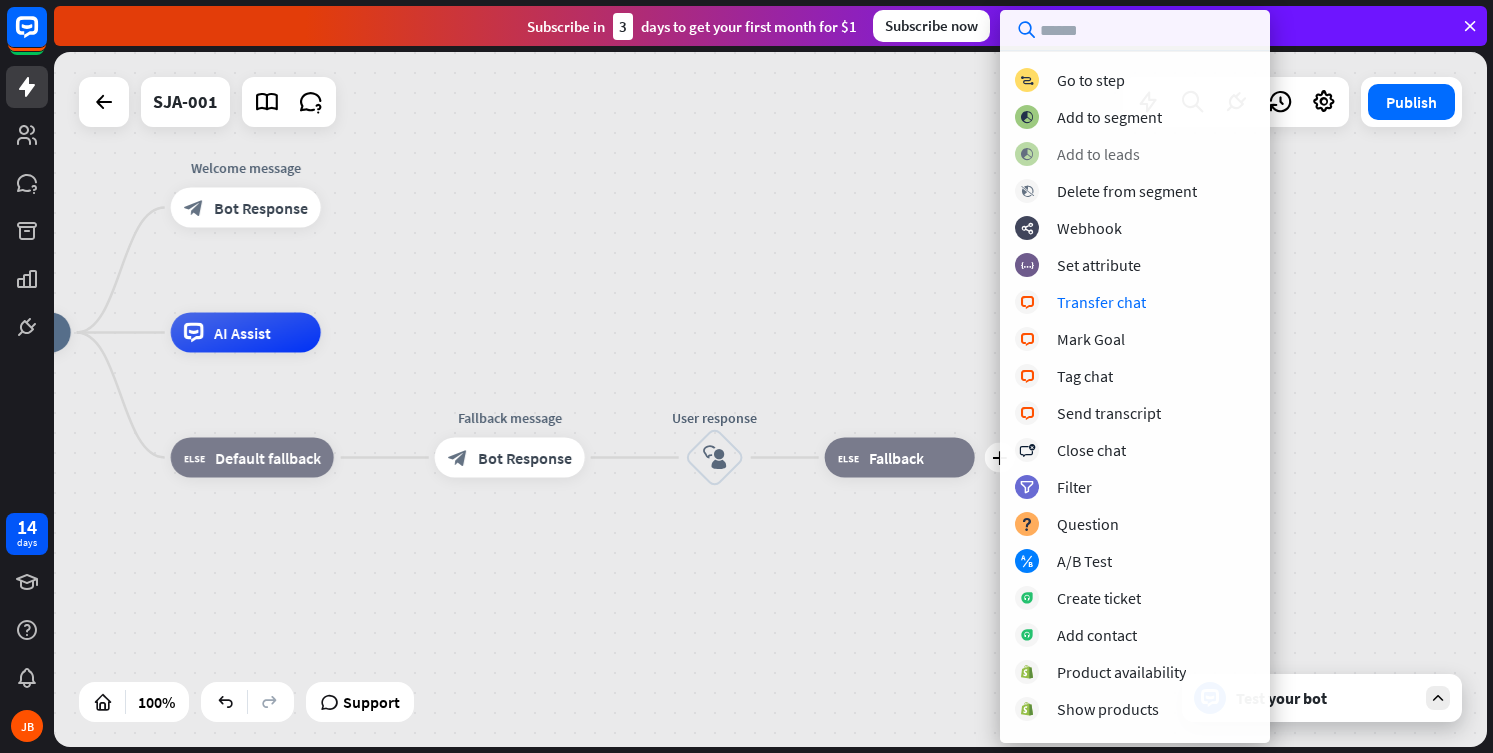 click on "Transfer chat" at bounding box center [1101, 302] 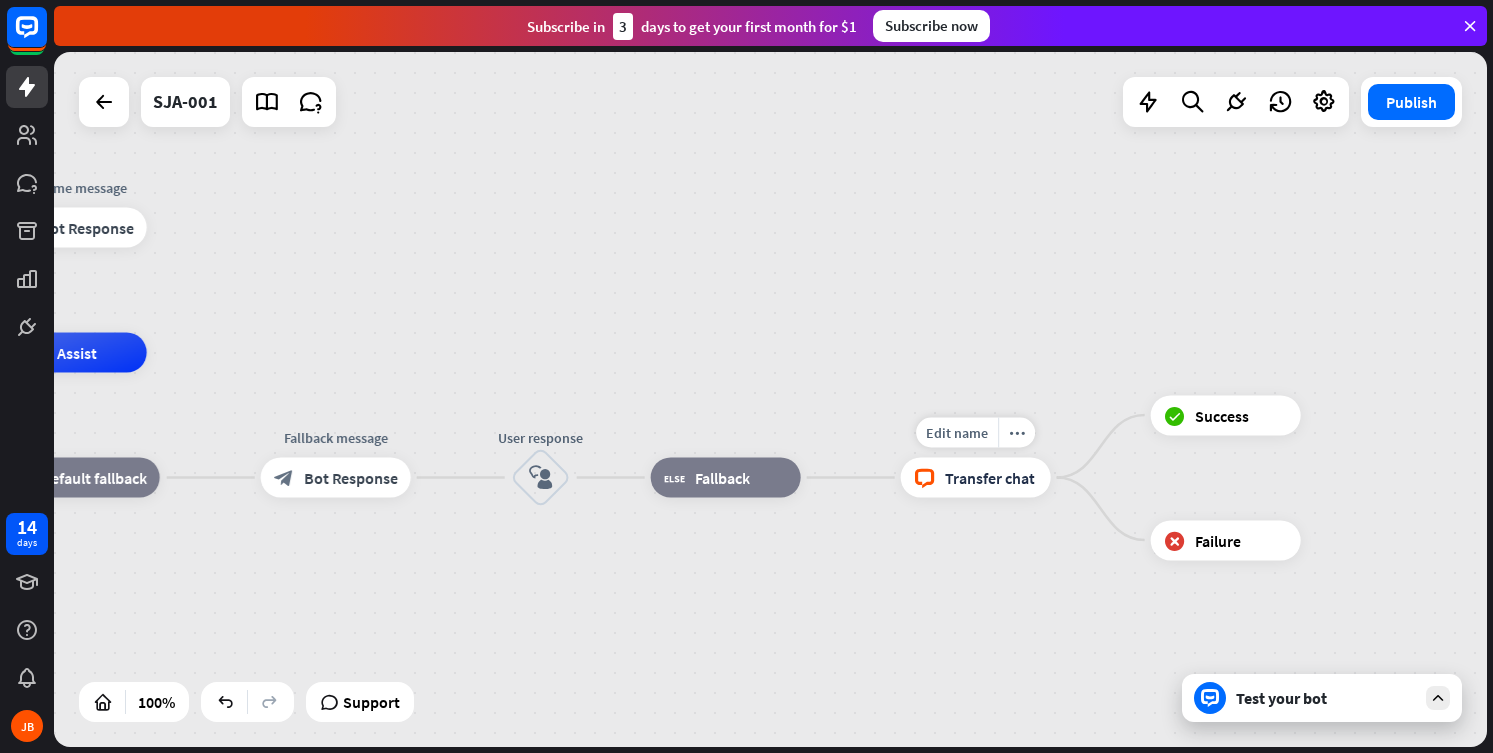 click on "block_livechat   Transfer chat" at bounding box center (976, 478) 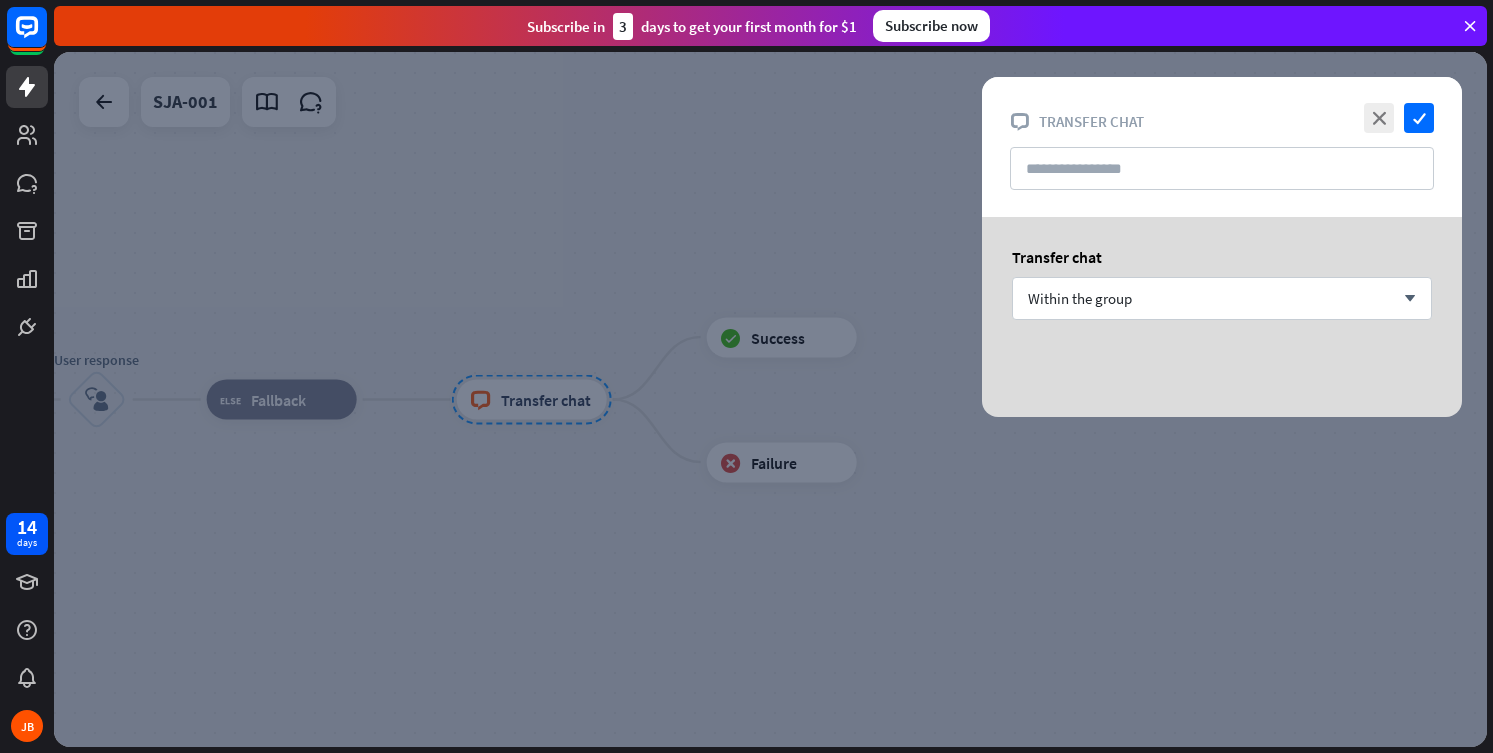 click at bounding box center (770, 399) 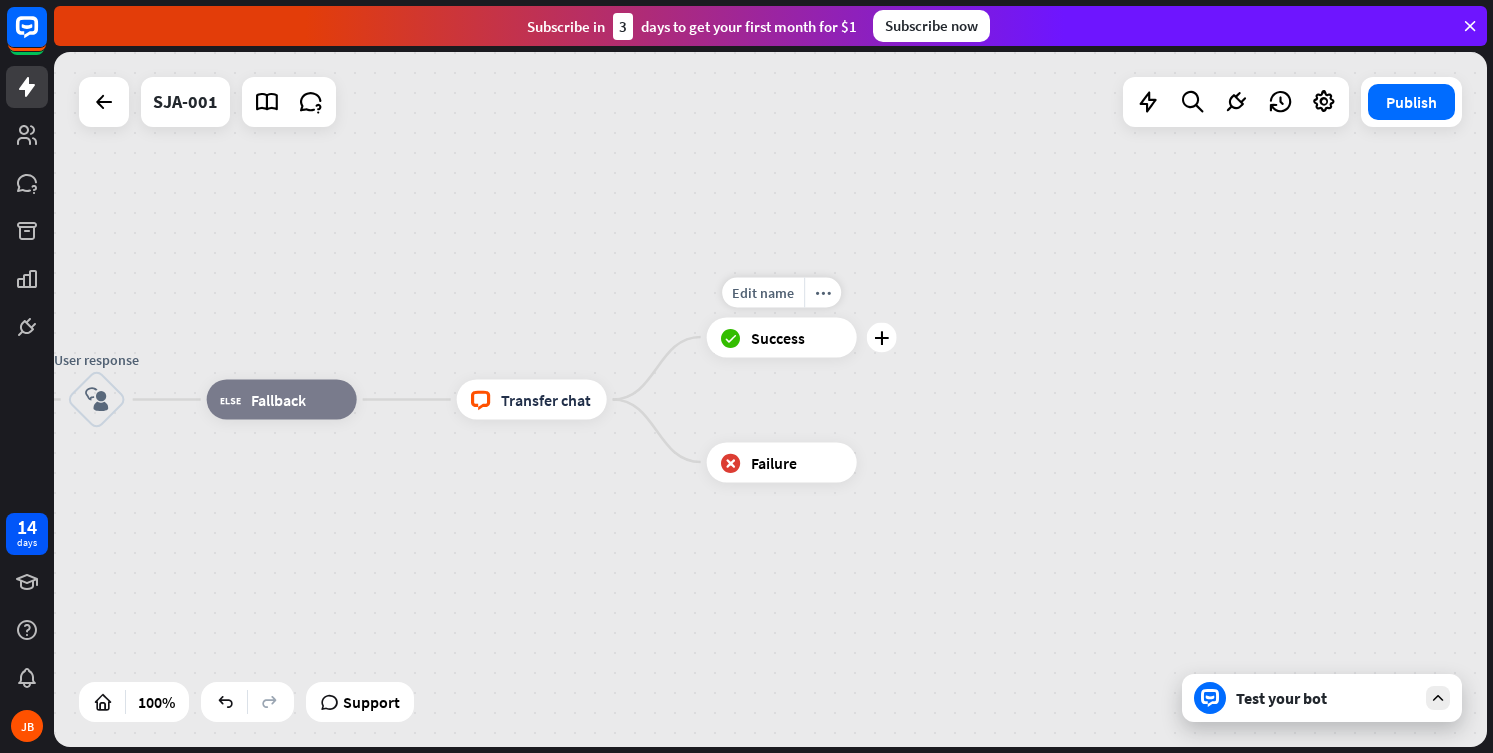 click on "Edit name   more_horiz         plus     block_success   Success" at bounding box center (782, 337) 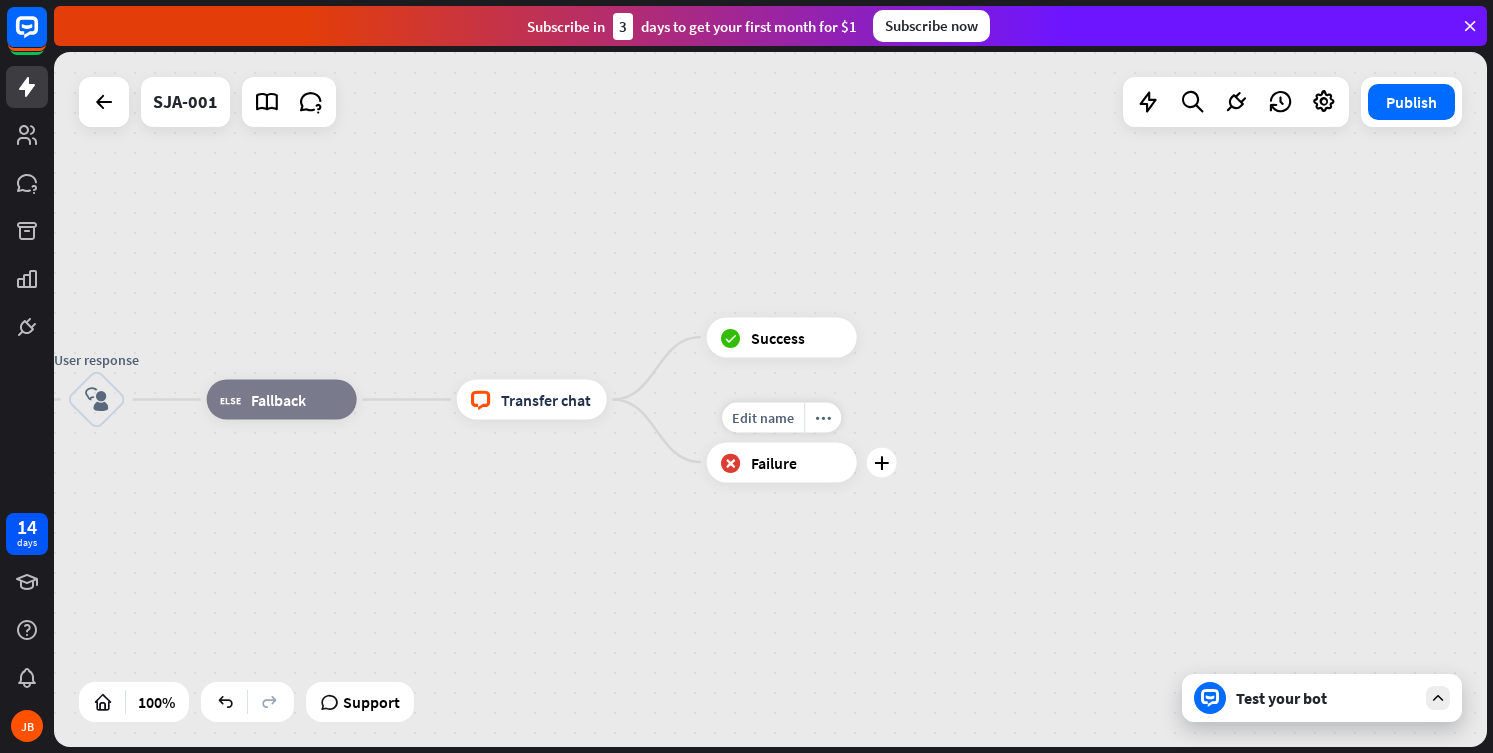 click on "block_failure   Failure" at bounding box center [782, 462] 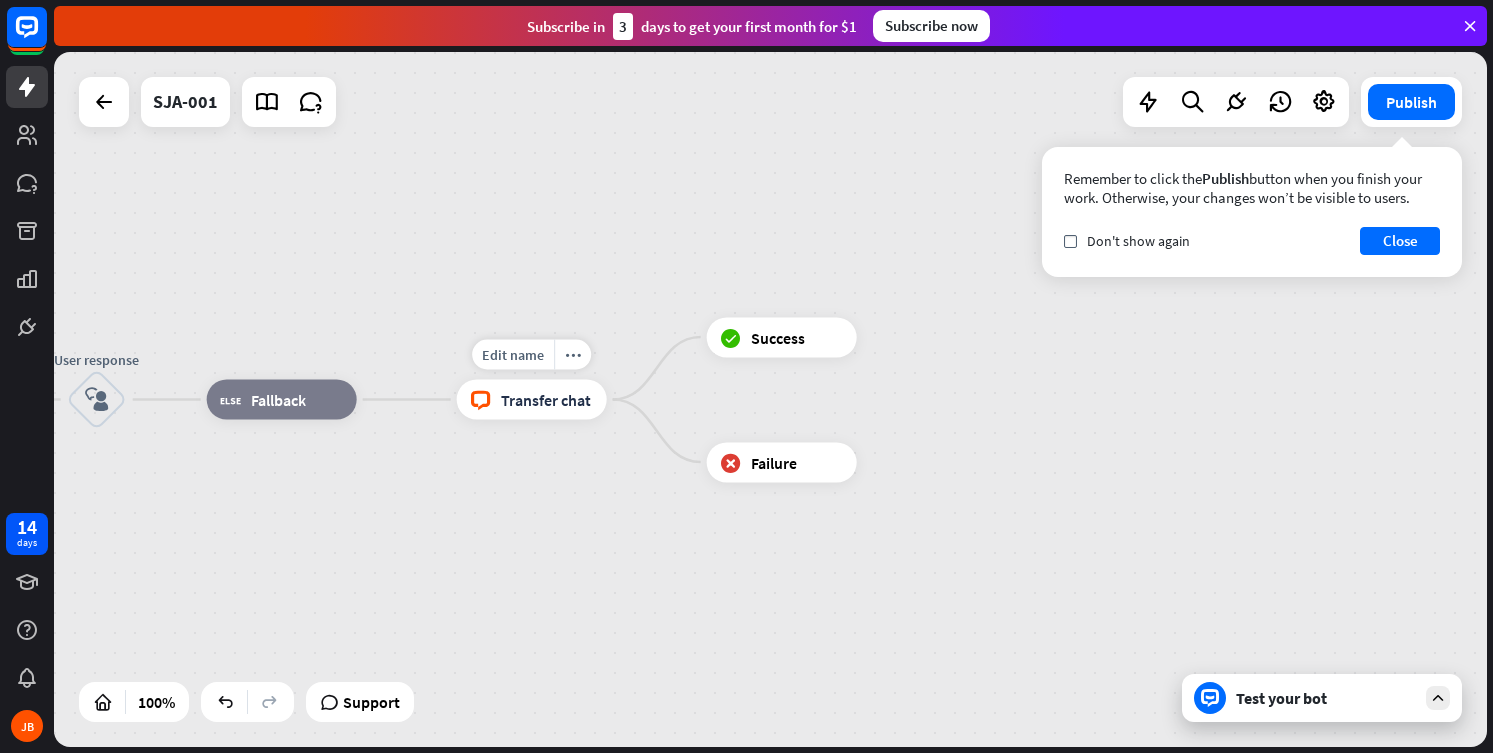 click on "Transfer chat" at bounding box center (546, 400) 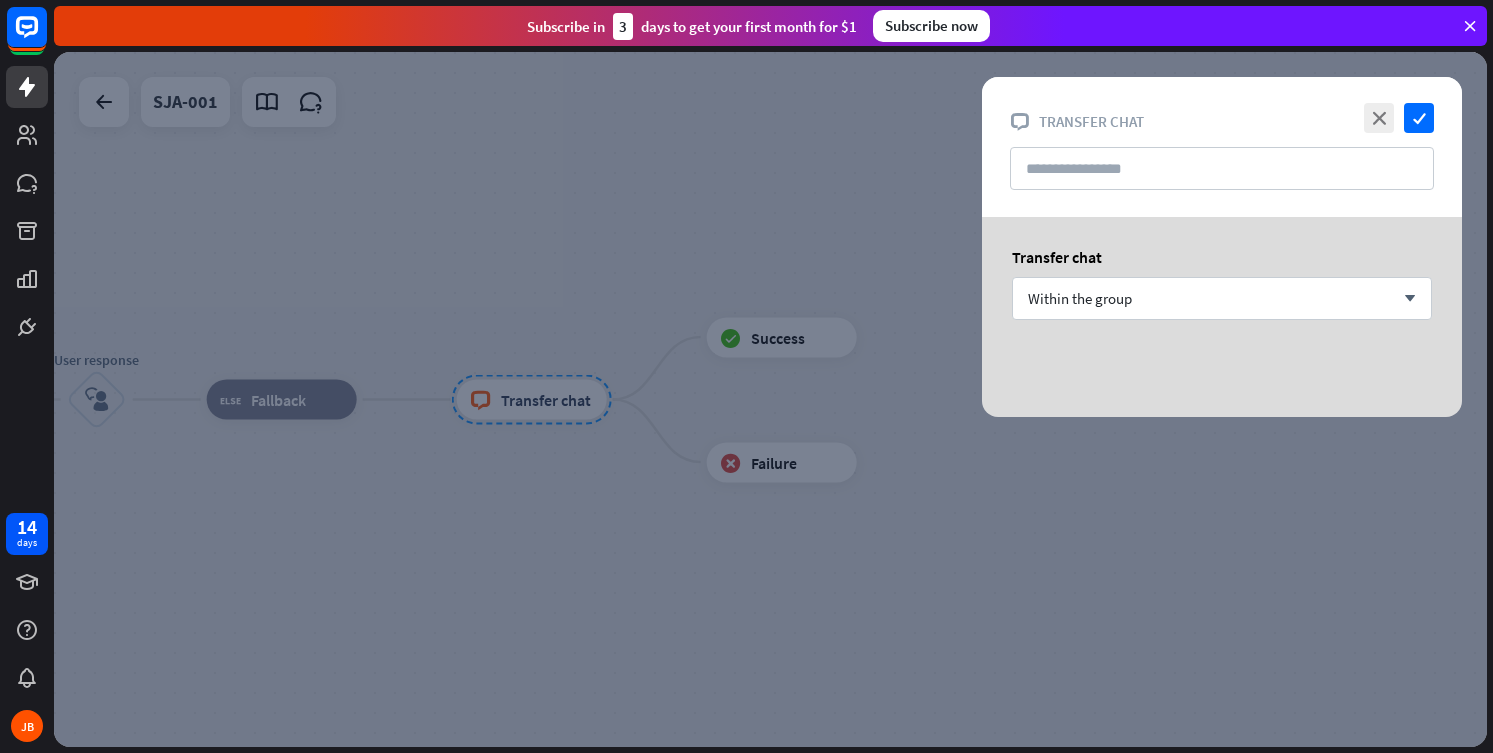 click at bounding box center (770, 399) 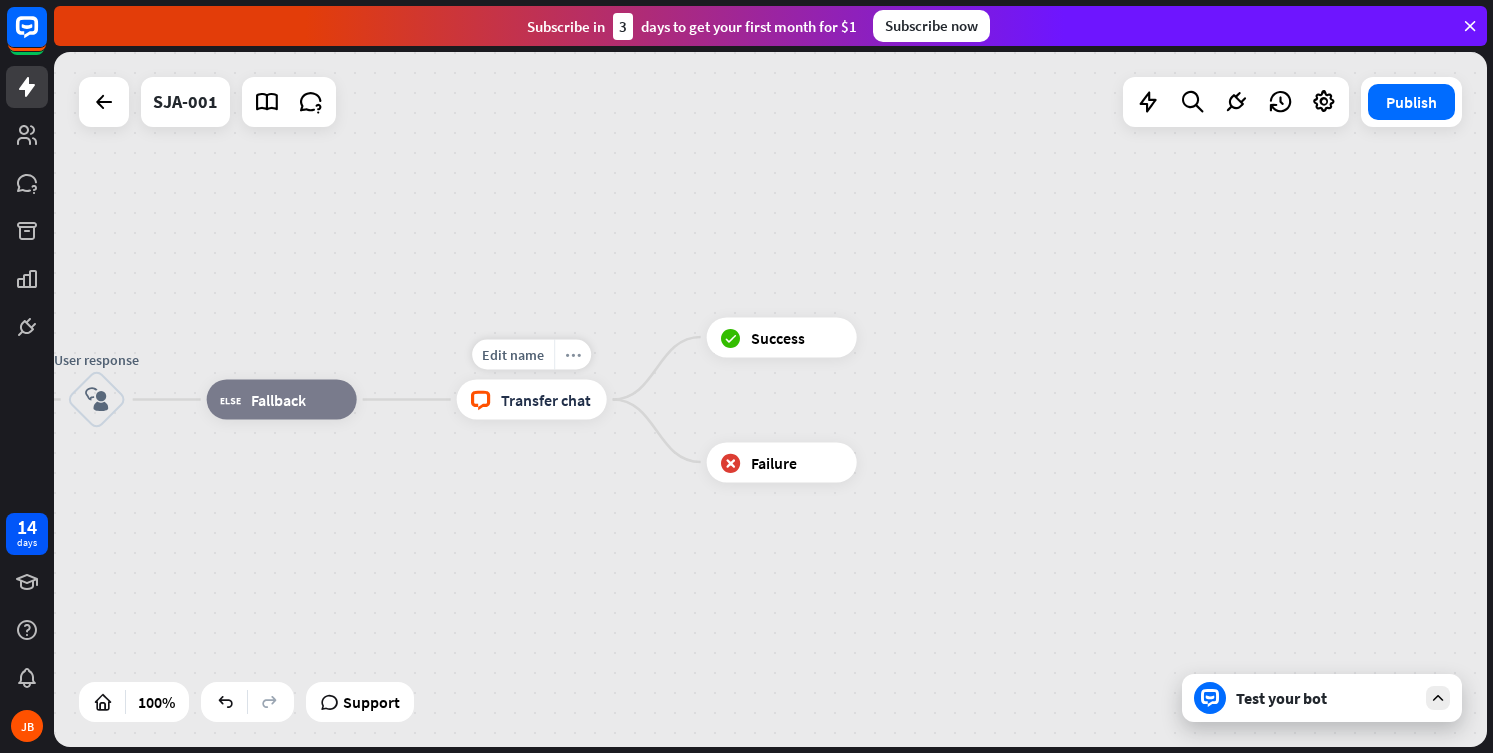 click on "more_horiz" at bounding box center [572, 355] 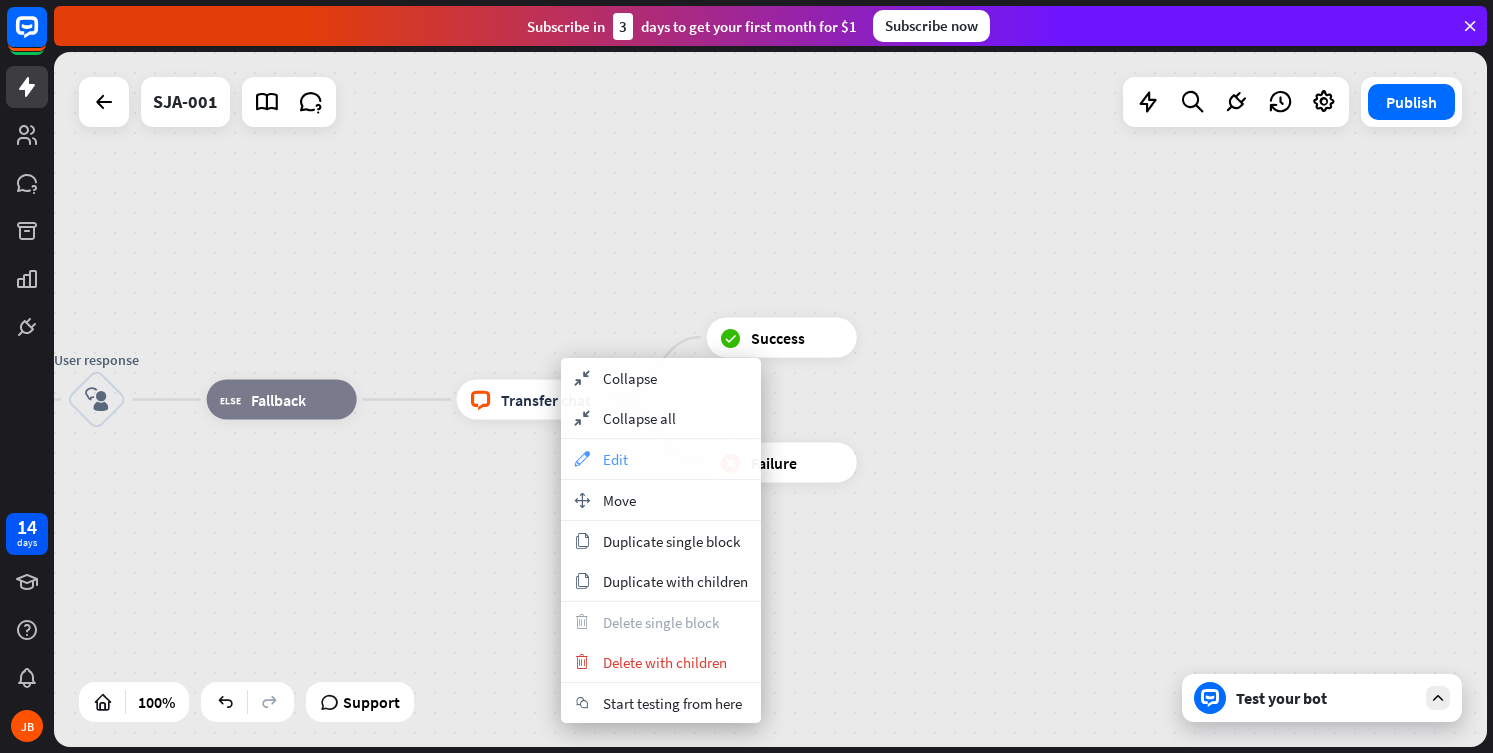 click on "appearance" at bounding box center (582, 459) 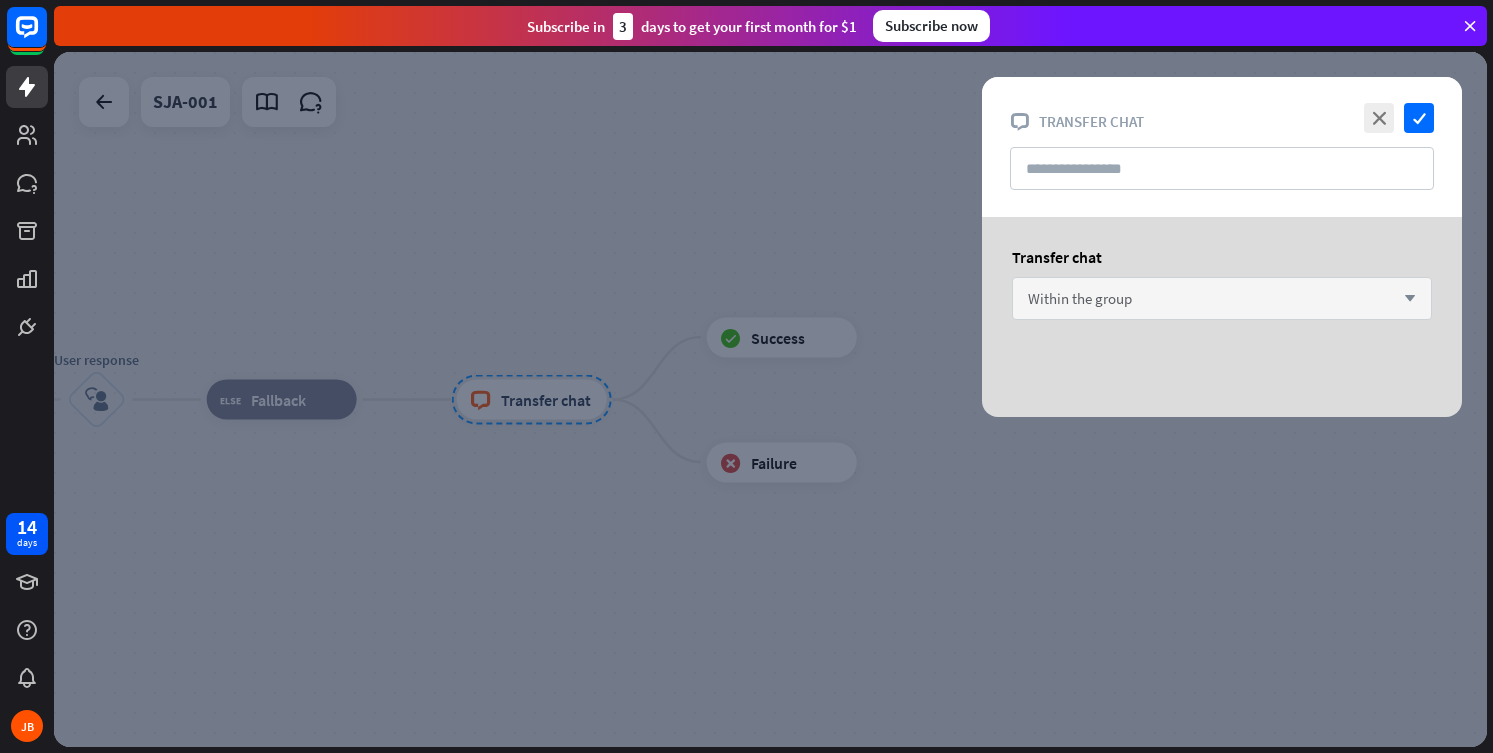 click on "Within the group
arrow_down" at bounding box center (1222, 298) 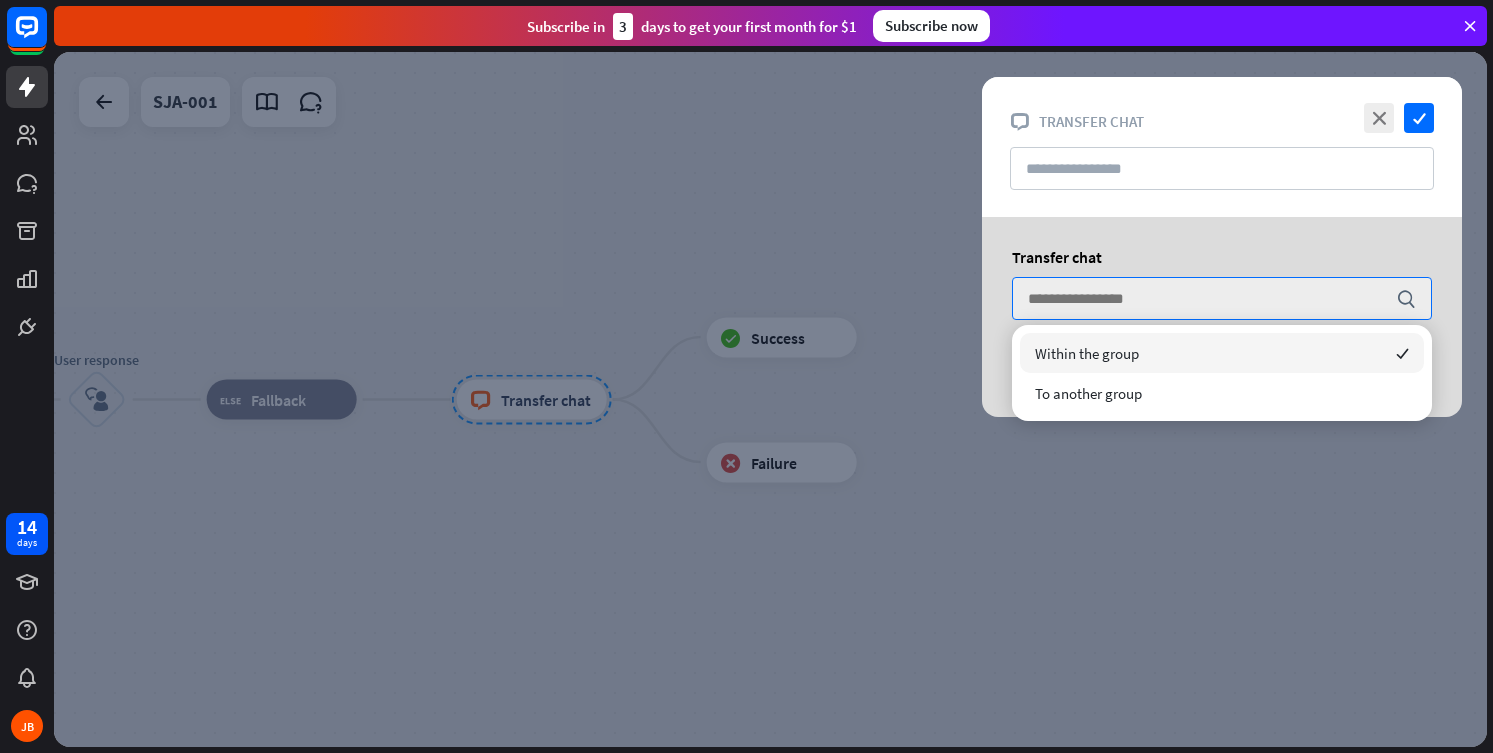 click on "To another group" at bounding box center (1222, 393) 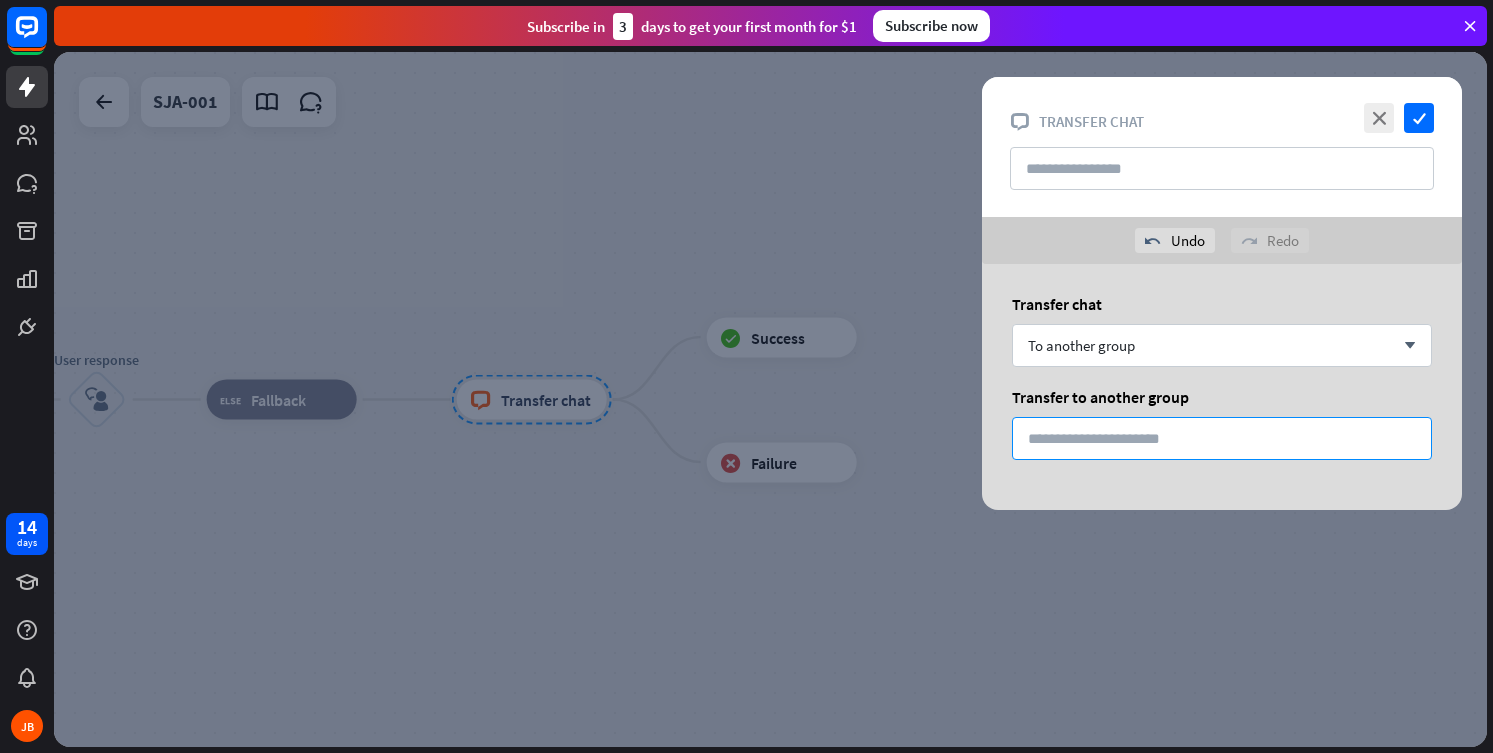click on "*" at bounding box center (1222, 438) 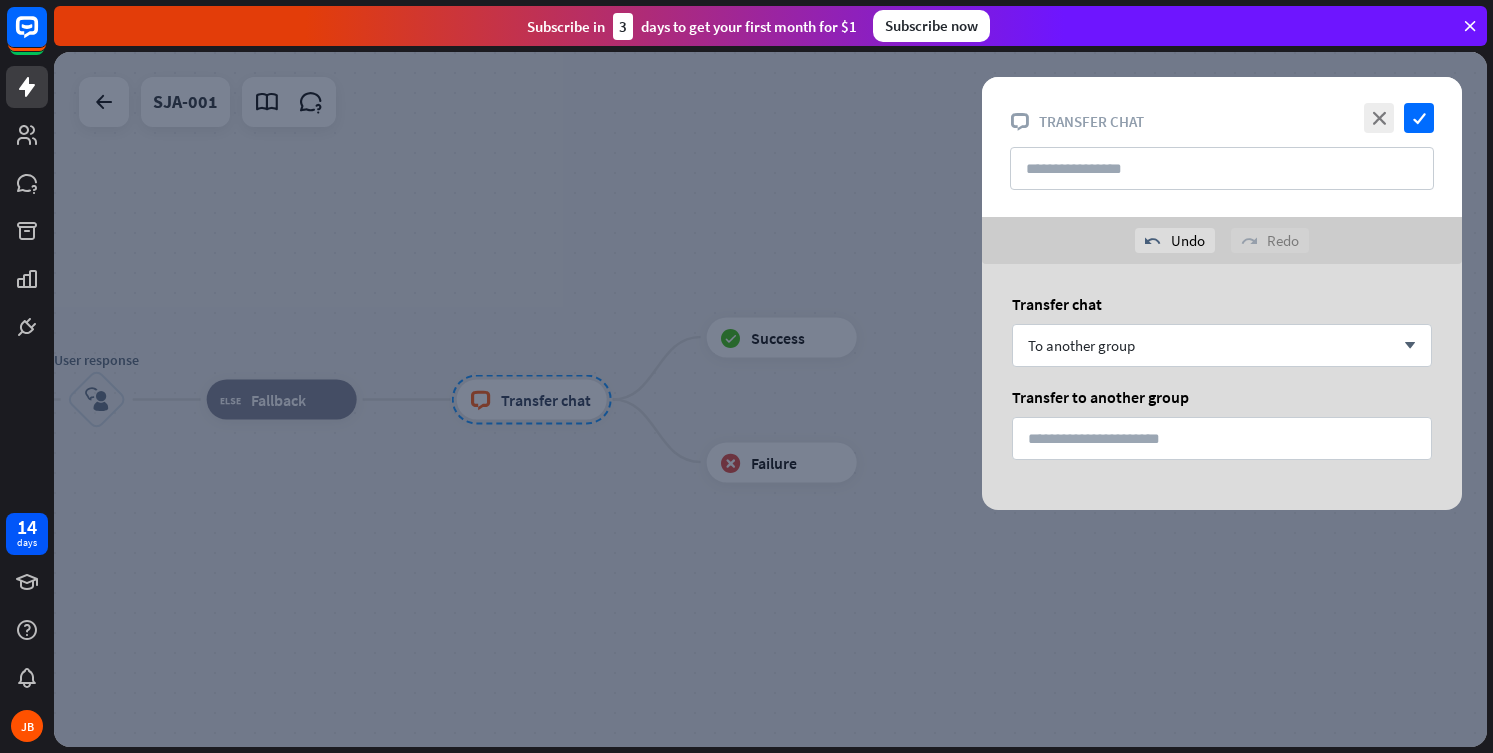 click at bounding box center (770, 399) 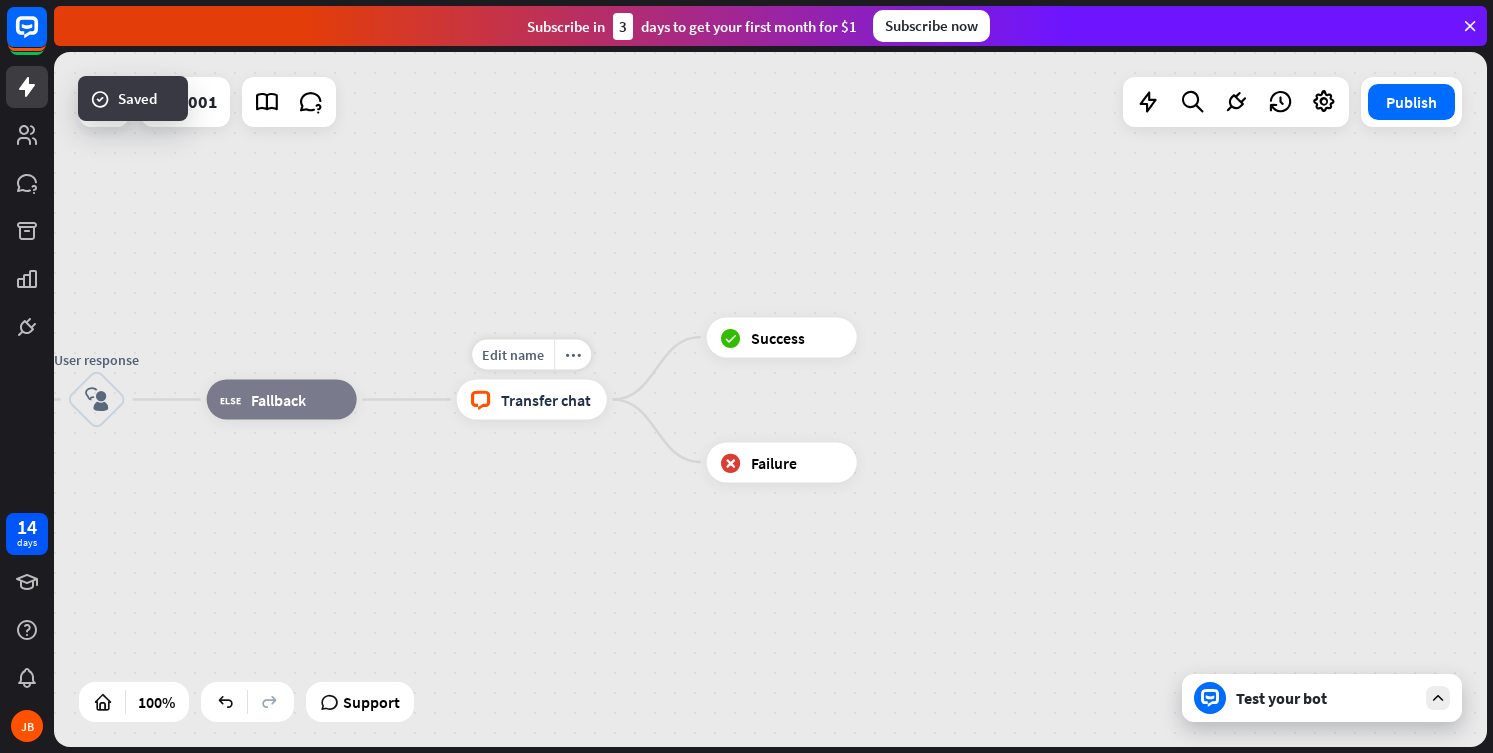 click on "Transfer chat" at bounding box center [546, 400] 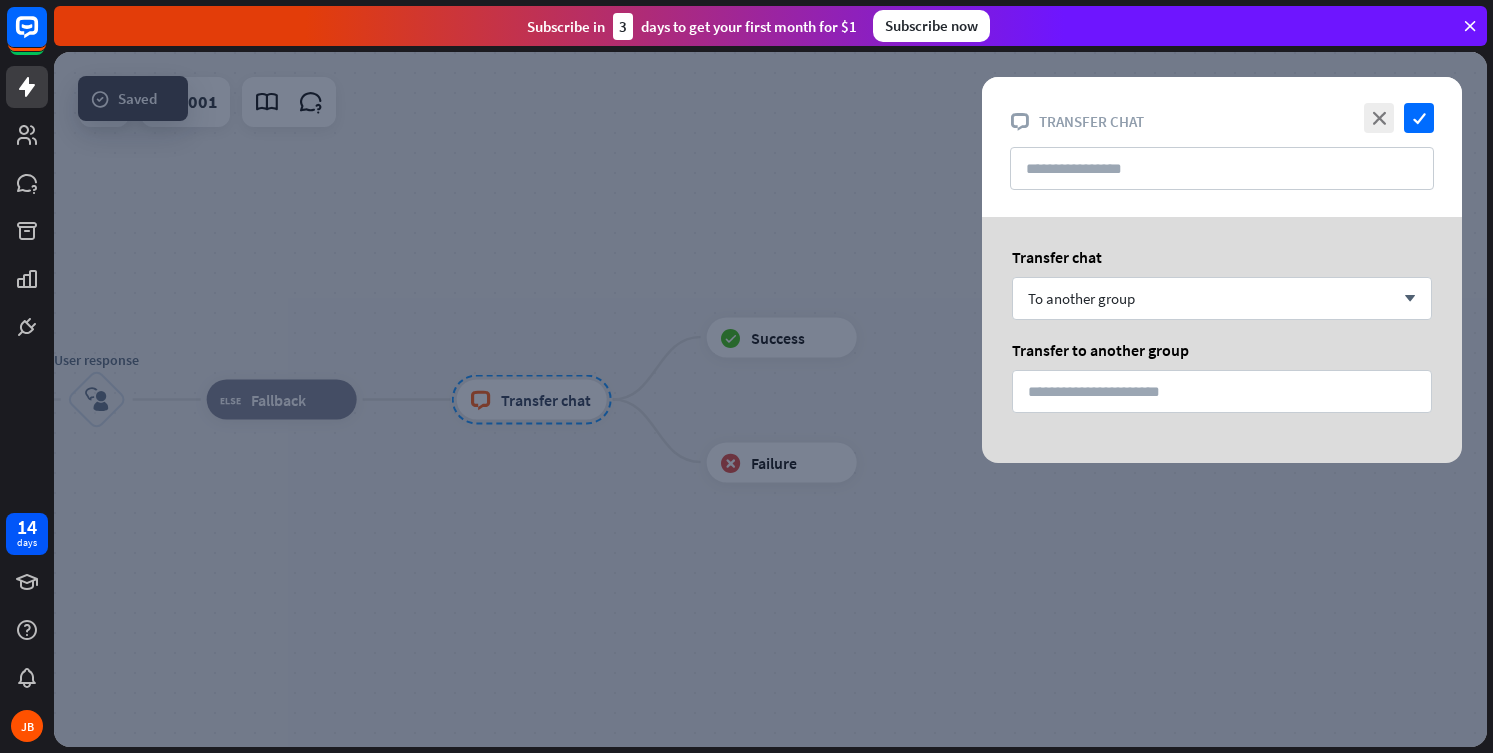 click at bounding box center (770, 399) 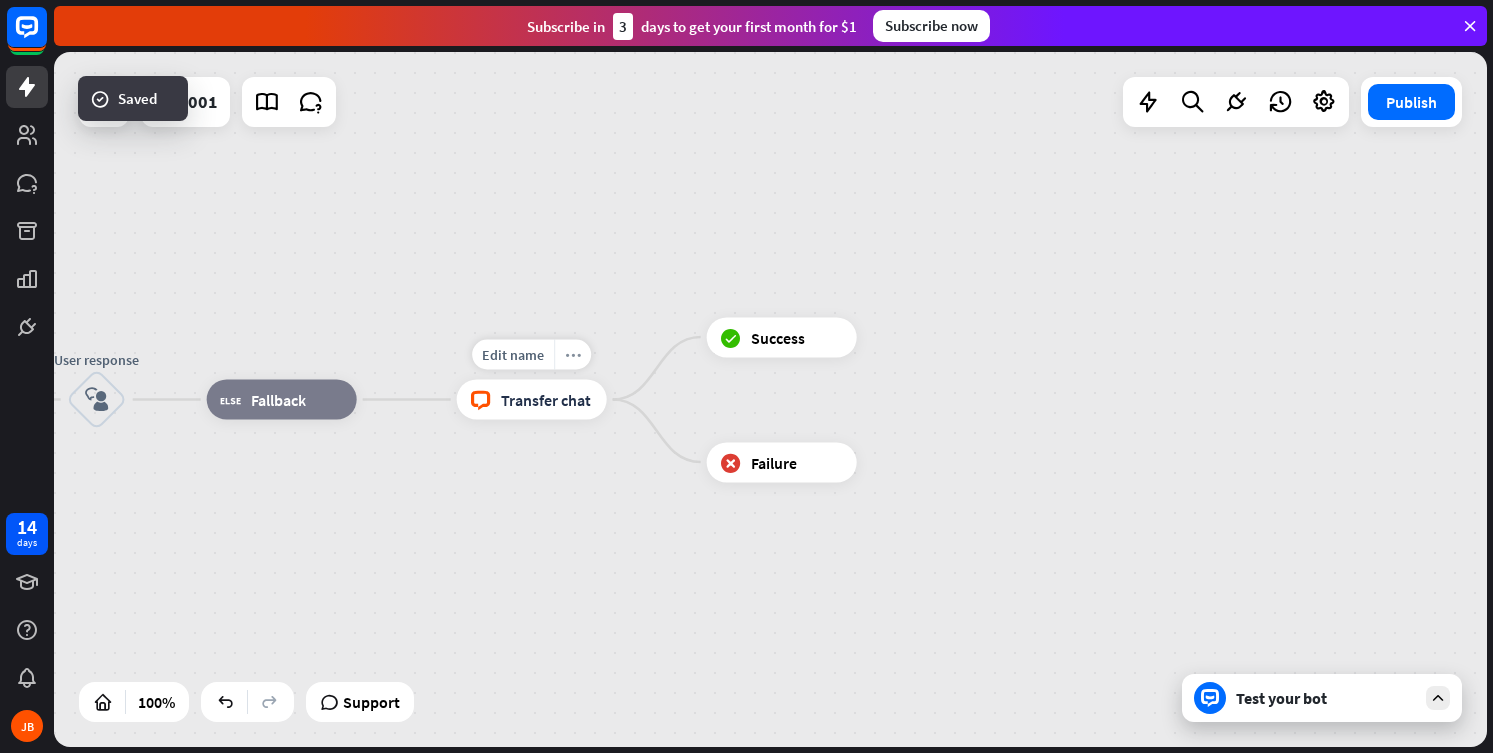 click on "more_horiz" at bounding box center (572, 355) 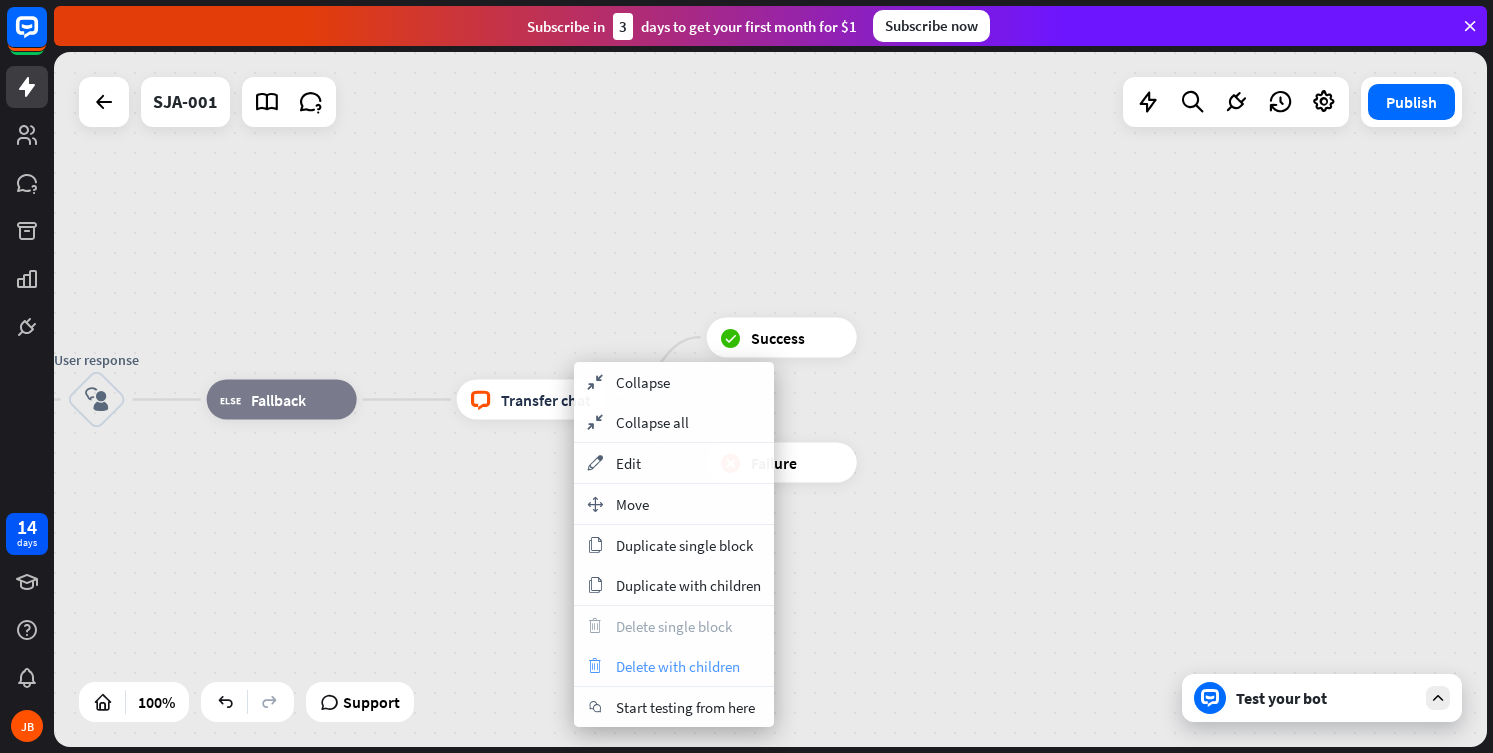 click on "Delete with children" at bounding box center (678, 666) 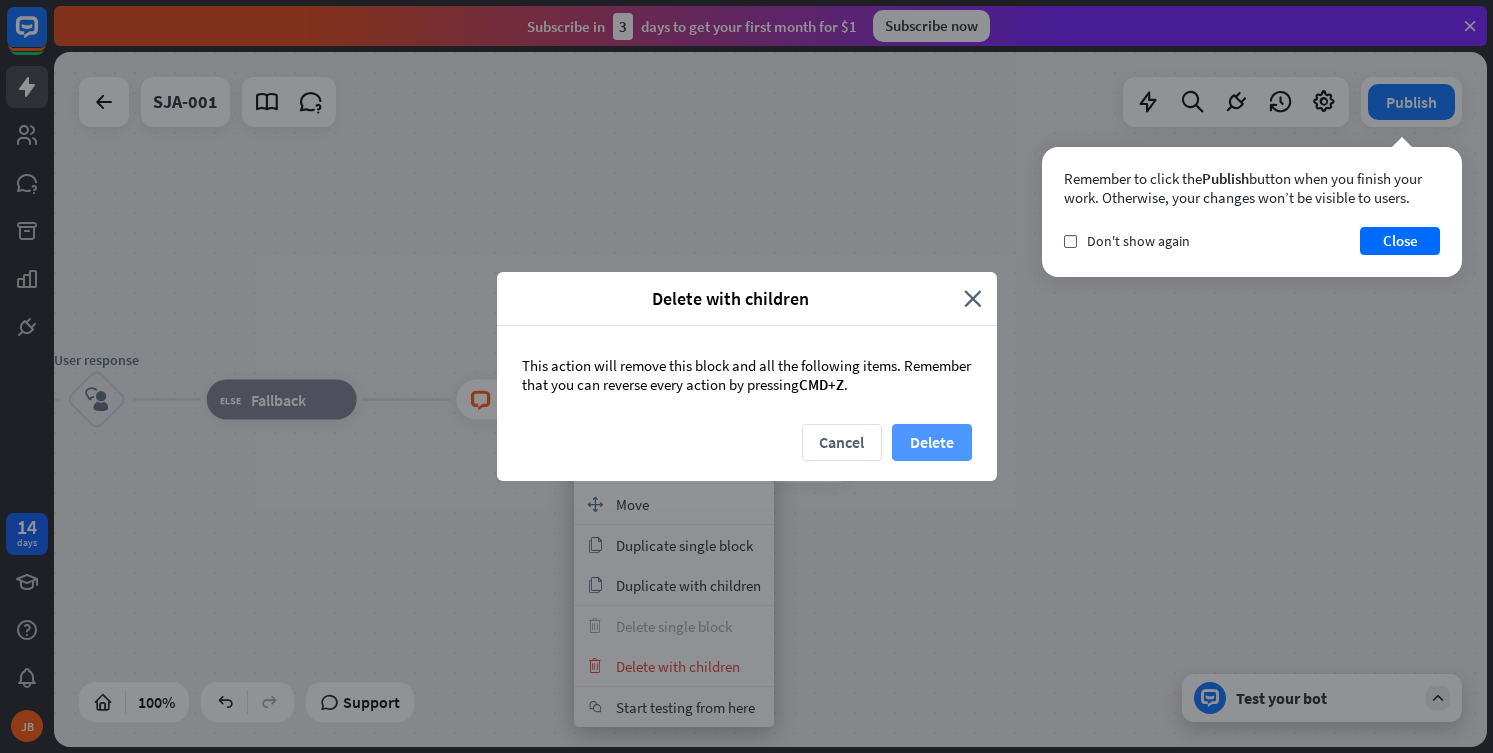 click on "Delete" at bounding box center (932, 442) 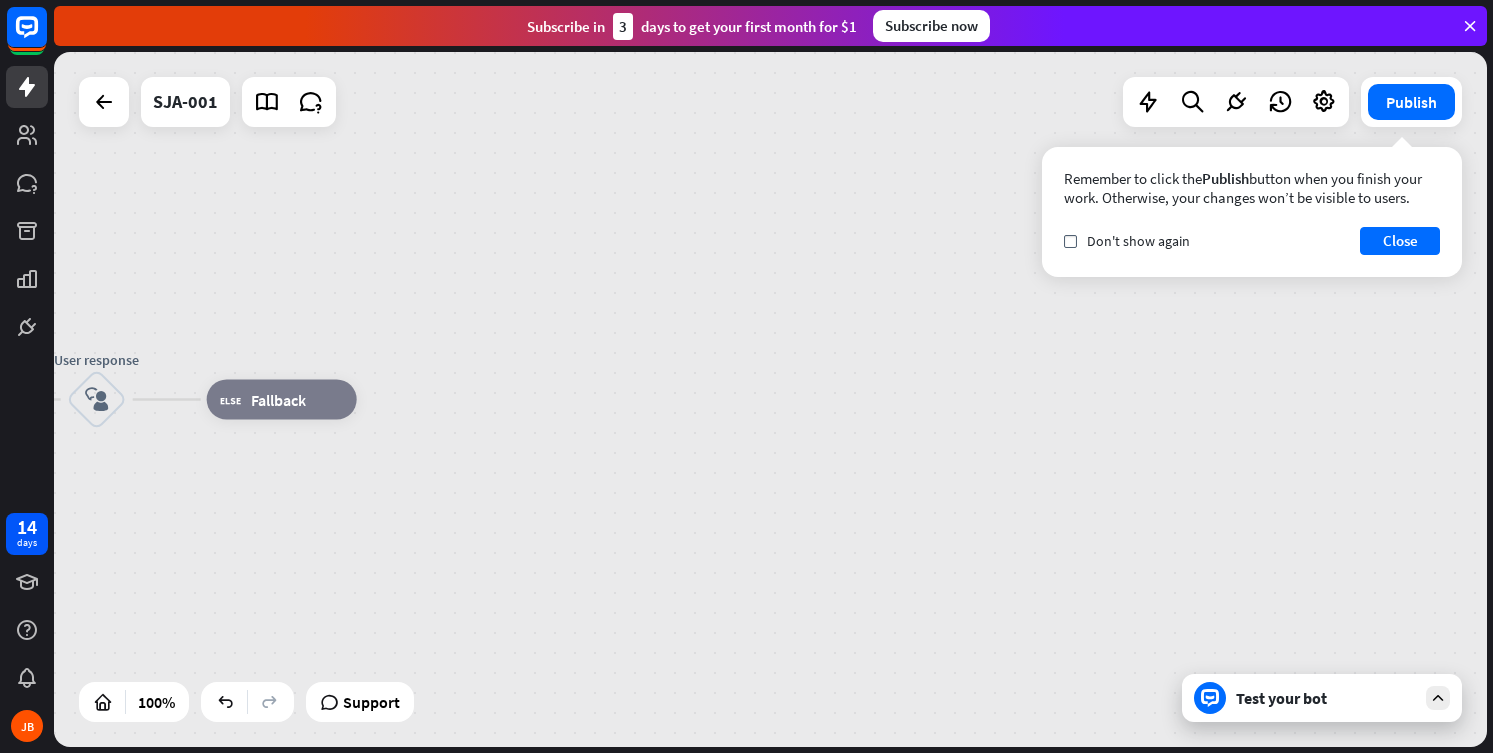 click on "home_2   Start point                 Welcome message   block_bot_response   Bot Response                     AI Assist                   block_fallback   Default fallback                 Fallback message   block_bot_response   Bot Response                 User response   block_user_input                   block_fallback   Fallback" at bounding box center [19, 622] 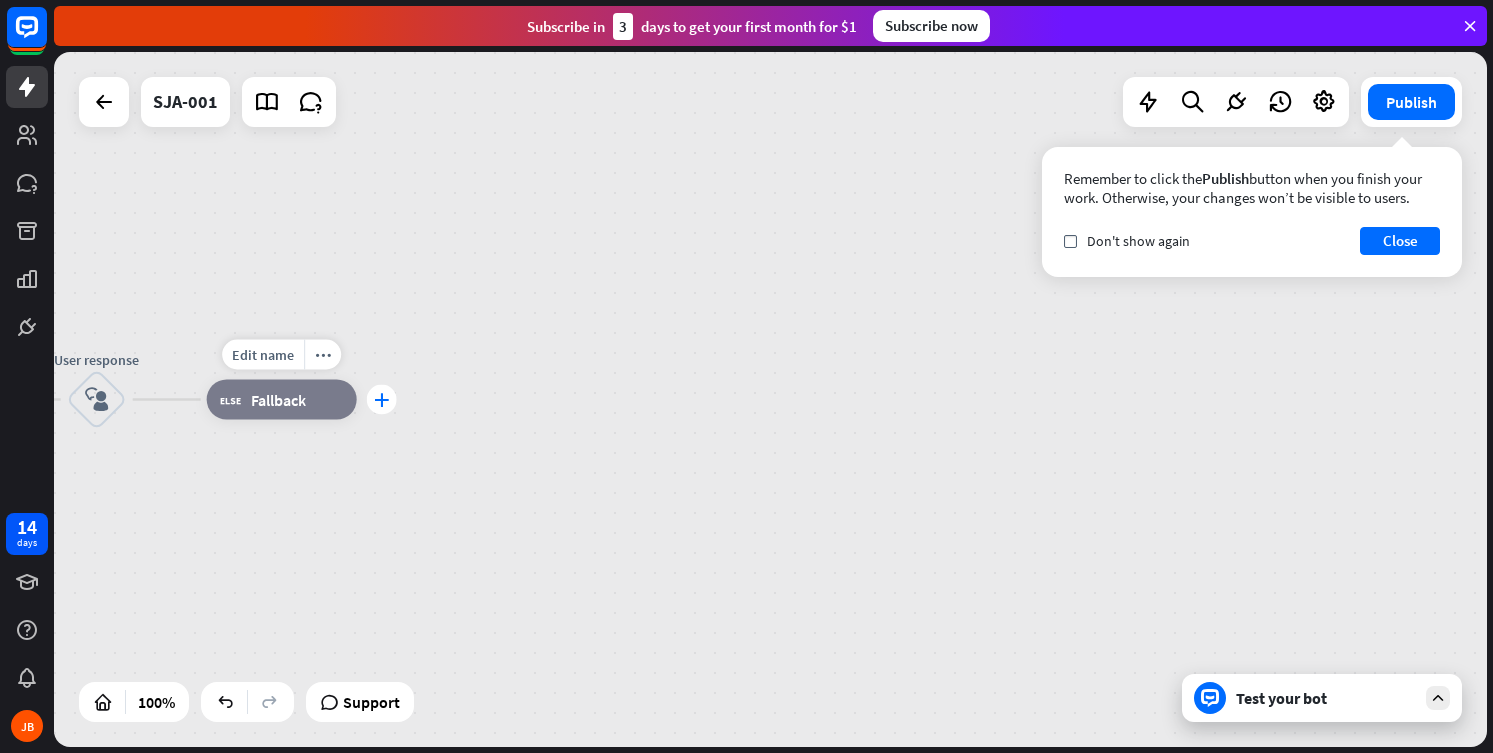 click on "plus" at bounding box center (381, 400) 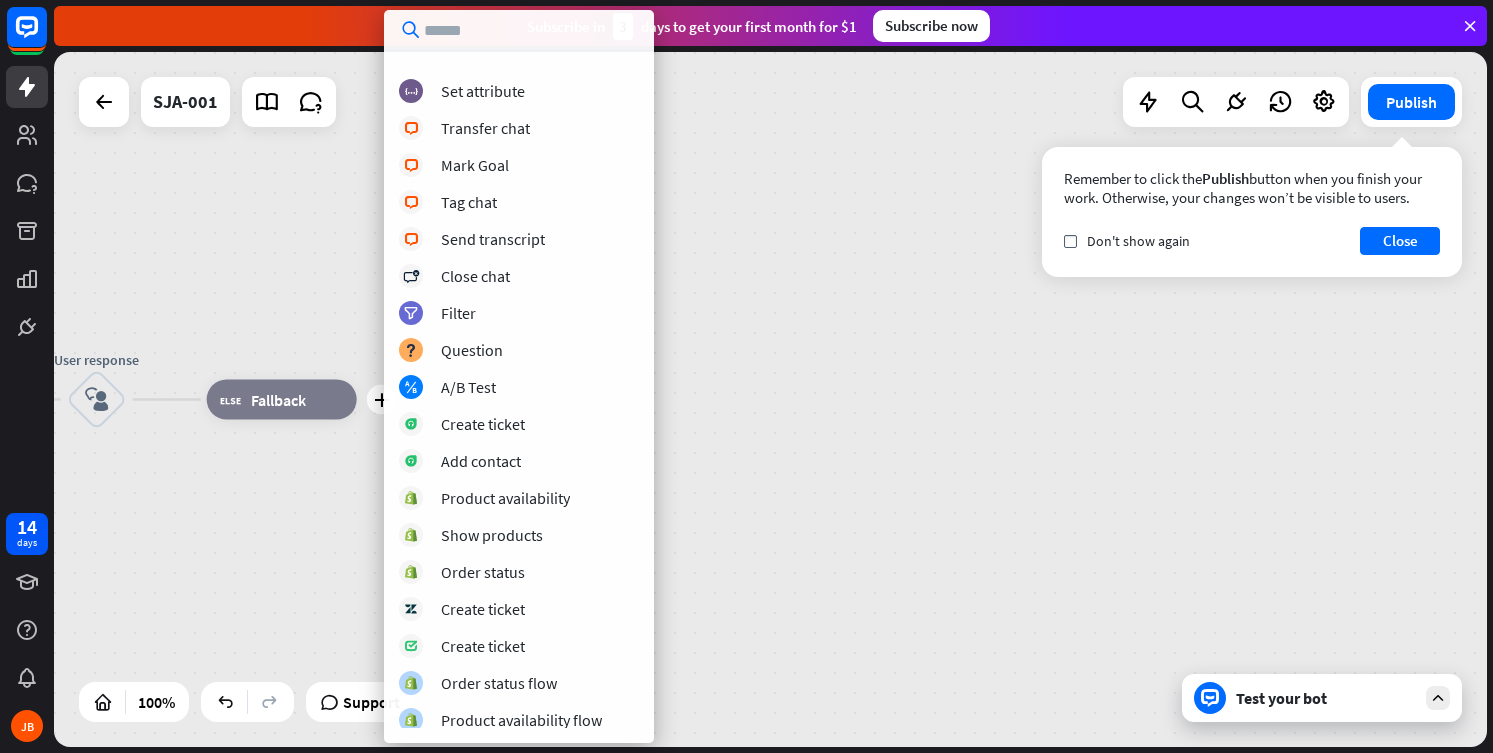 scroll, scrollTop: 324, scrollLeft: 0, axis: vertical 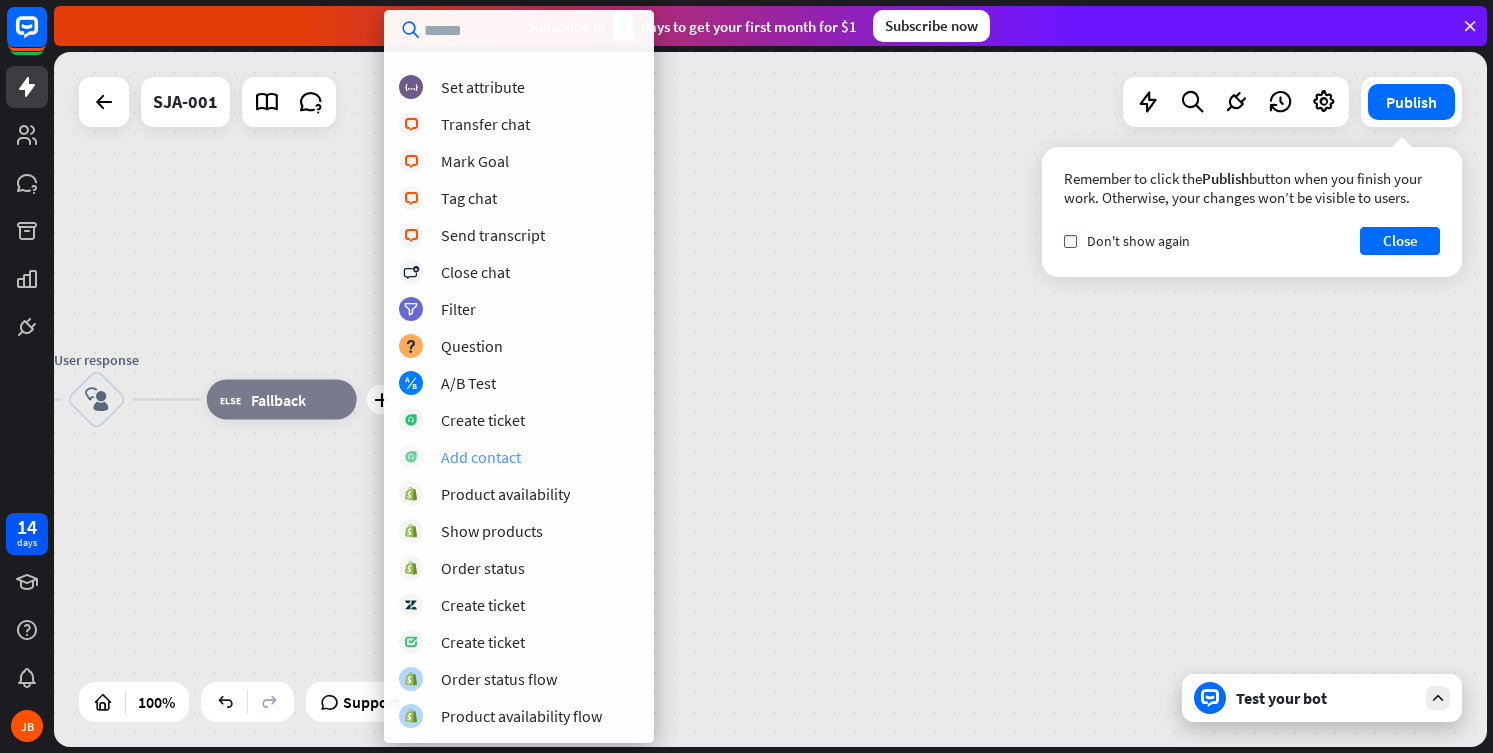 click on "Add contact" at bounding box center (481, 457) 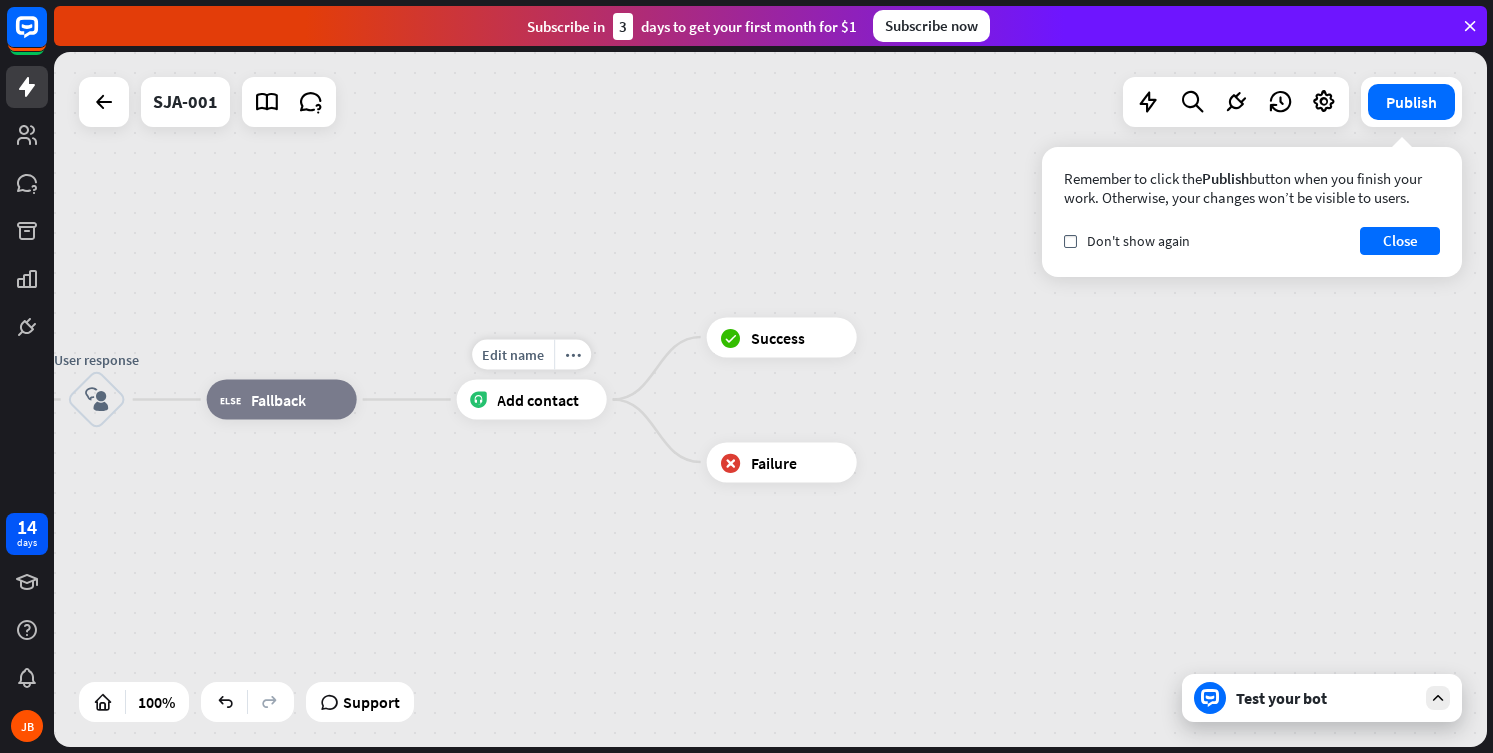 click on "Add contact" at bounding box center [538, 400] 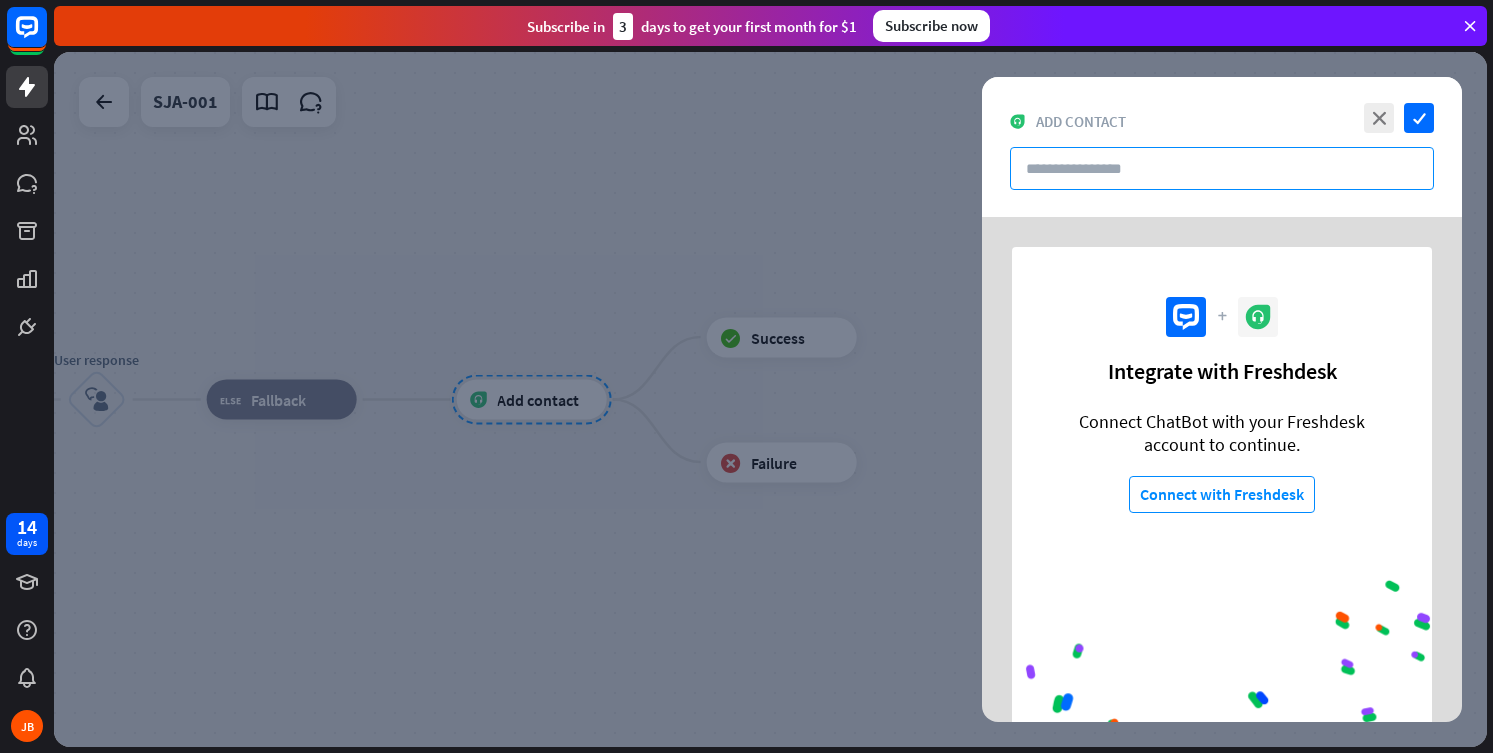 click at bounding box center (1222, 168) 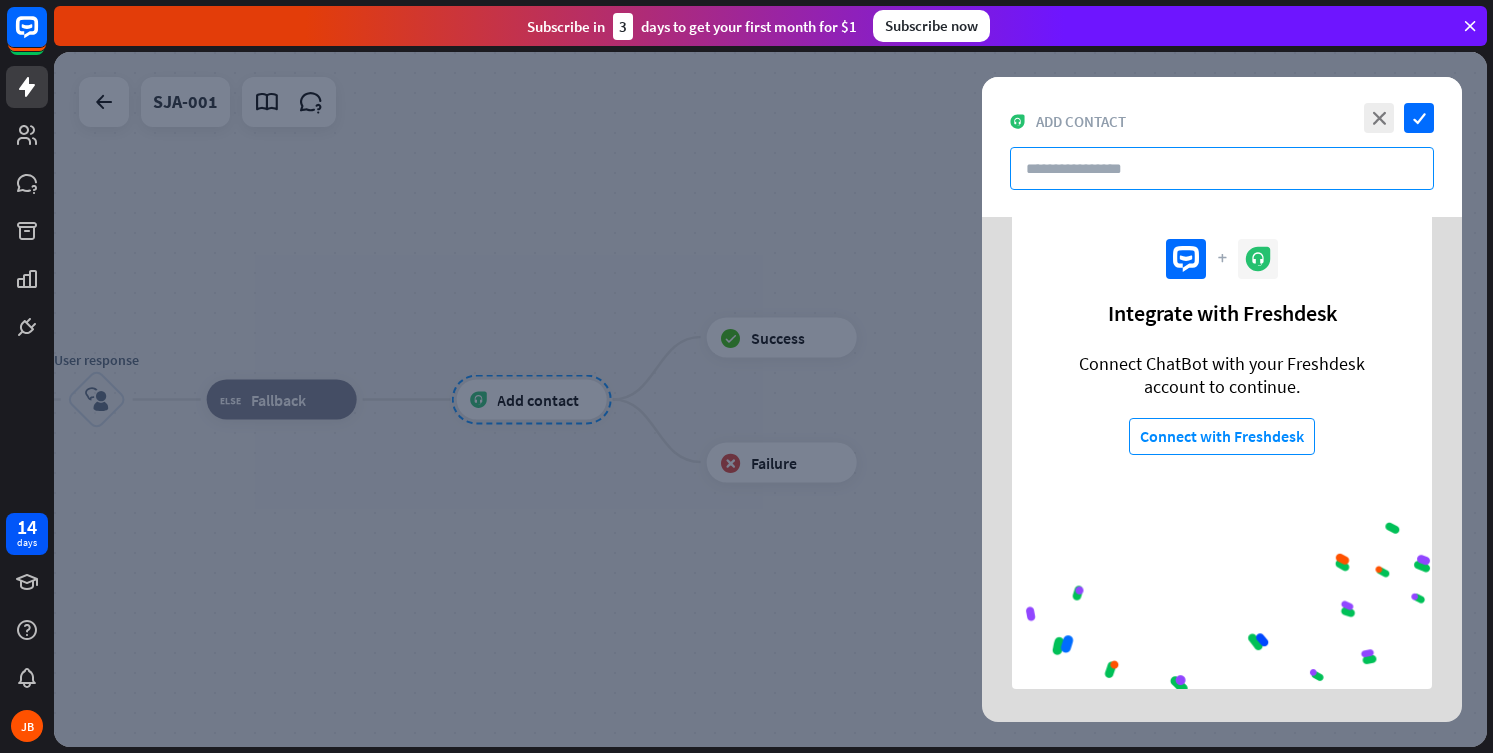 scroll, scrollTop: 75, scrollLeft: 0, axis: vertical 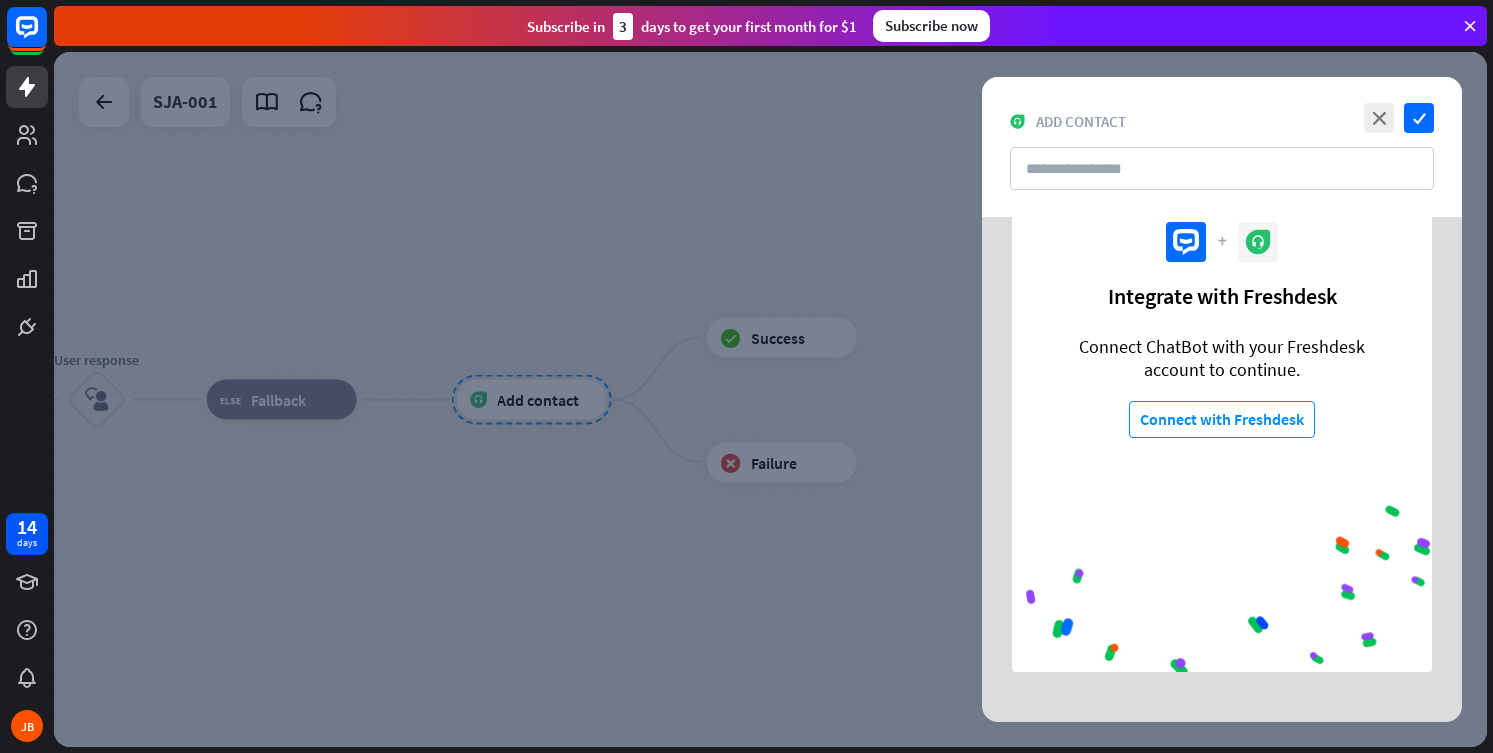 click at bounding box center (770, 399) 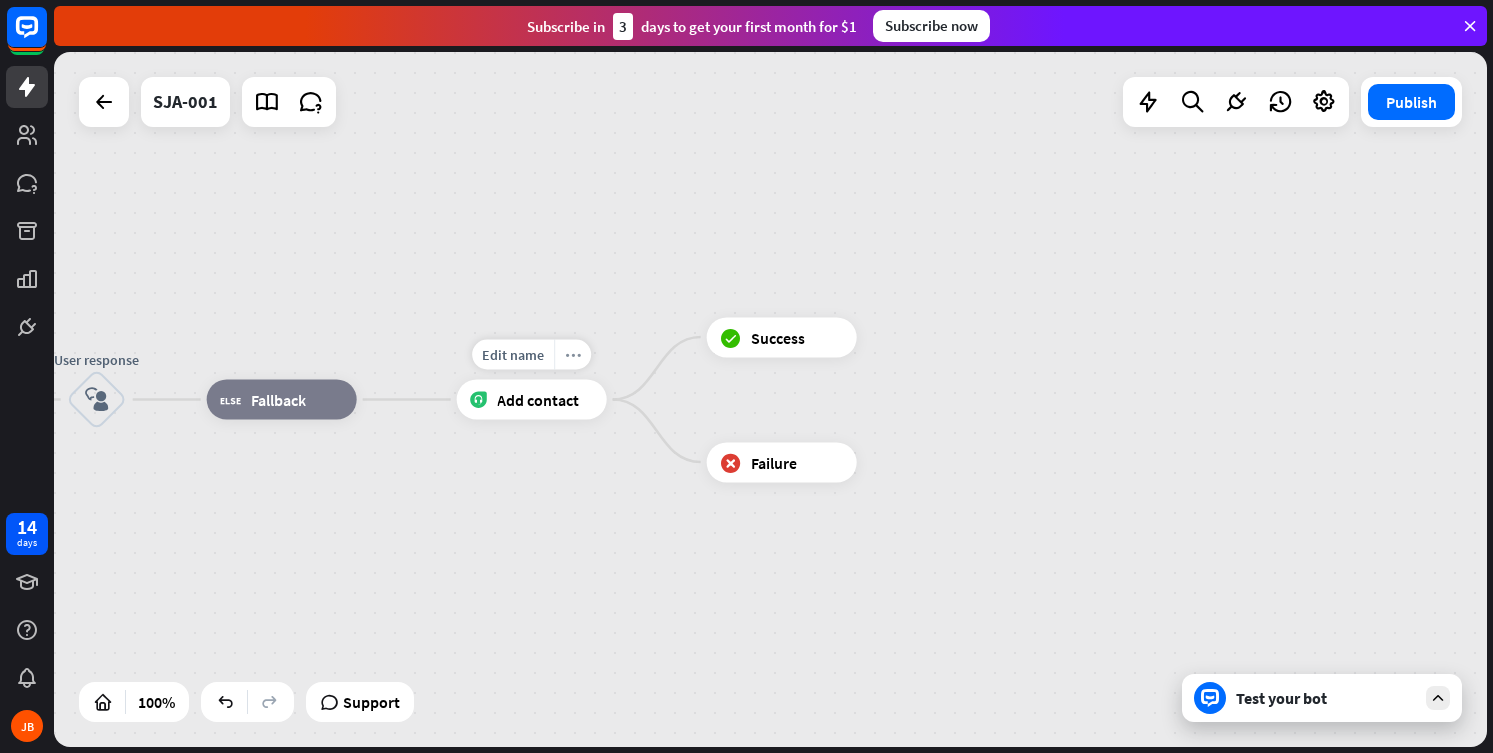 click on "more_horiz" at bounding box center [572, 355] 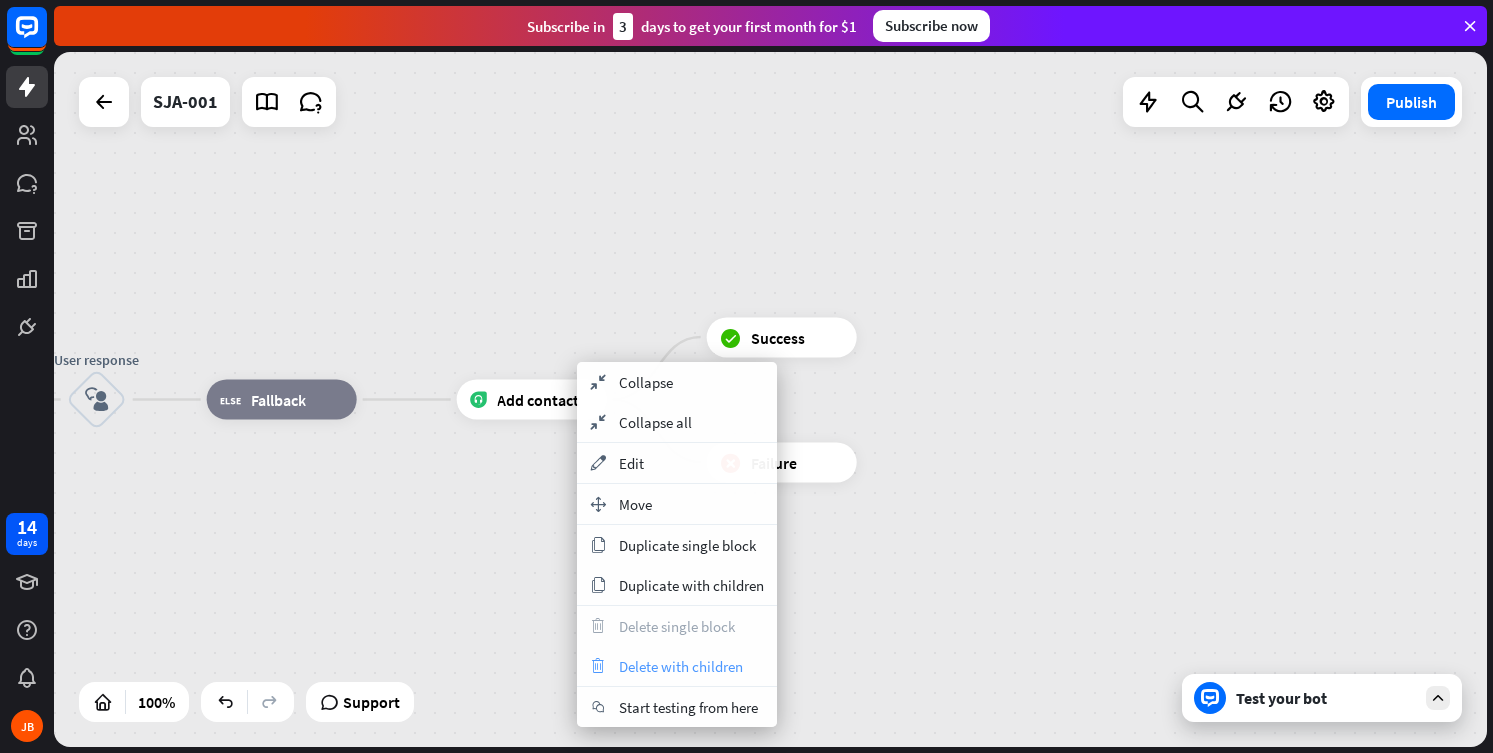 click on "Delete with children" at bounding box center [681, 666] 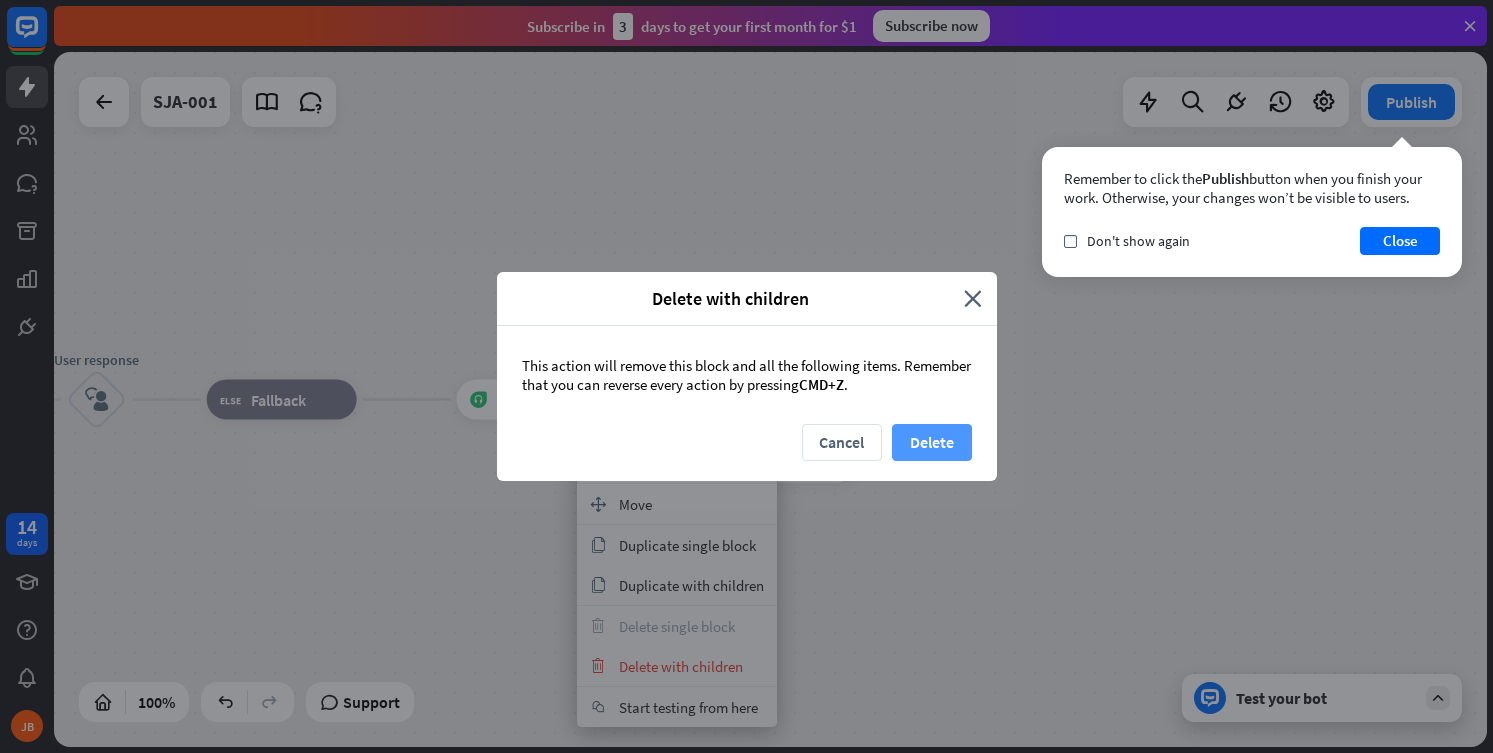 click on "Delete" at bounding box center (932, 442) 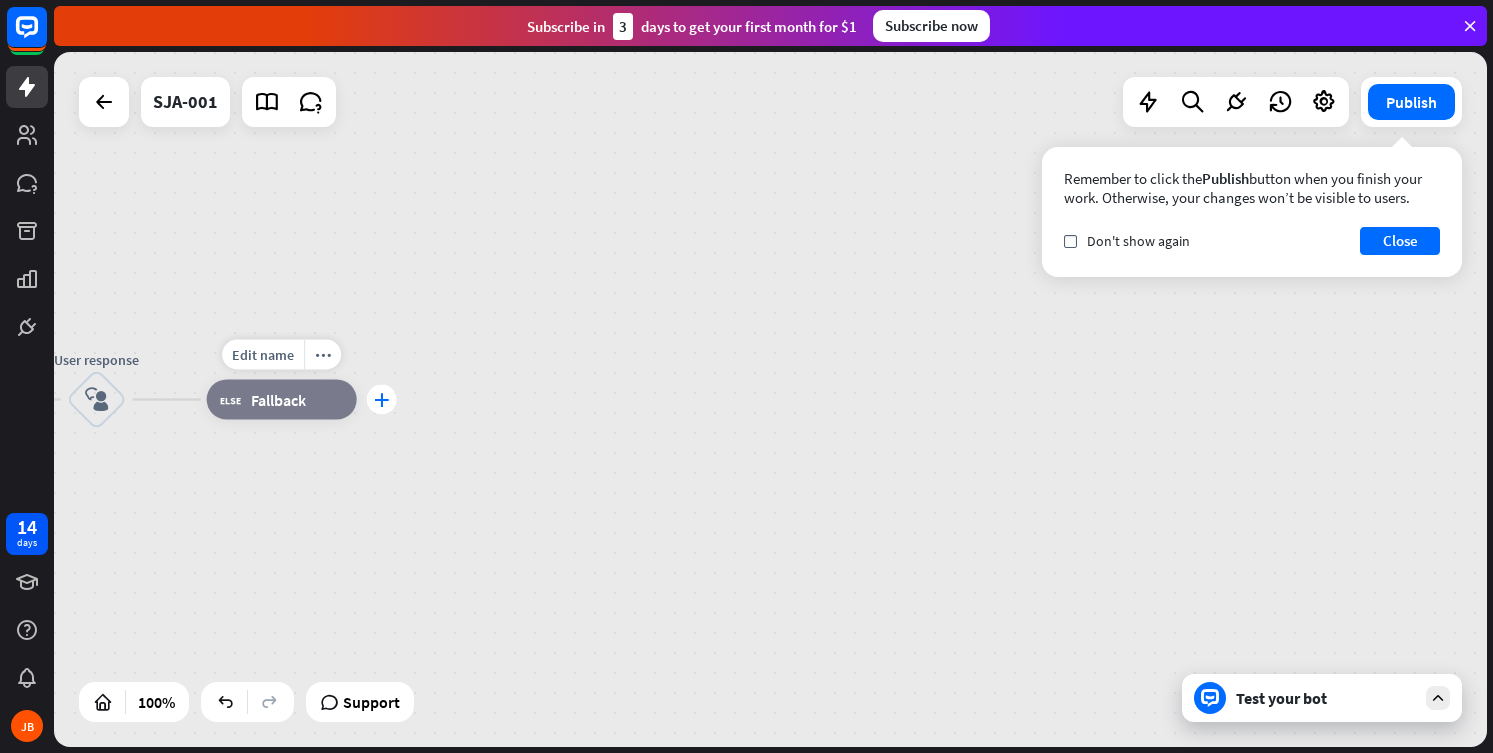 click on "plus" at bounding box center (381, 400) 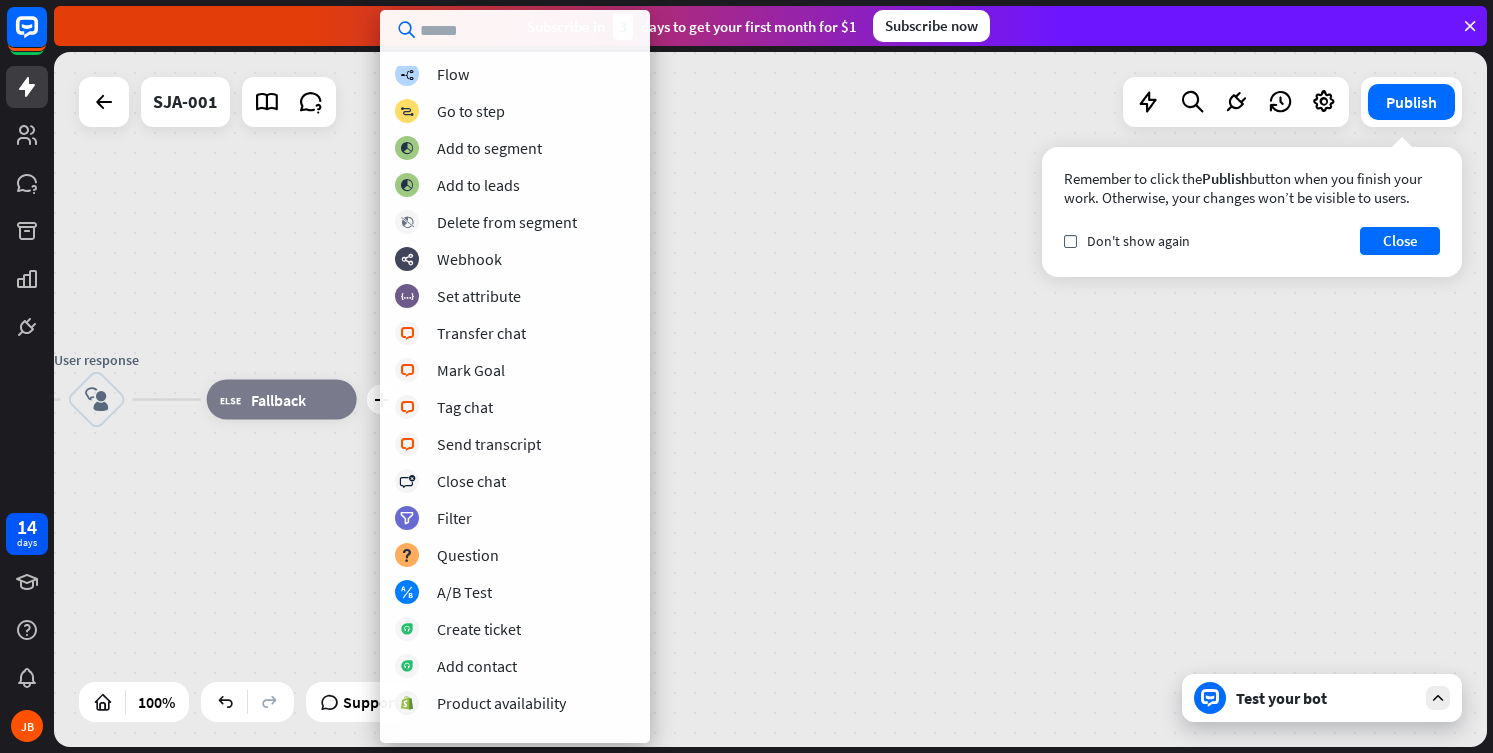 scroll, scrollTop: 0, scrollLeft: 0, axis: both 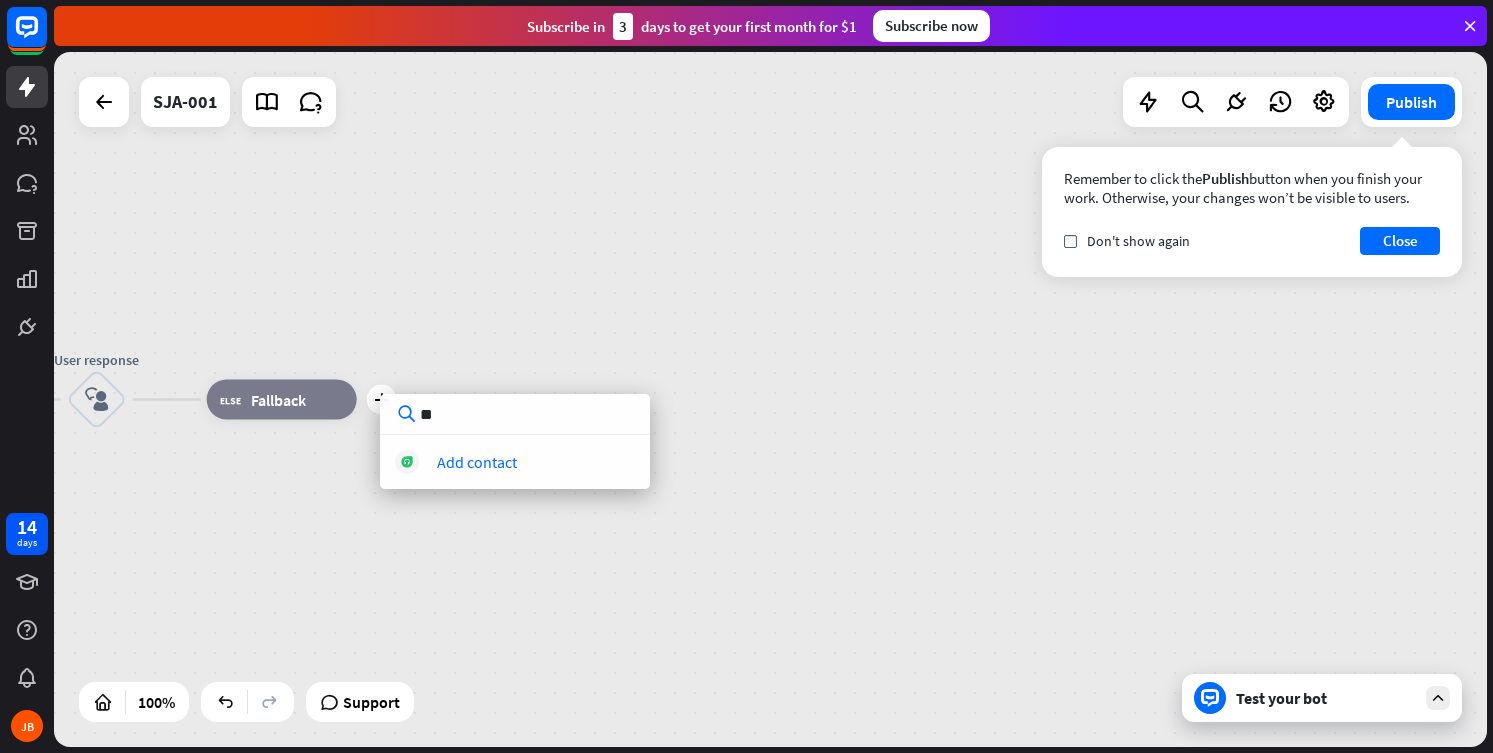 type on "*" 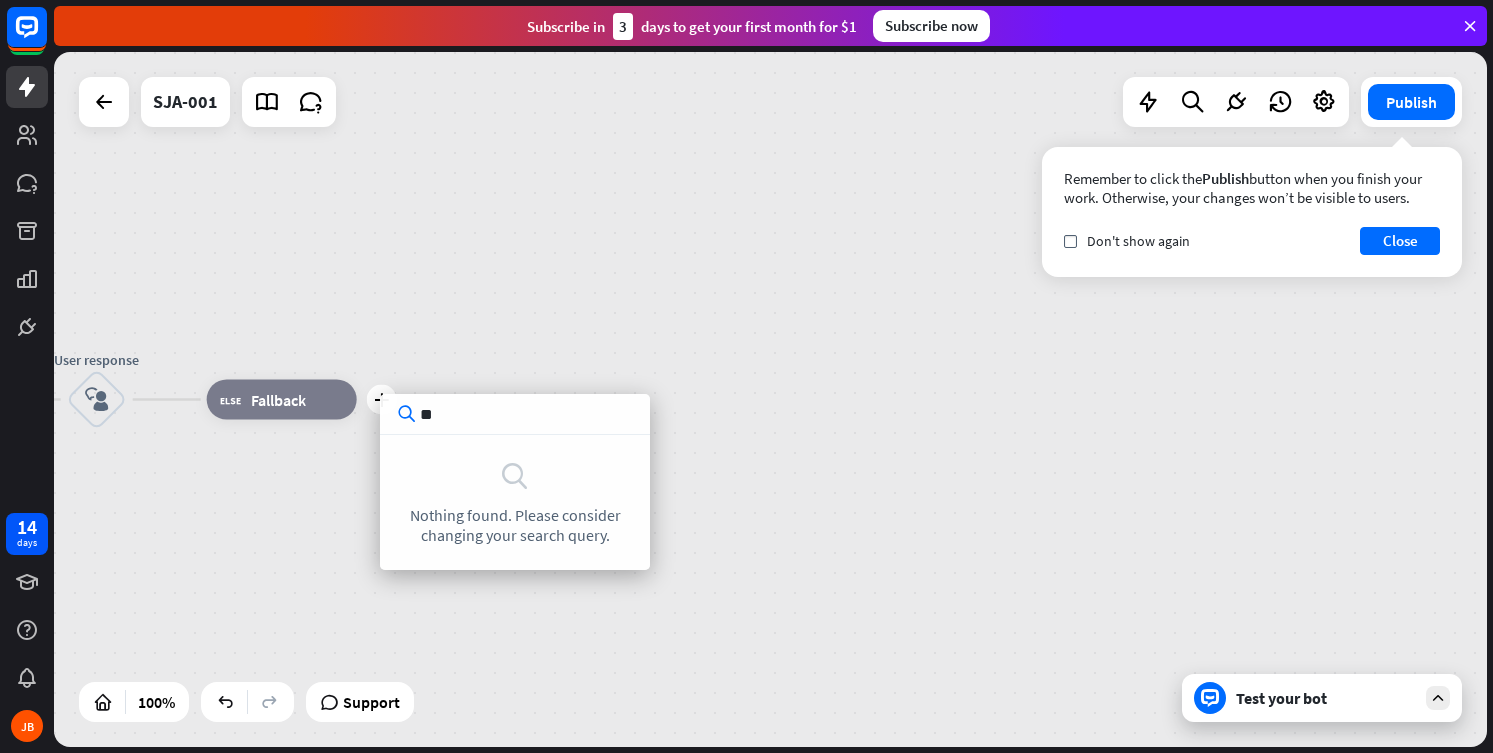 type on "*" 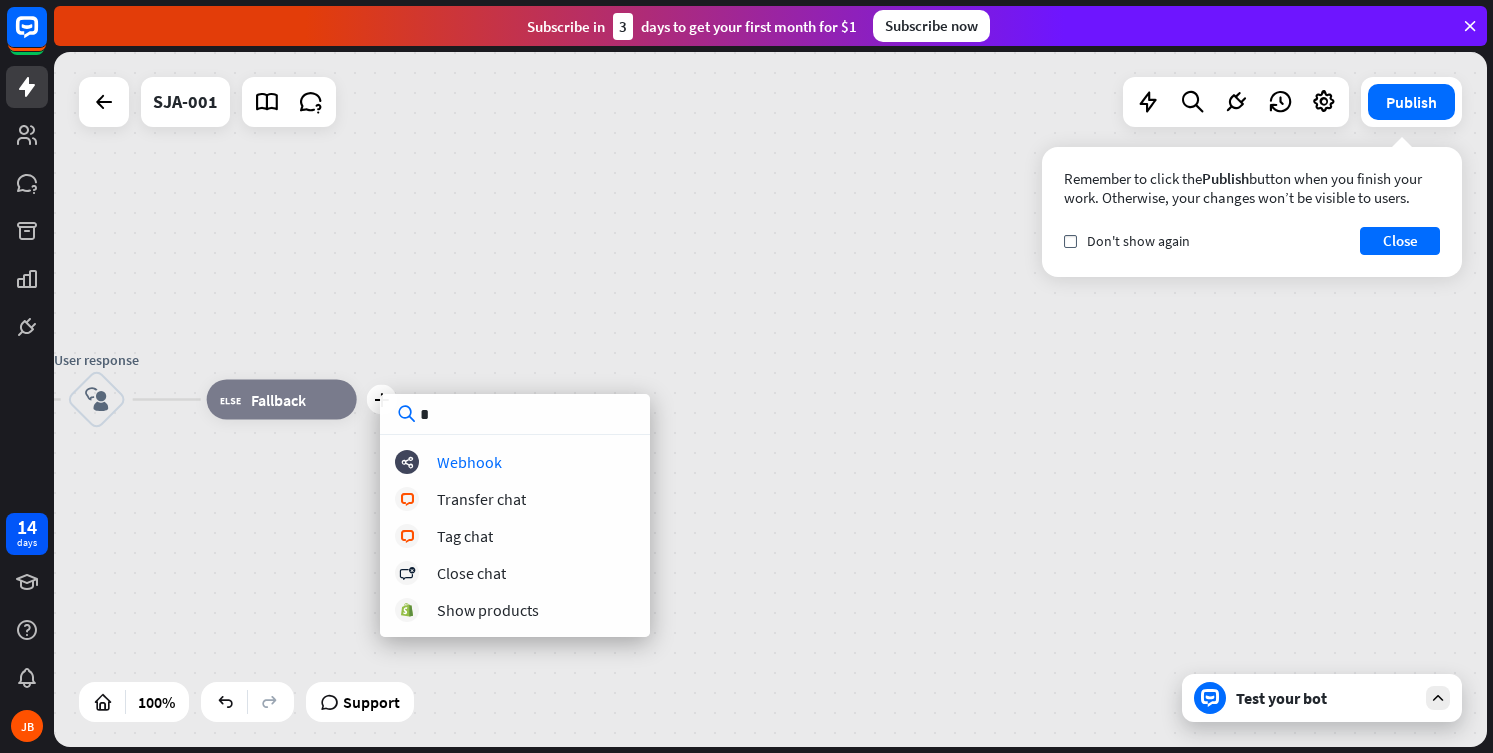 type 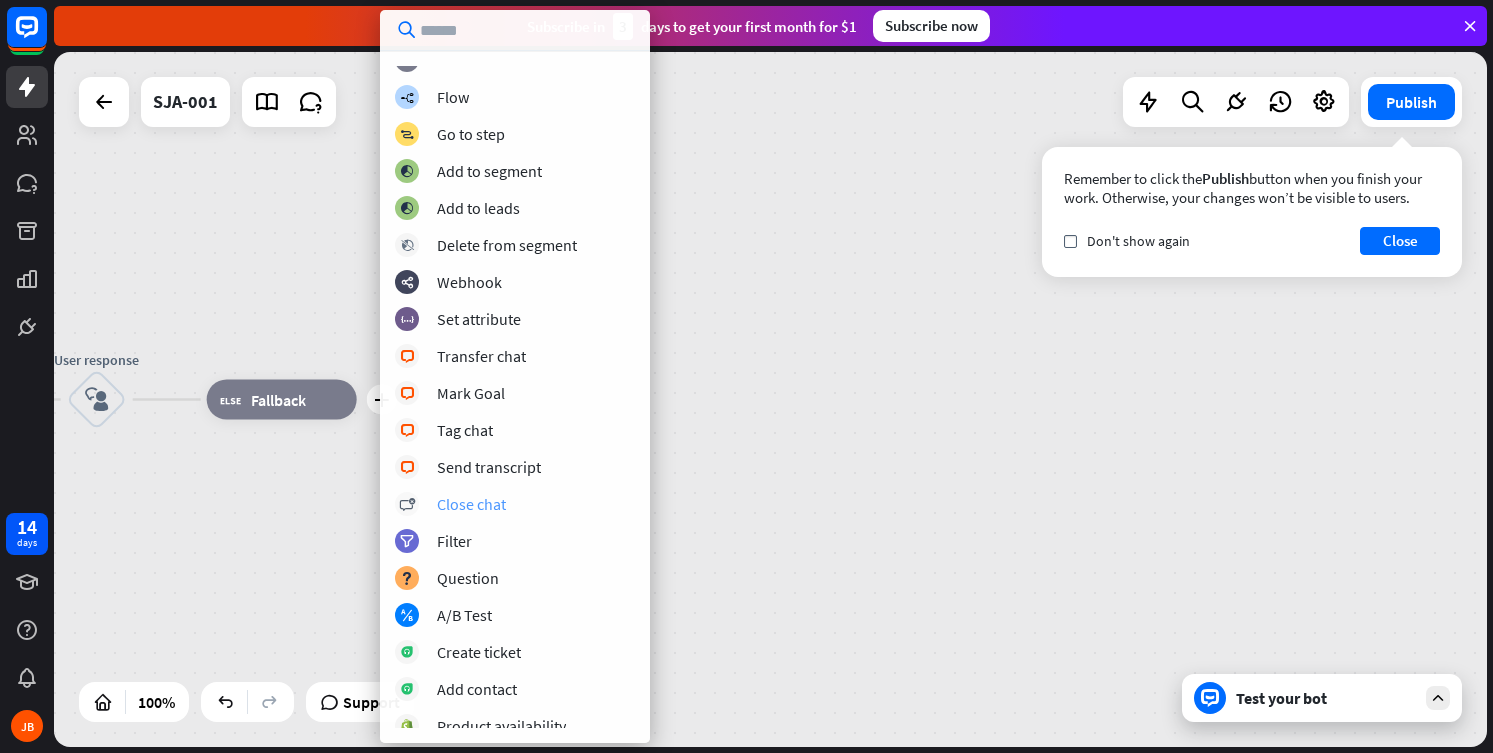 scroll, scrollTop: 89, scrollLeft: 0, axis: vertical 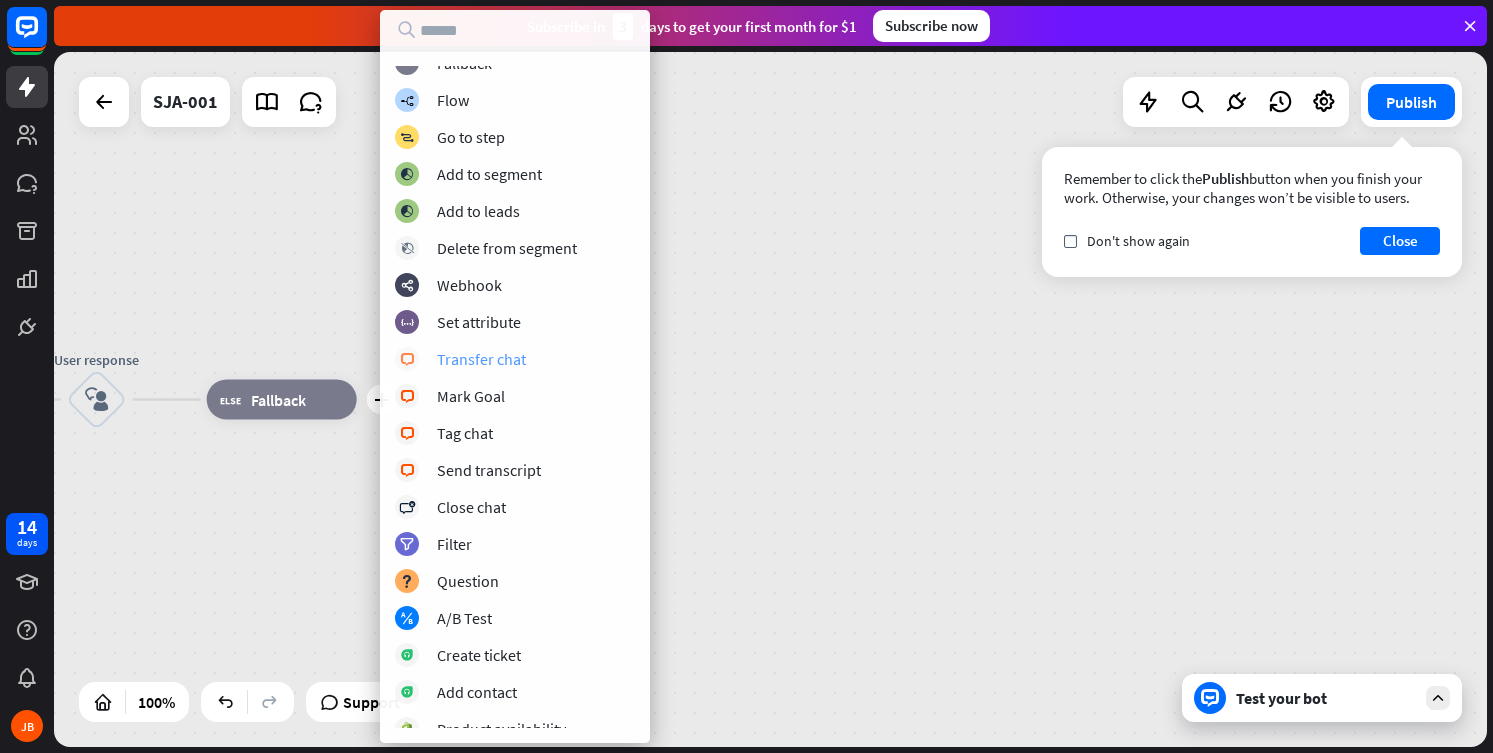 click on "Transfer chat" at bounding box center [481, 359] 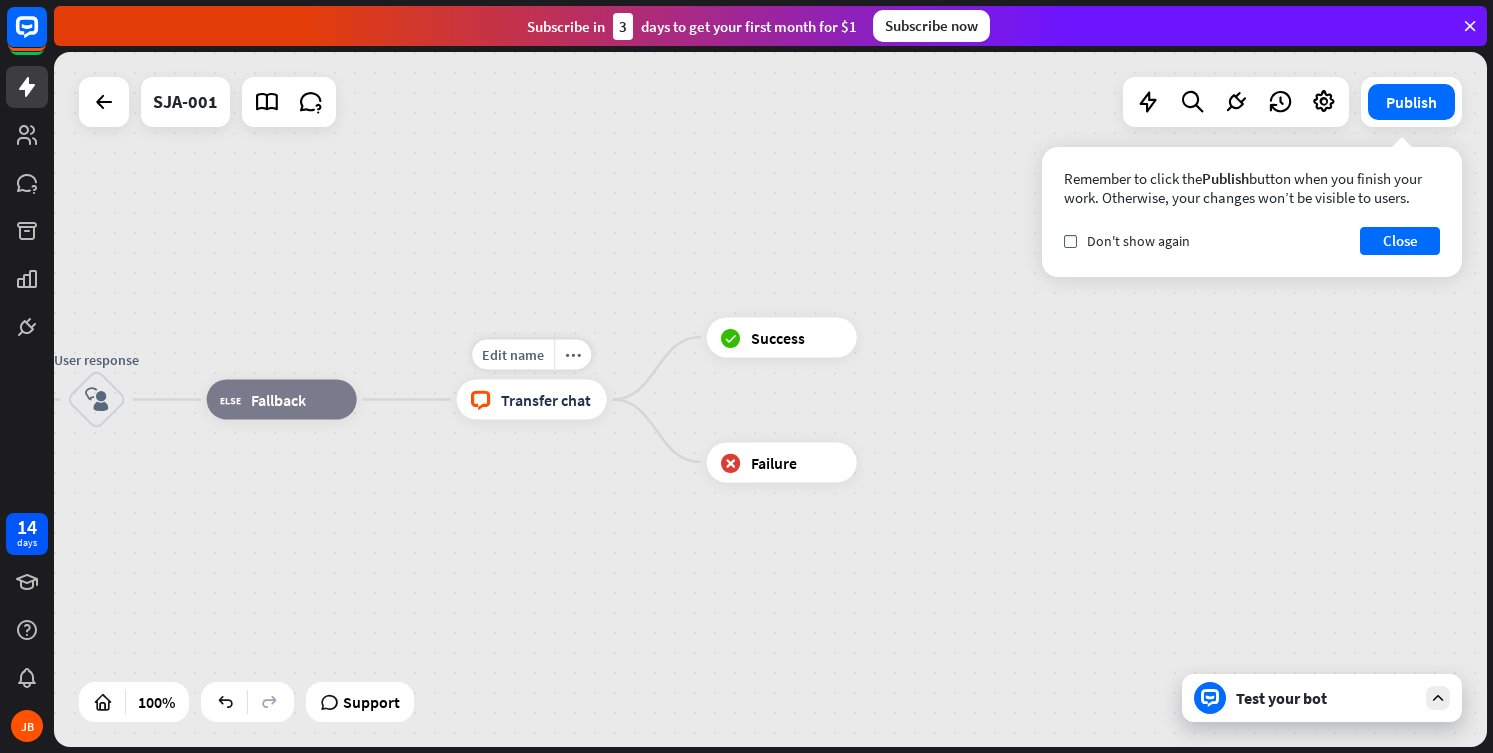 click on "Transfer chat" at bounding box center (546, 400) 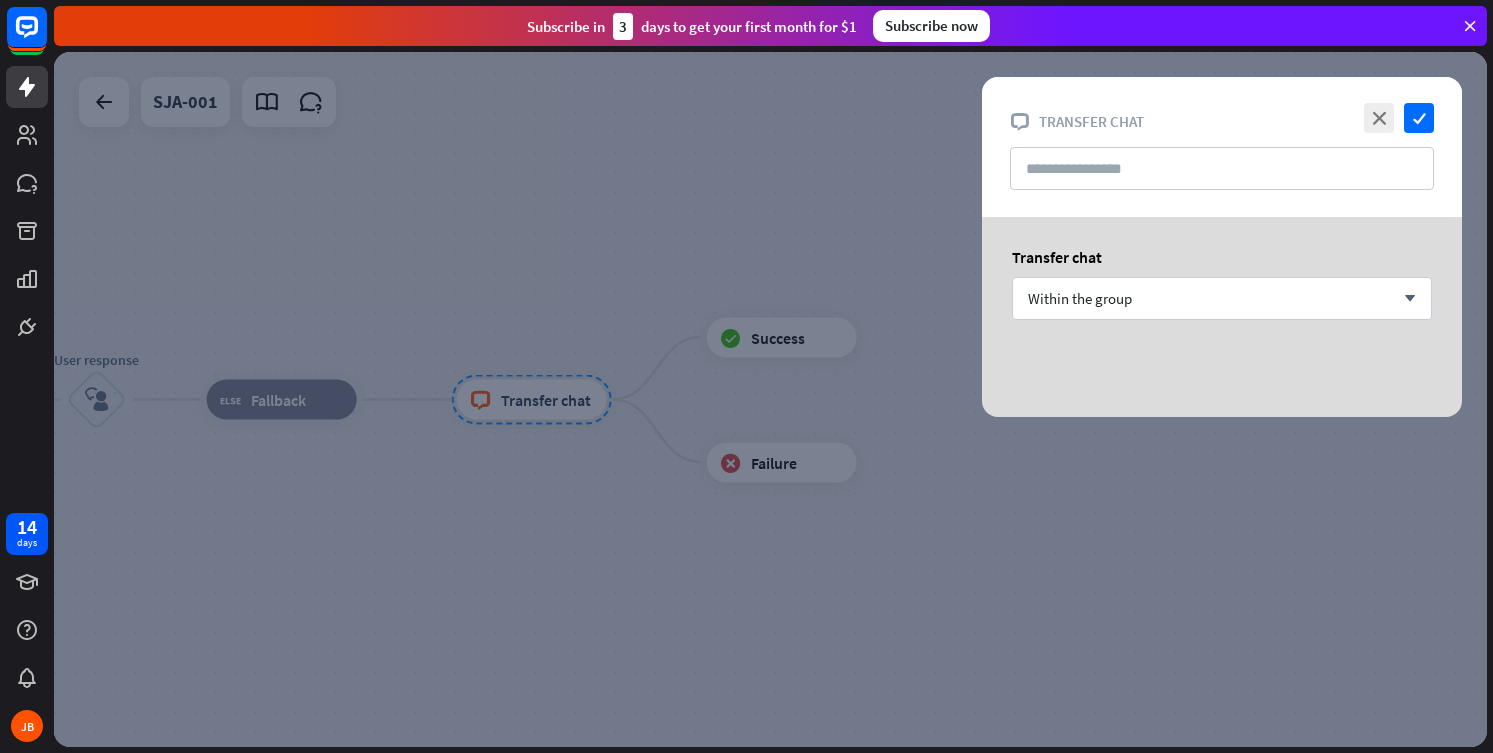 click at bounding box center (770, 399) 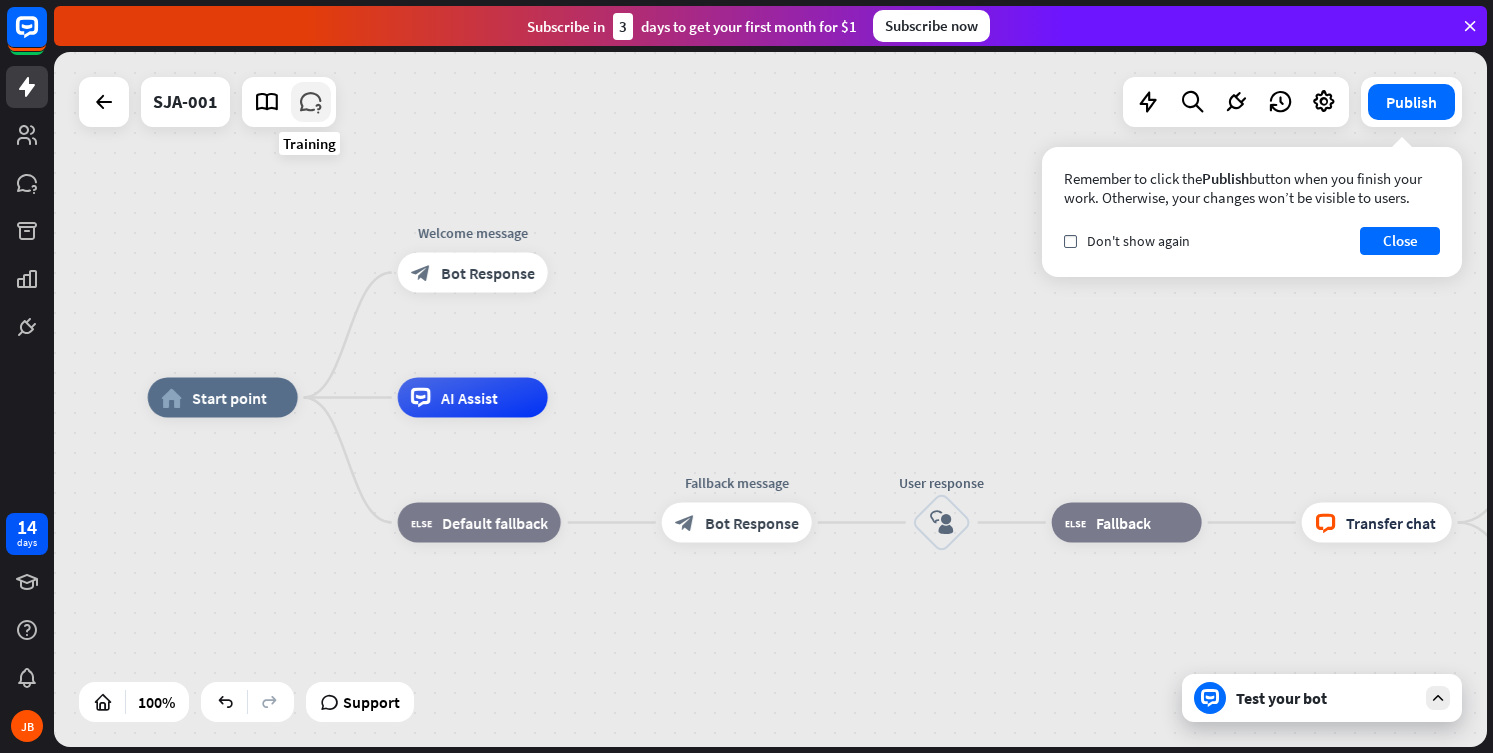 click at bounding box center (311, 102) 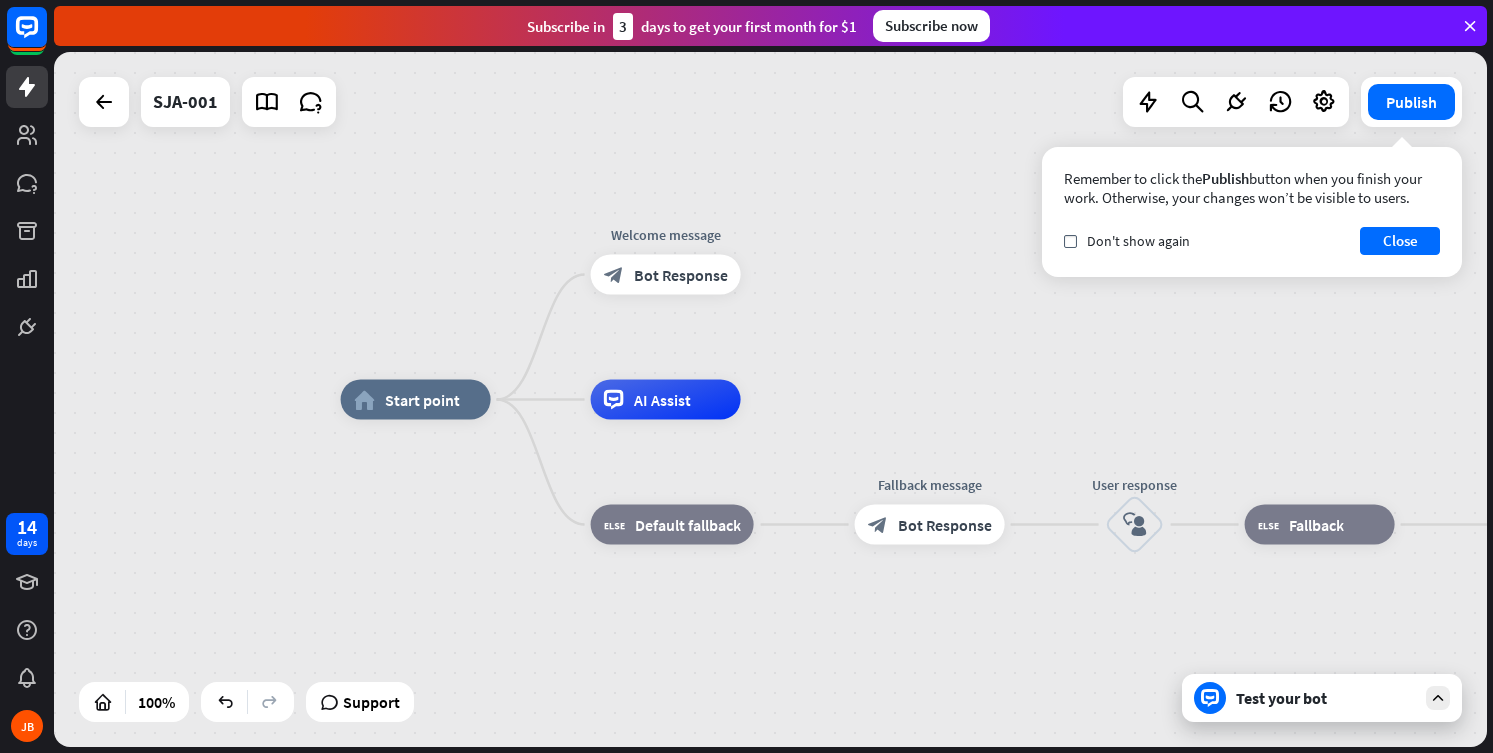 click at bounding box center (289, 102) 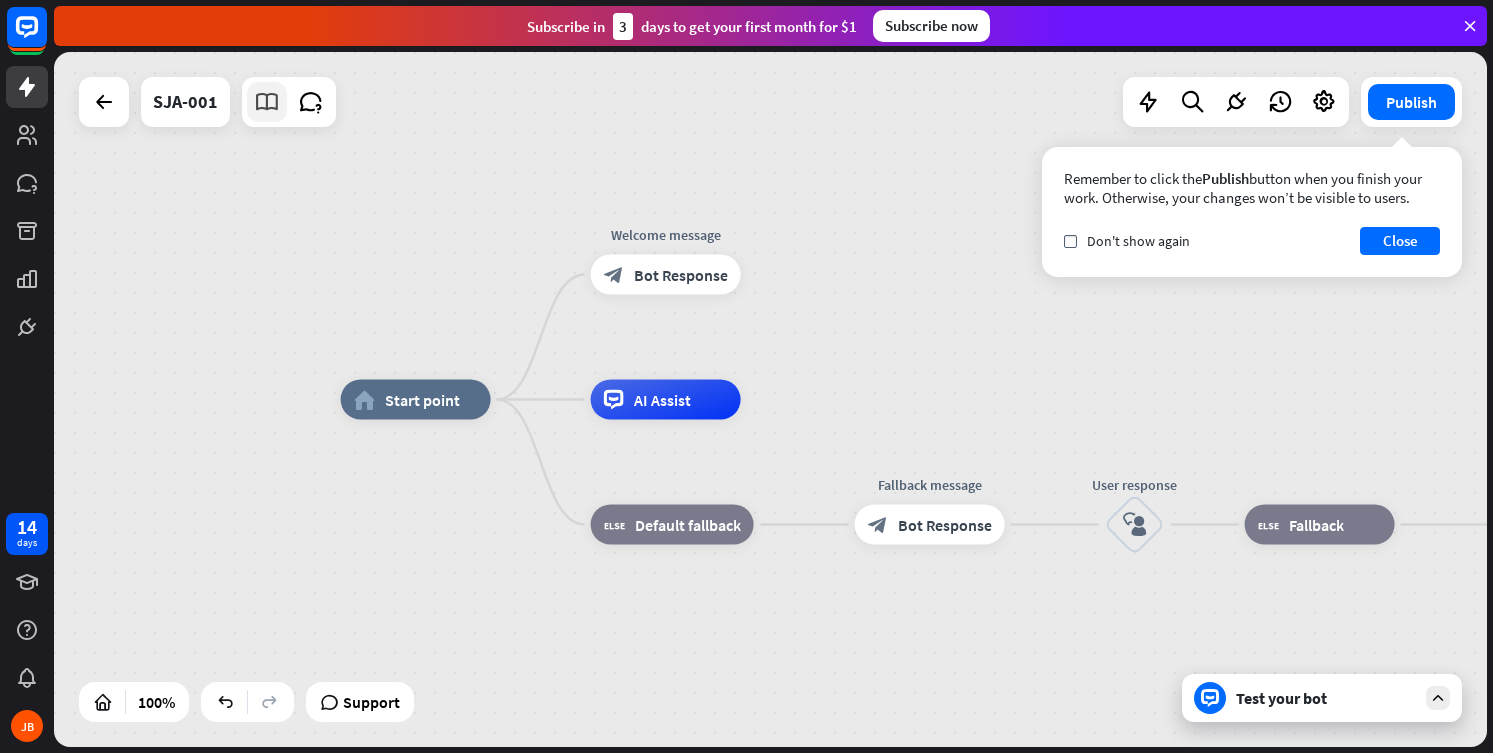 click at bounding box center [267, 102] 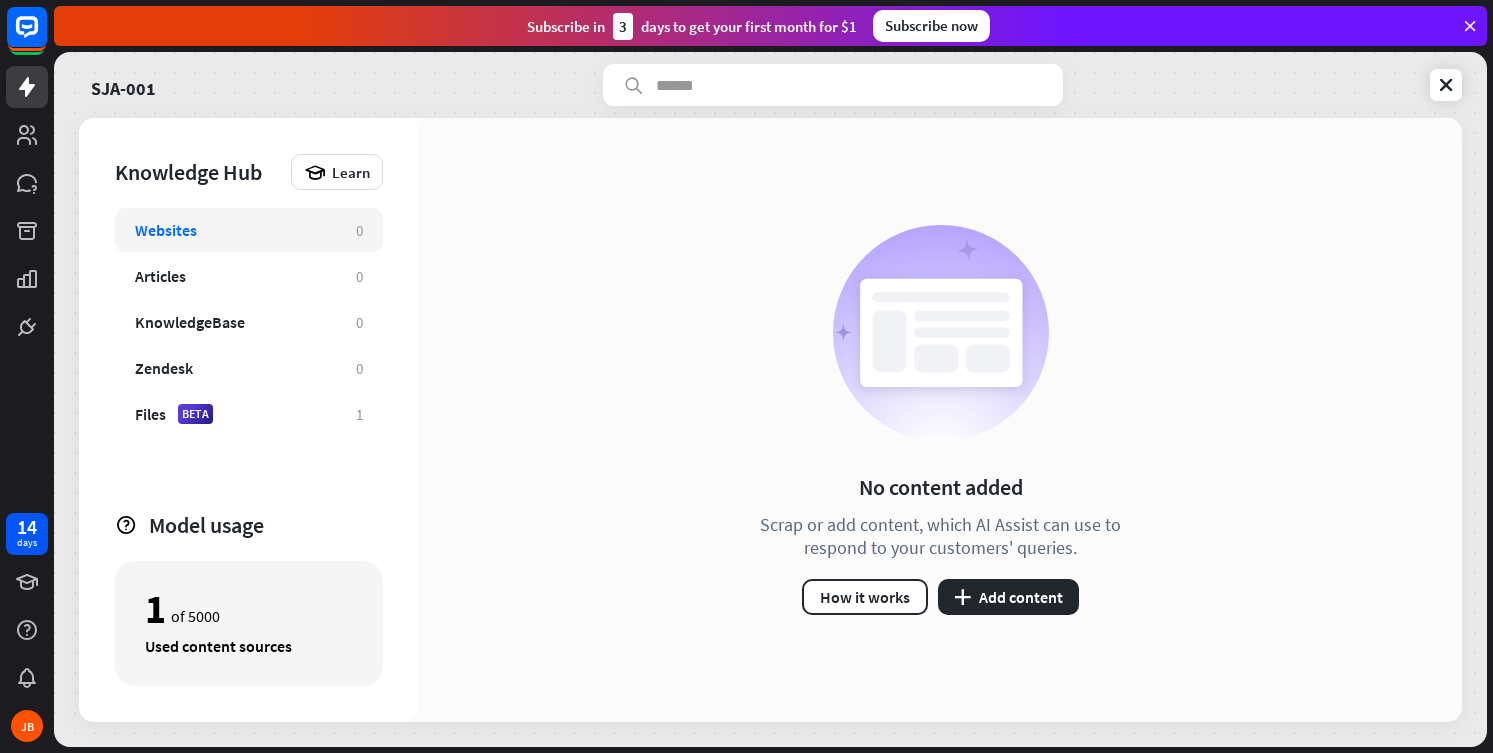 click on "Websites" at bounding box center (166, 230) 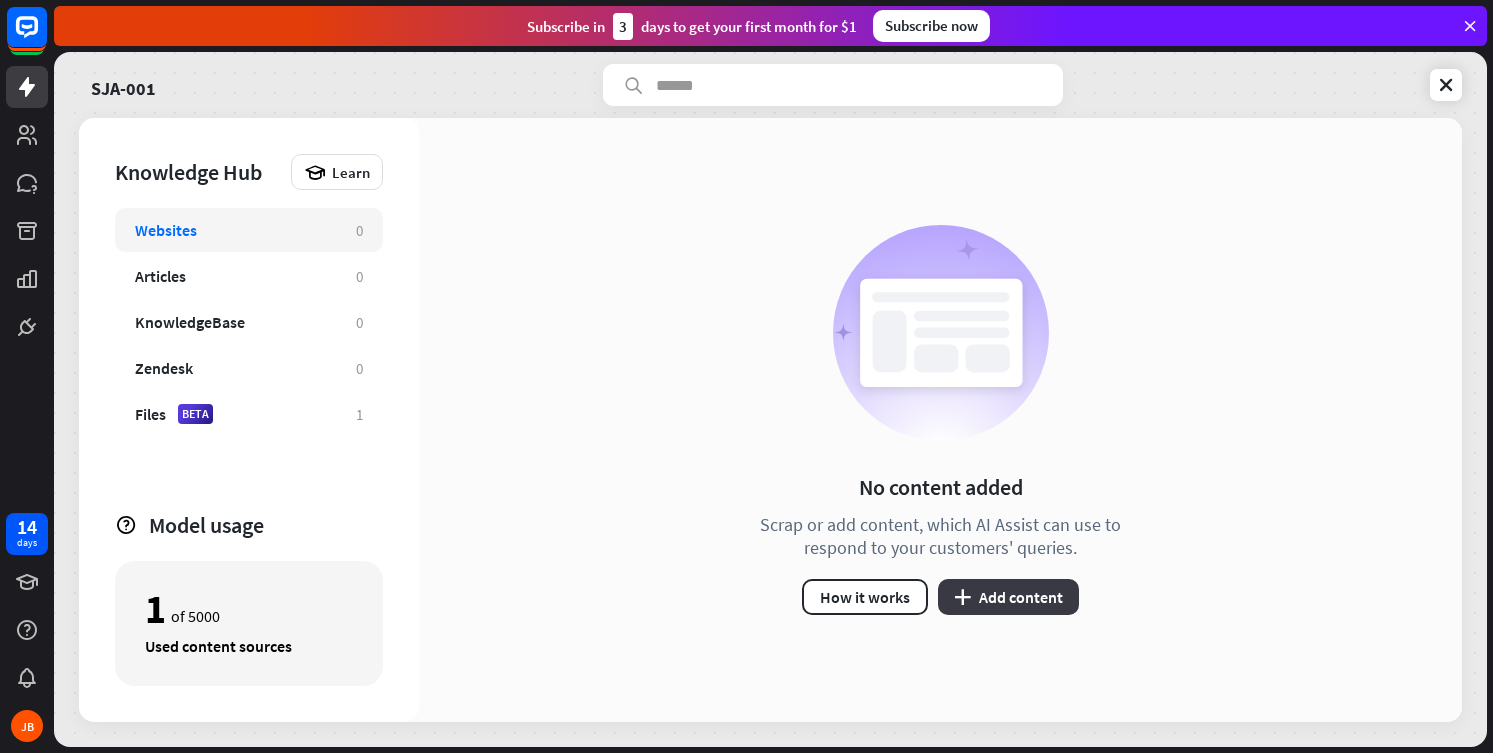 click on "plus
Add content" at bounding box center (1008, 597) 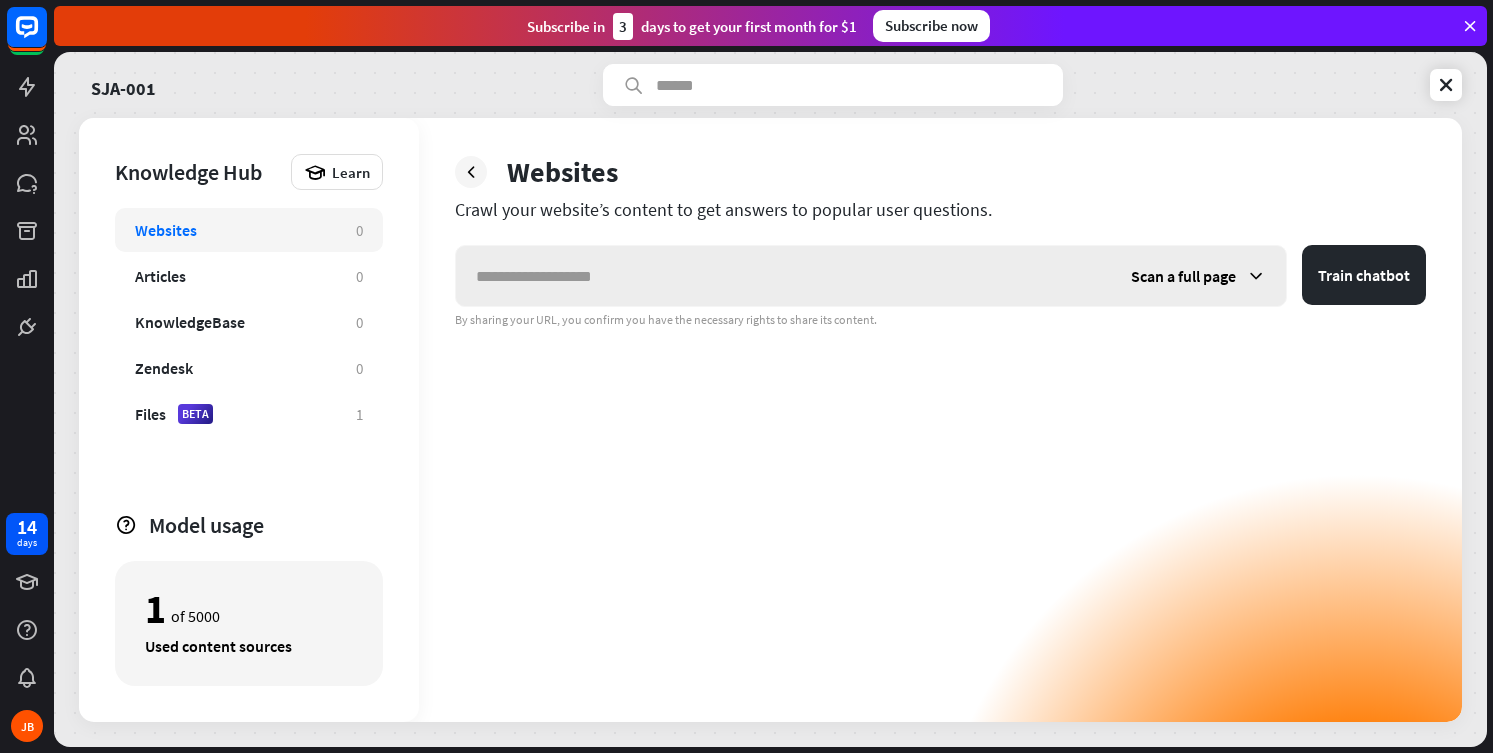 click on "Scan a full page" at bounding box center [1183, 276] 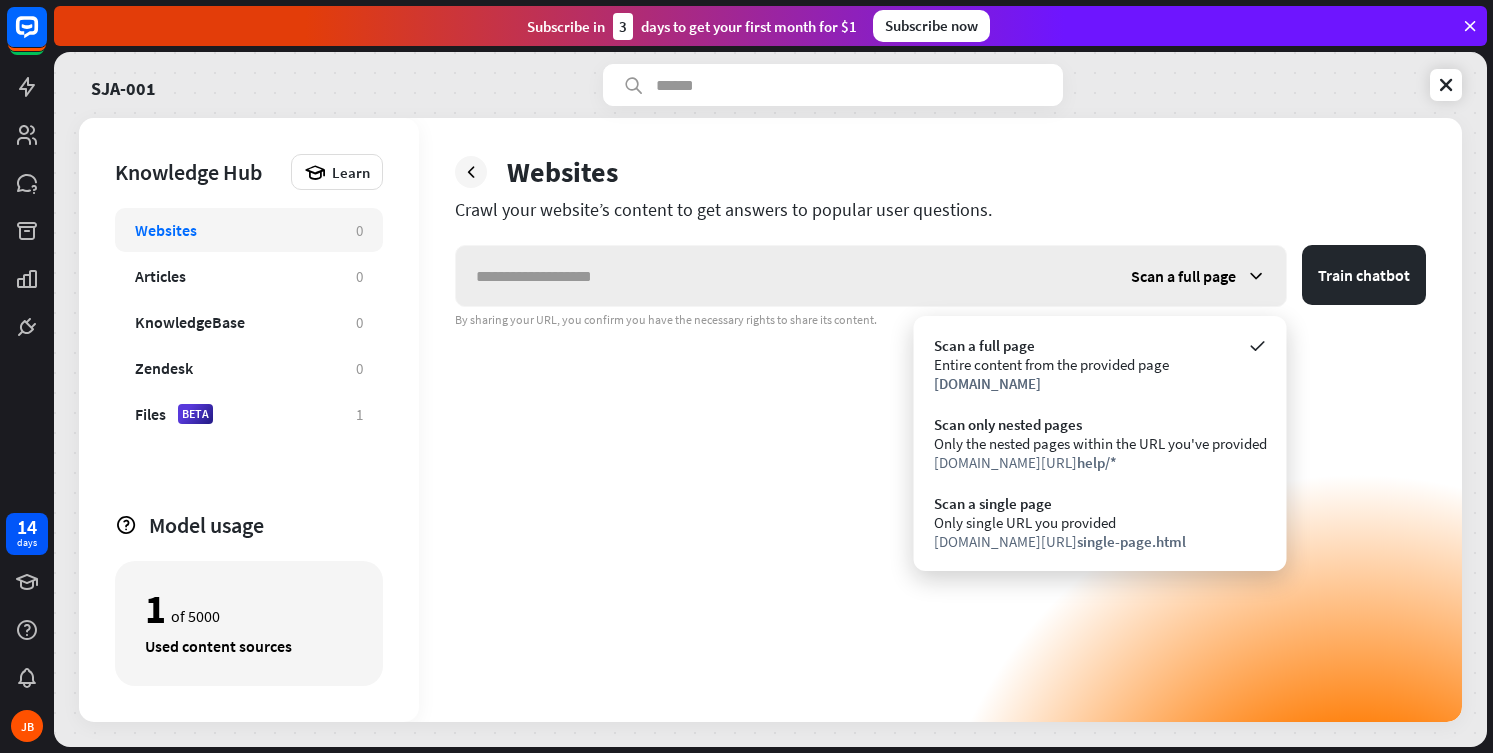 click on "Scan a full page" at bounding box center [1183, 276] 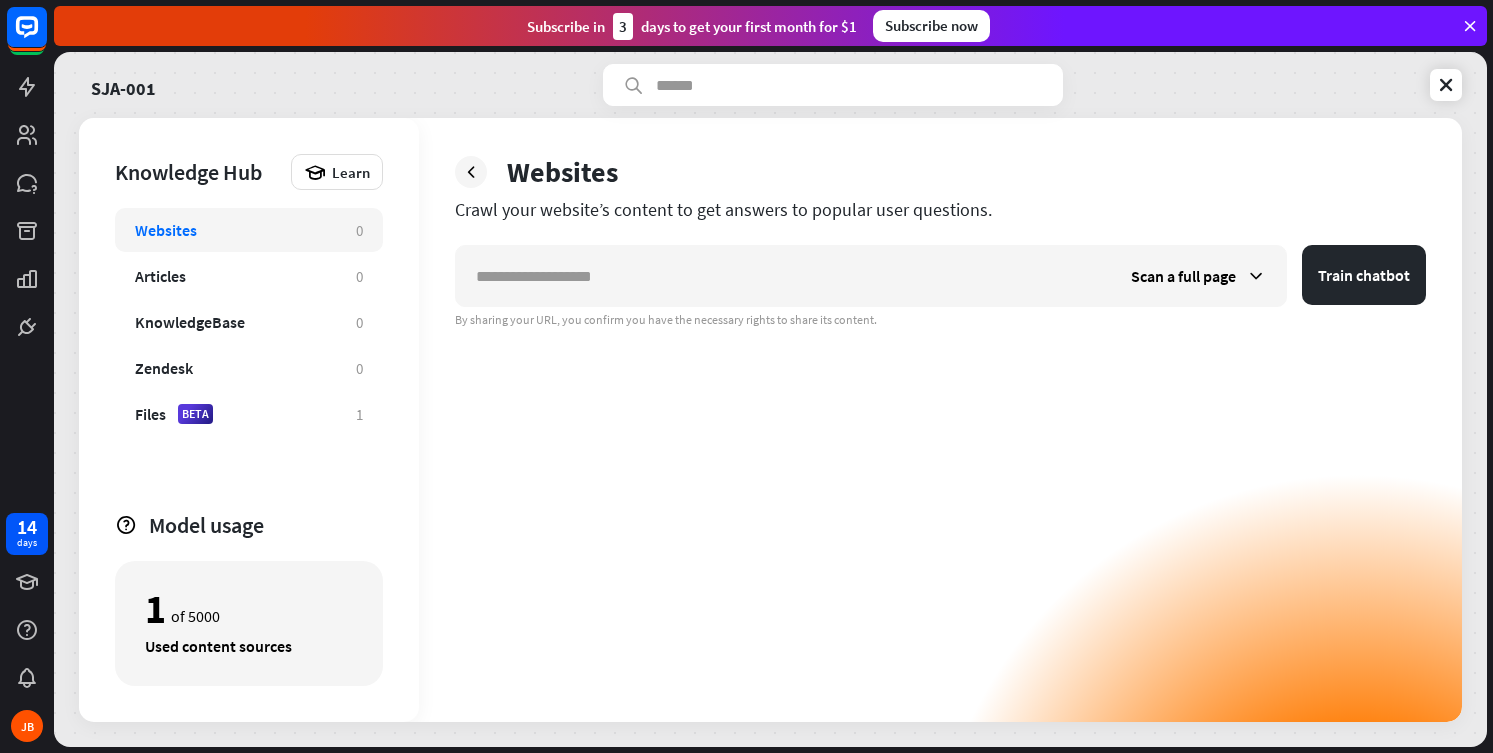 click on "Websites
Crawl your website’s content to get answers to popular user
questions.
Scan a full page
Train chatbot
By sharing your URL, you confirm you have the necessary rights to
share its content." at bounding box center (940, 420) 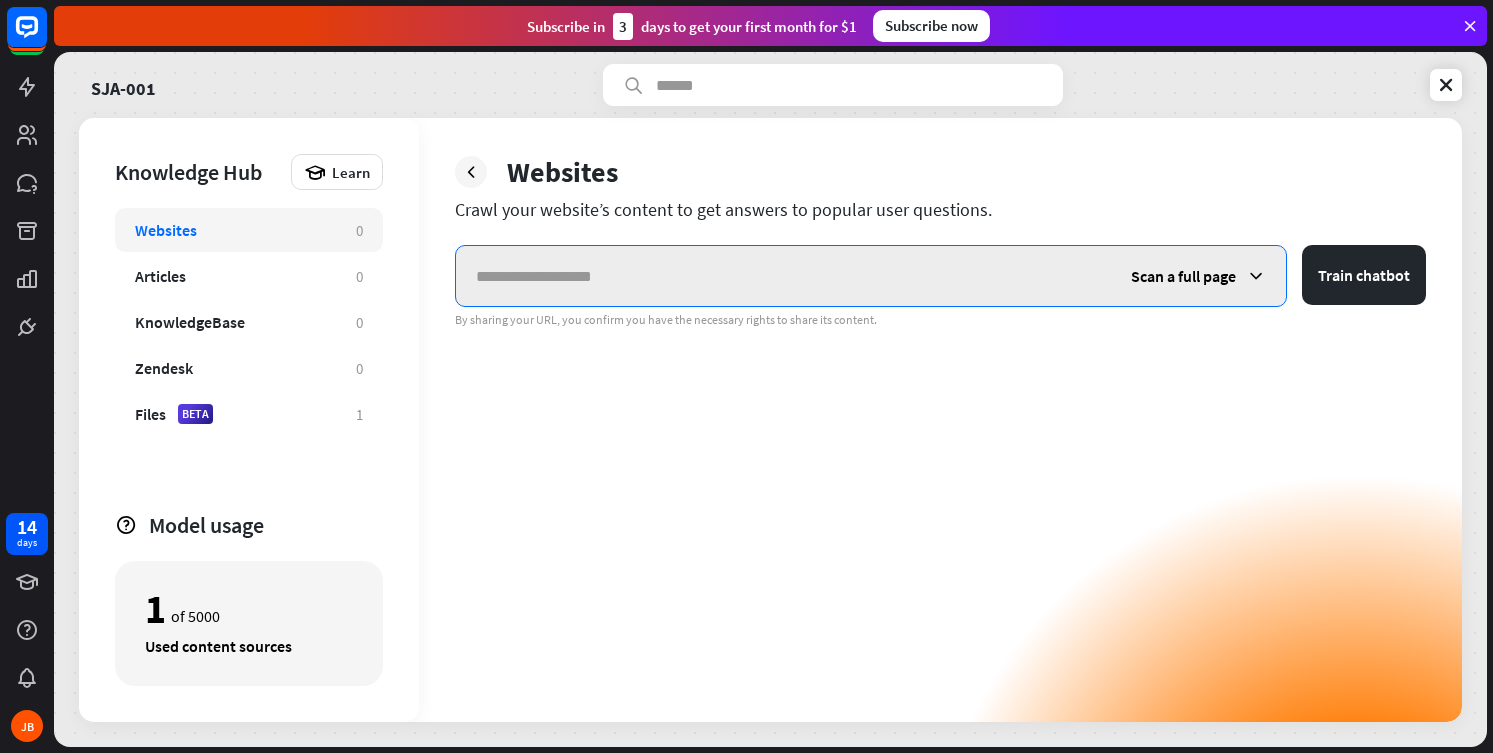 click at bounding box center [783, 276] 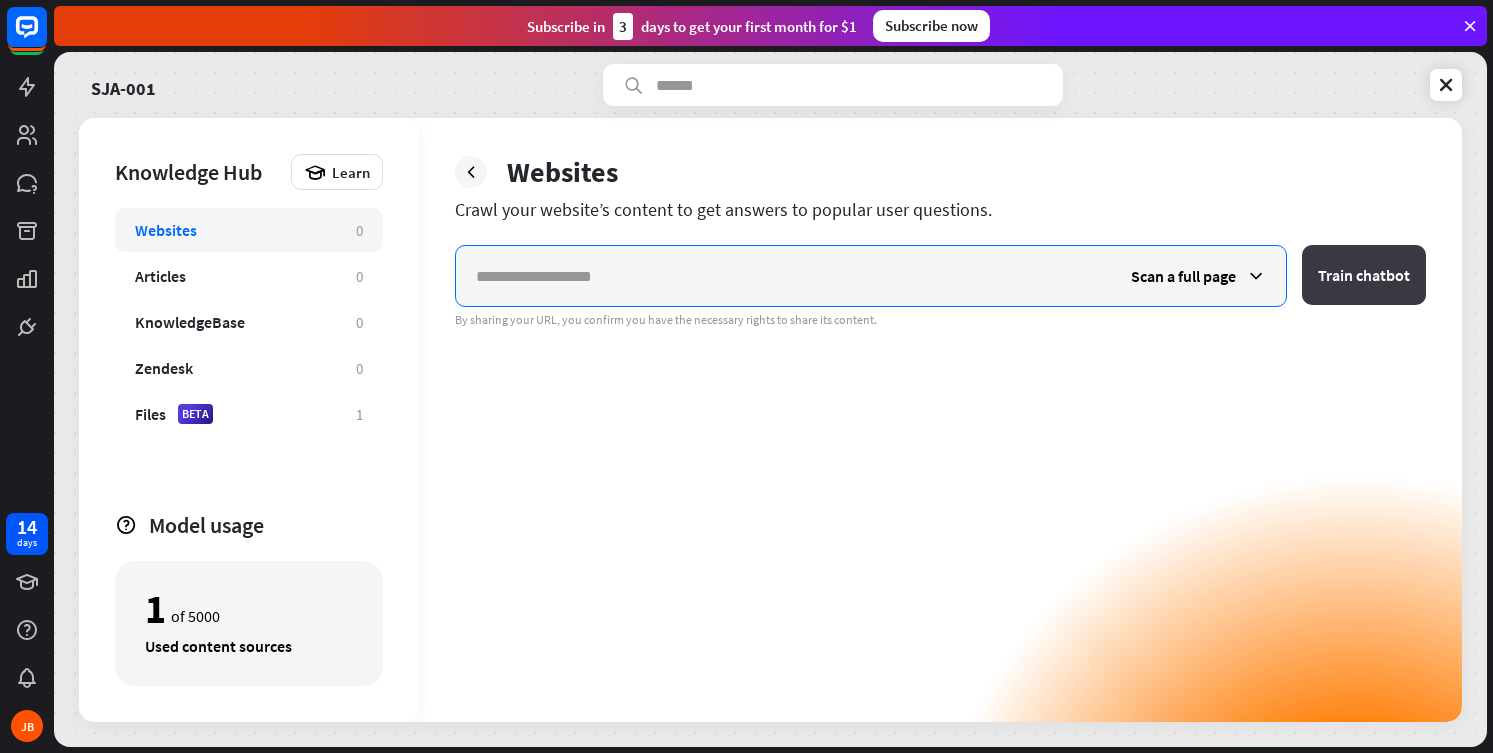 paste on "**********" 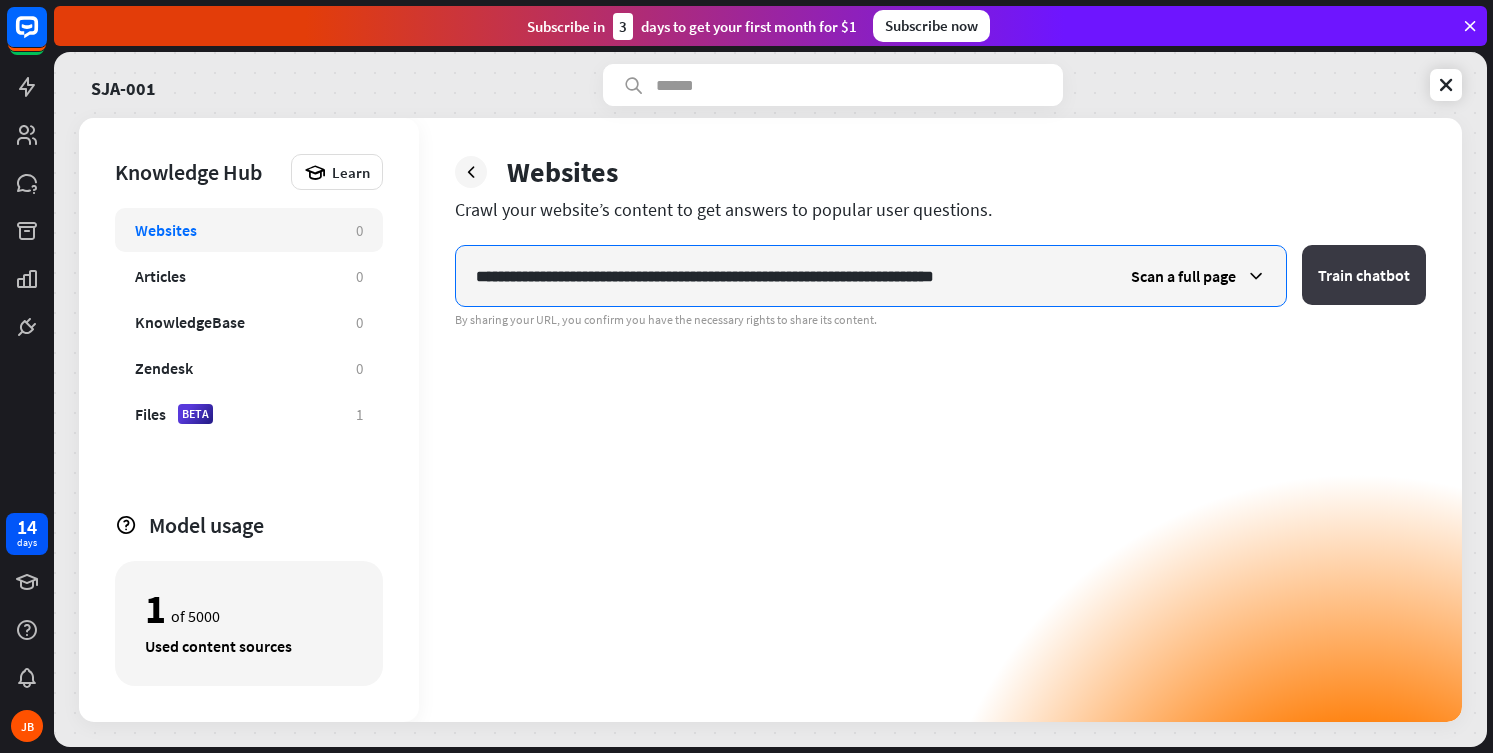 type on "**********" 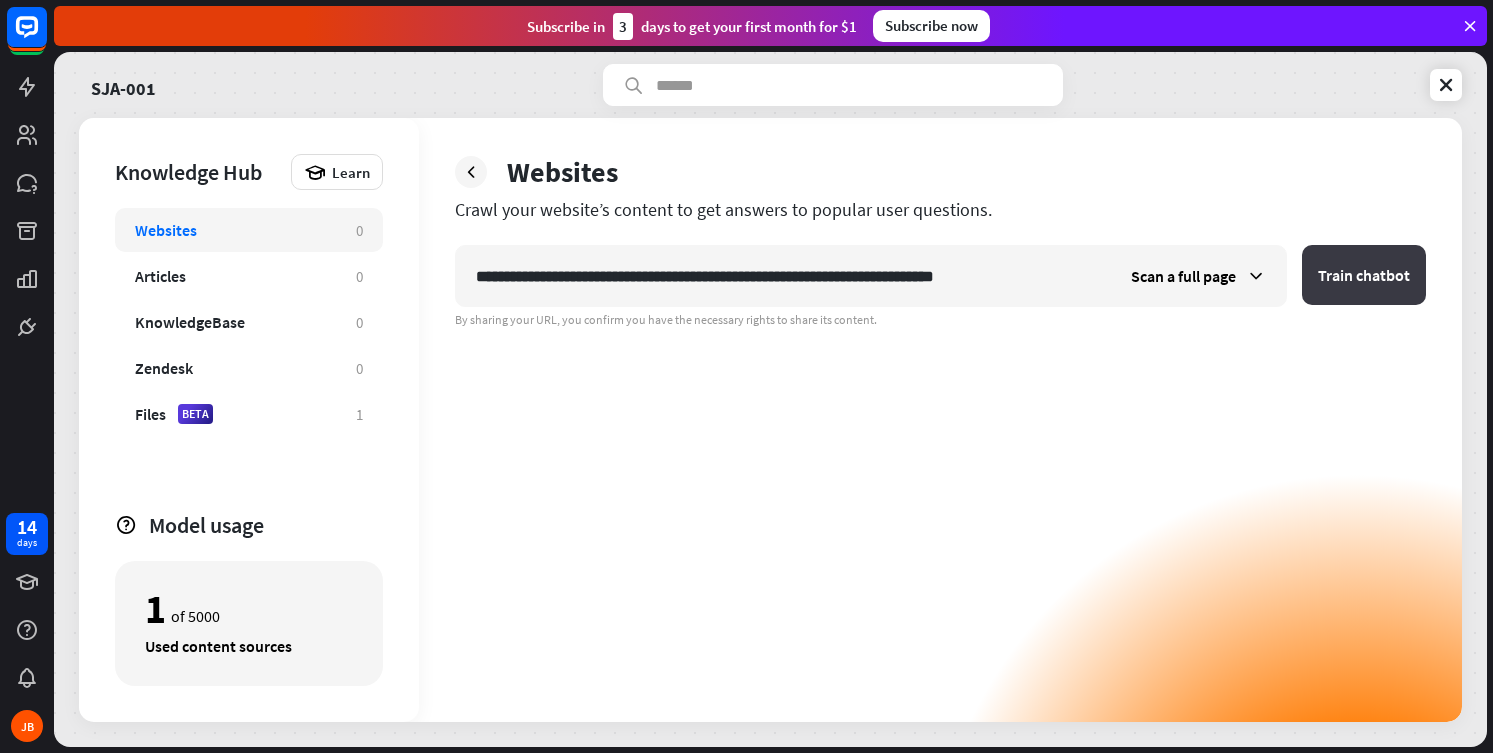 click on "Train chatbot" at bounding box center [1364, 275] 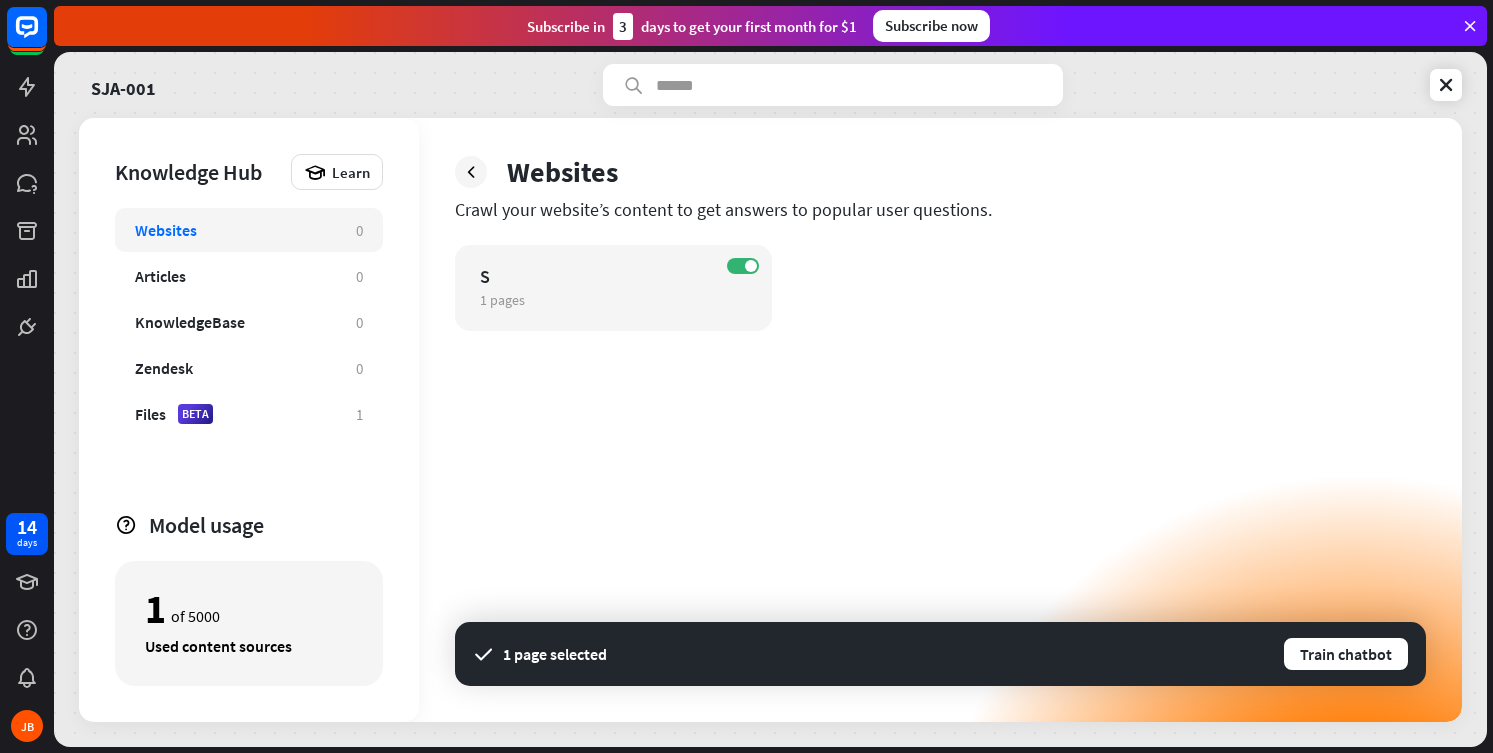 click on "Websites     0" at bounding box center [249, 230] 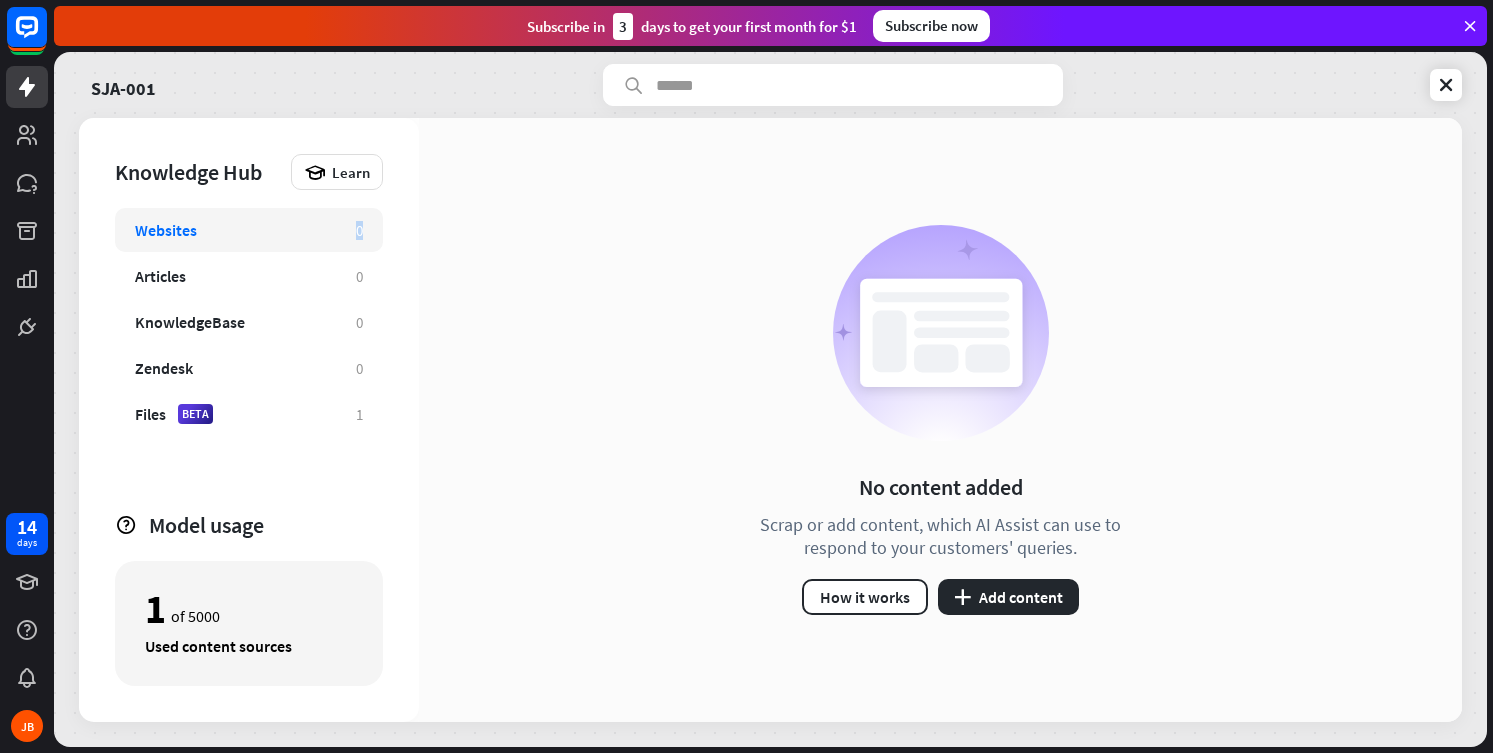 click on "Websites     0" at bounding box center (249, 230) 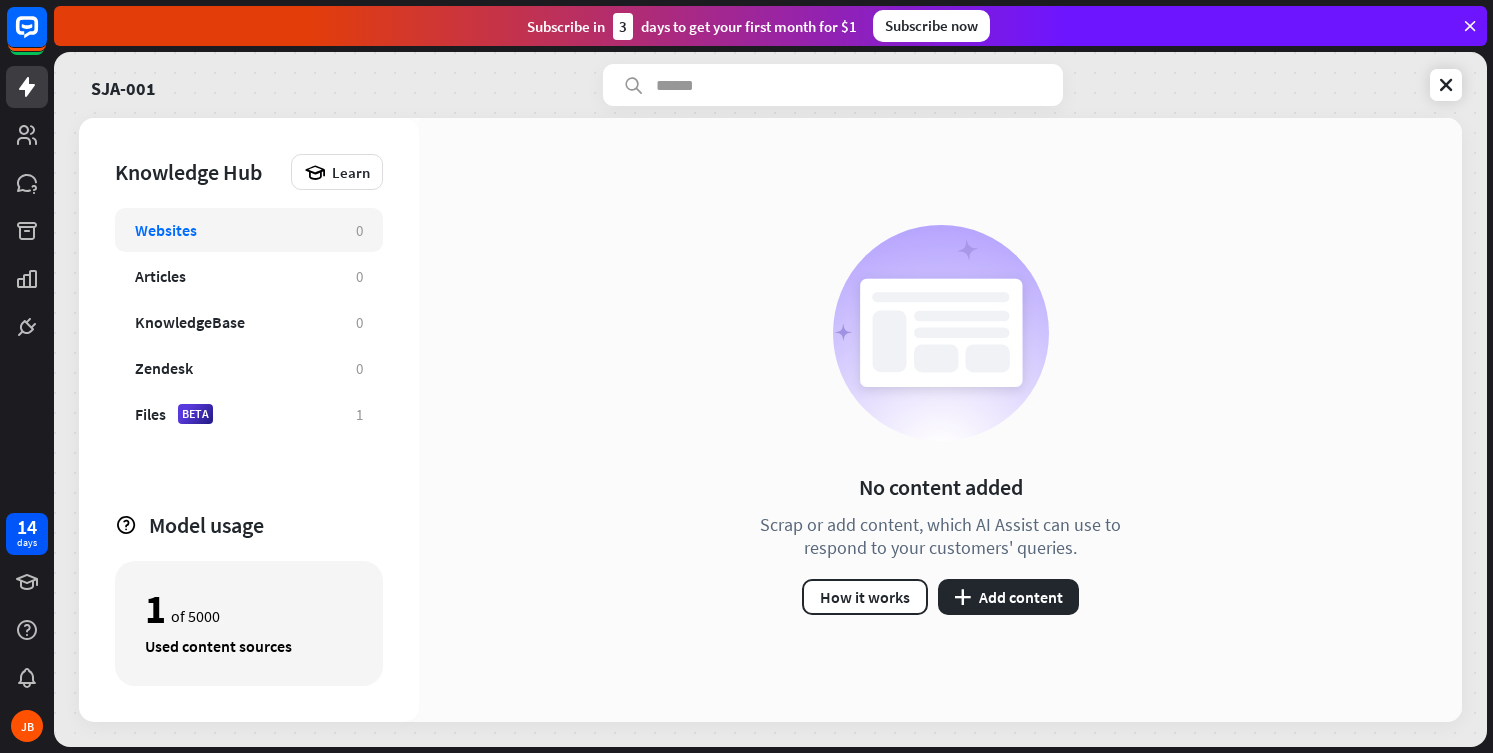 click on "Websites" at bounding box center (235, 230) 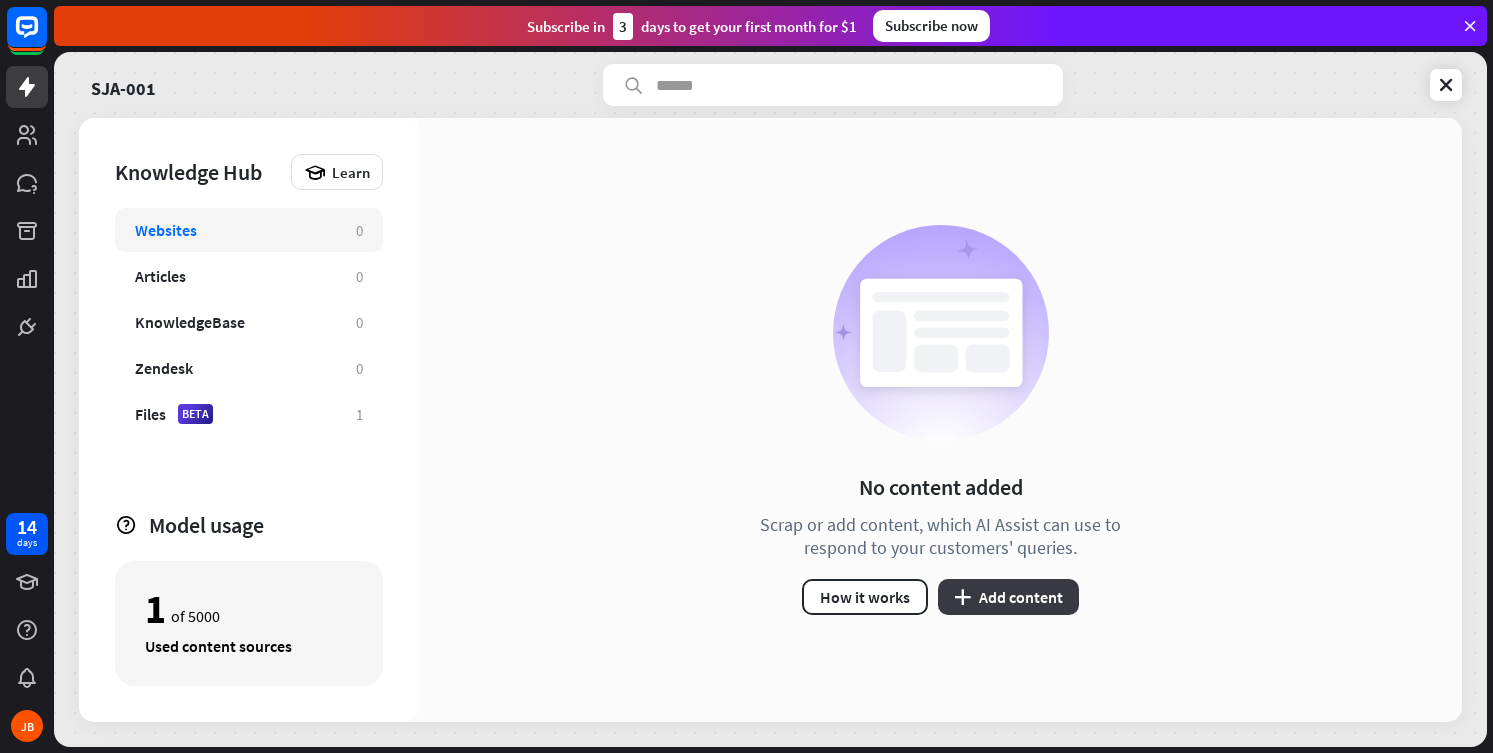 click on "plus
Add content" at bounding box center (1008, 597) 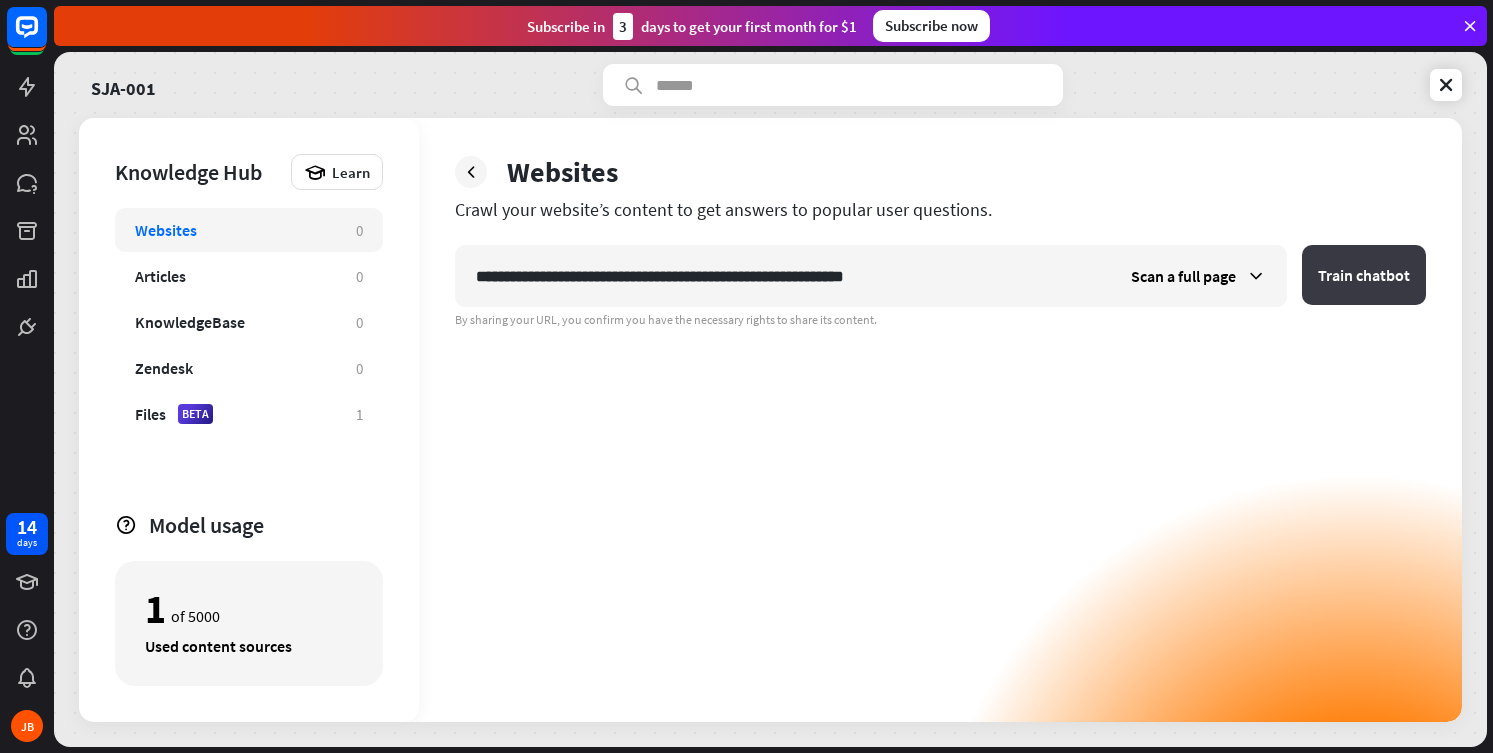 type on "**********" 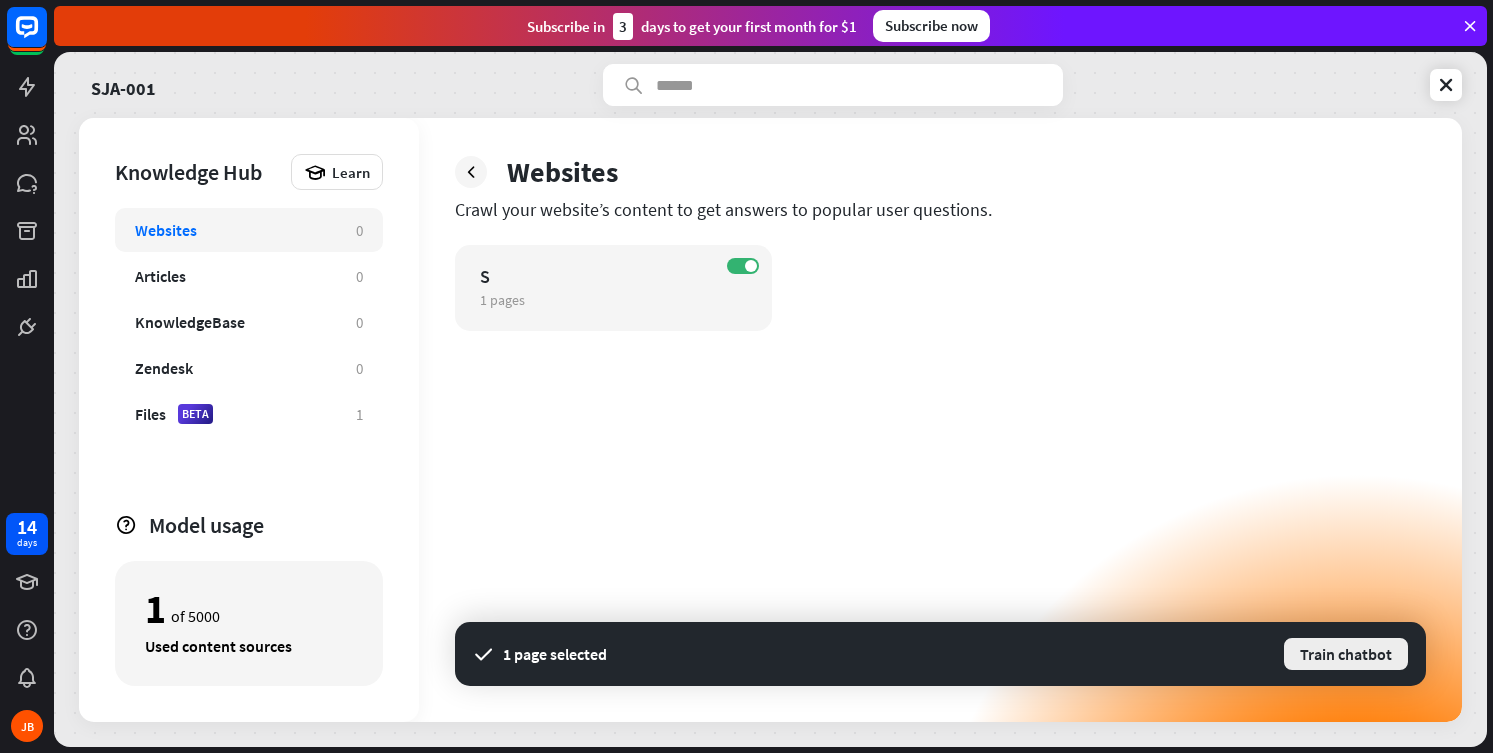 click on "Train chatbot" at bounding box center (1346, 654) 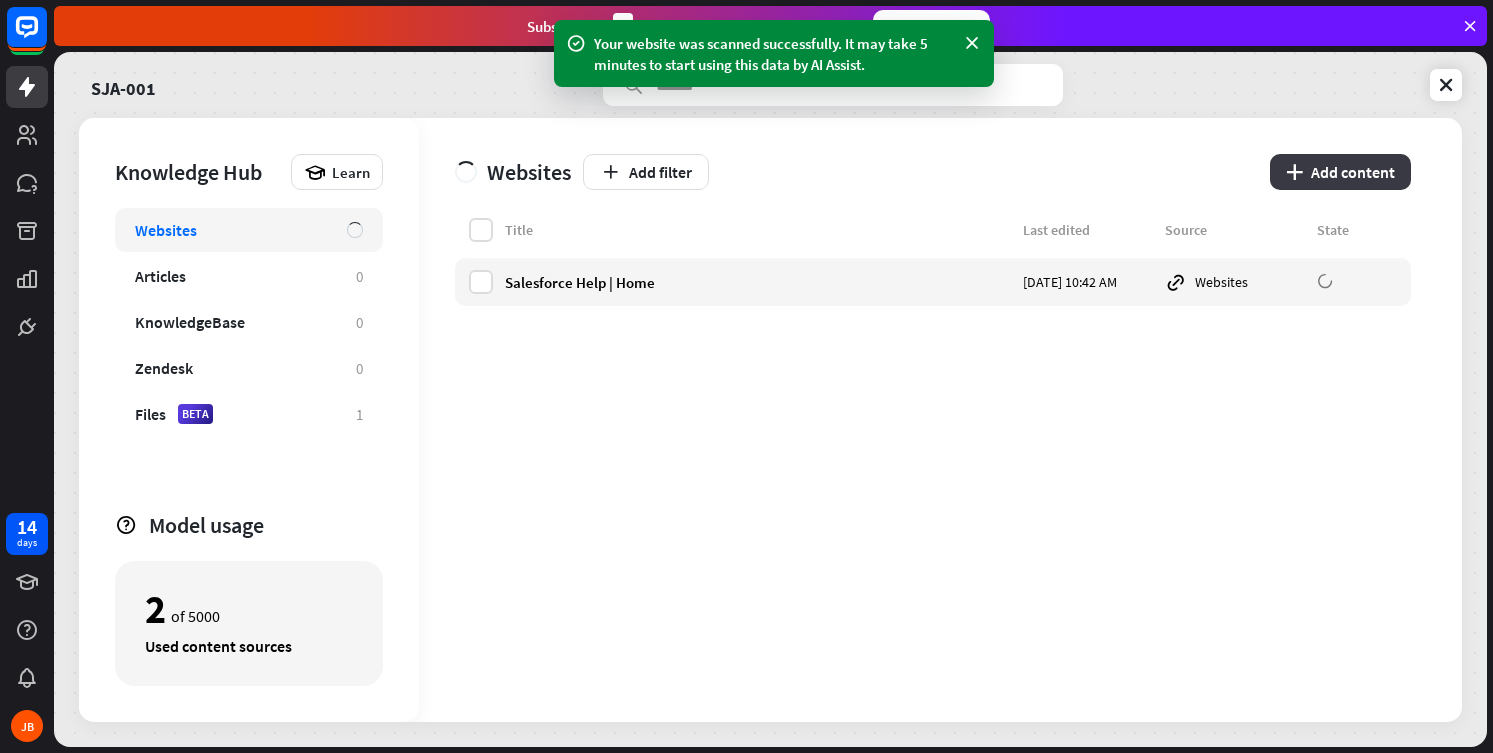 click on "plus
Add content" at bounding box center (1340, 172) 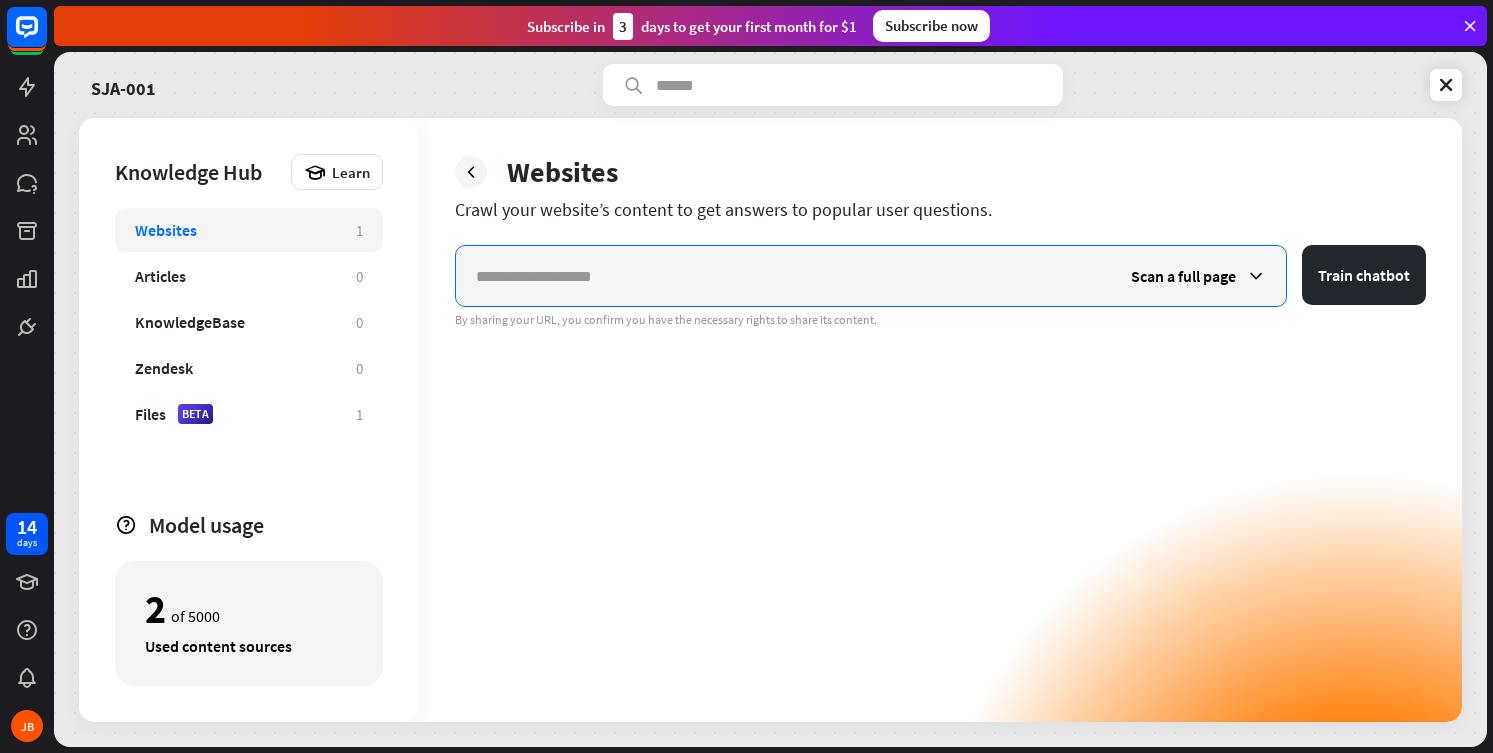 paste on "**********" 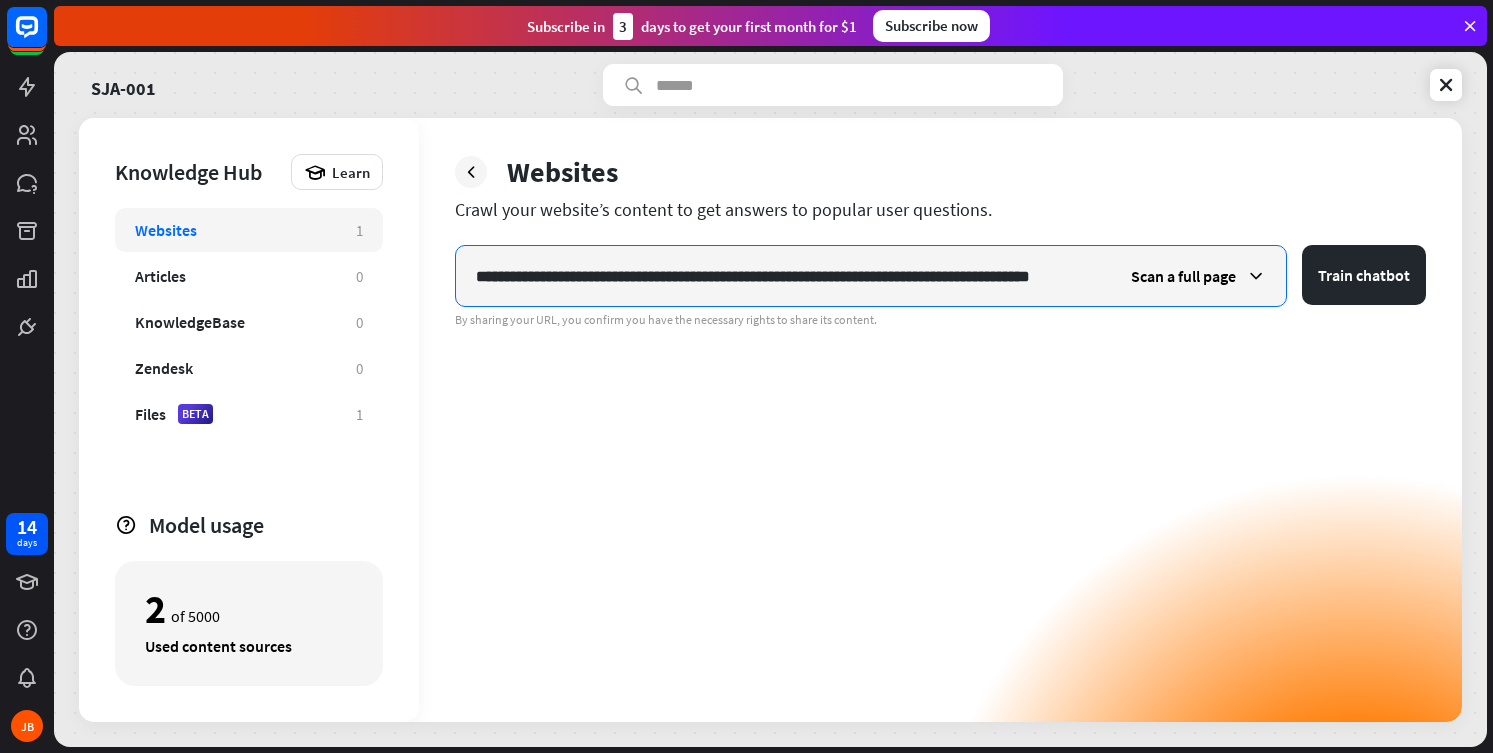scroll, scrollTop: 0, scrollLeft: 62, axis: horizontal 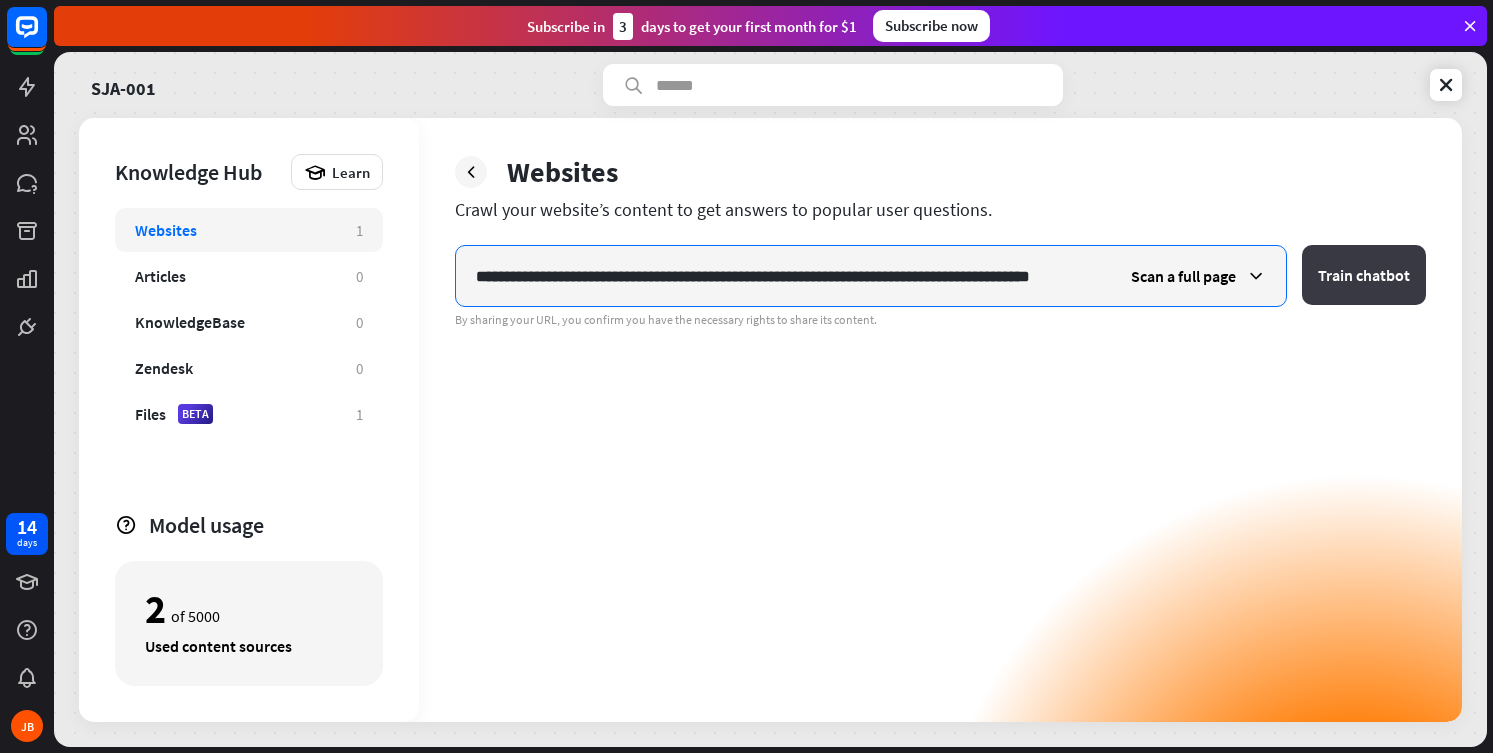 type on "**********" 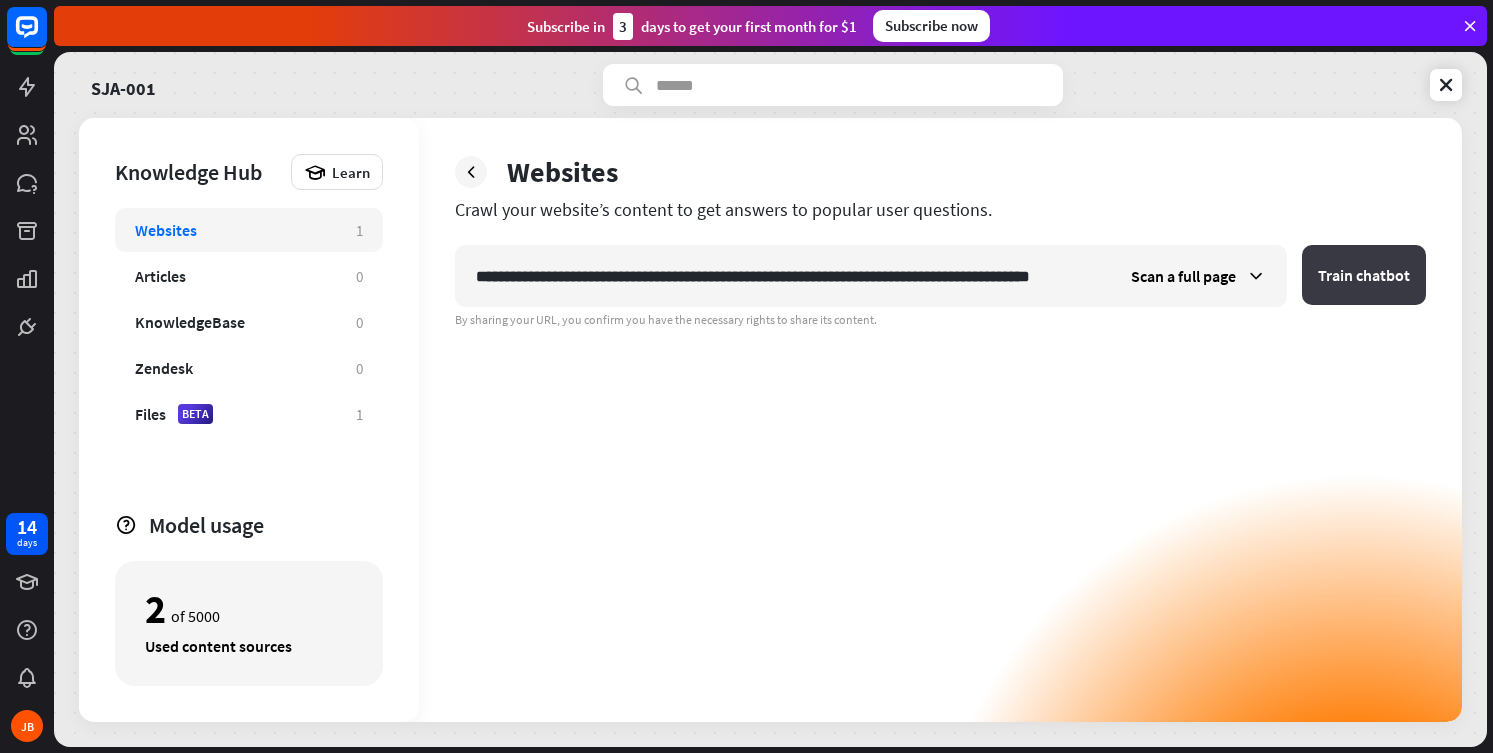 click on "Train chatbot" at bounding box center [1364, 275] 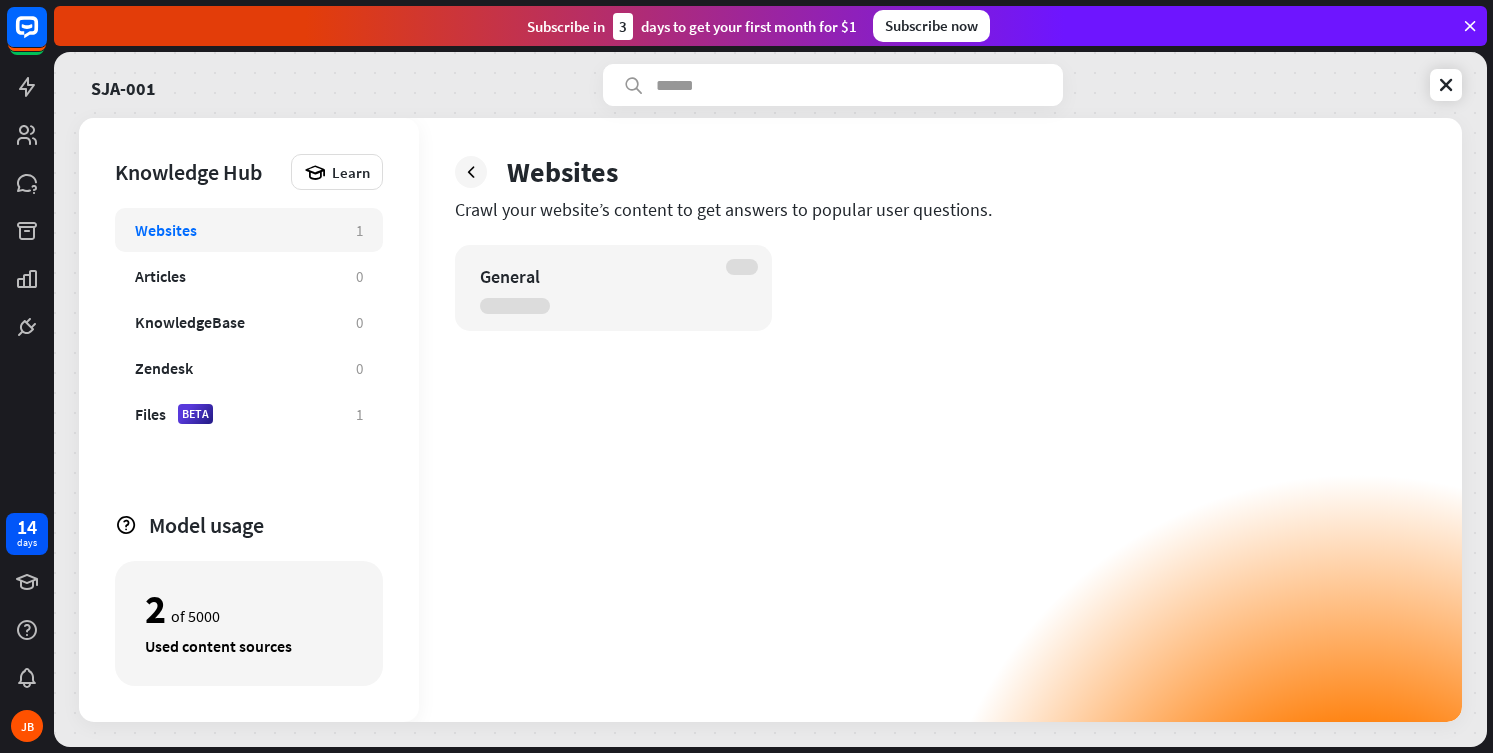 click on "General" at bounding box center [940, 483] 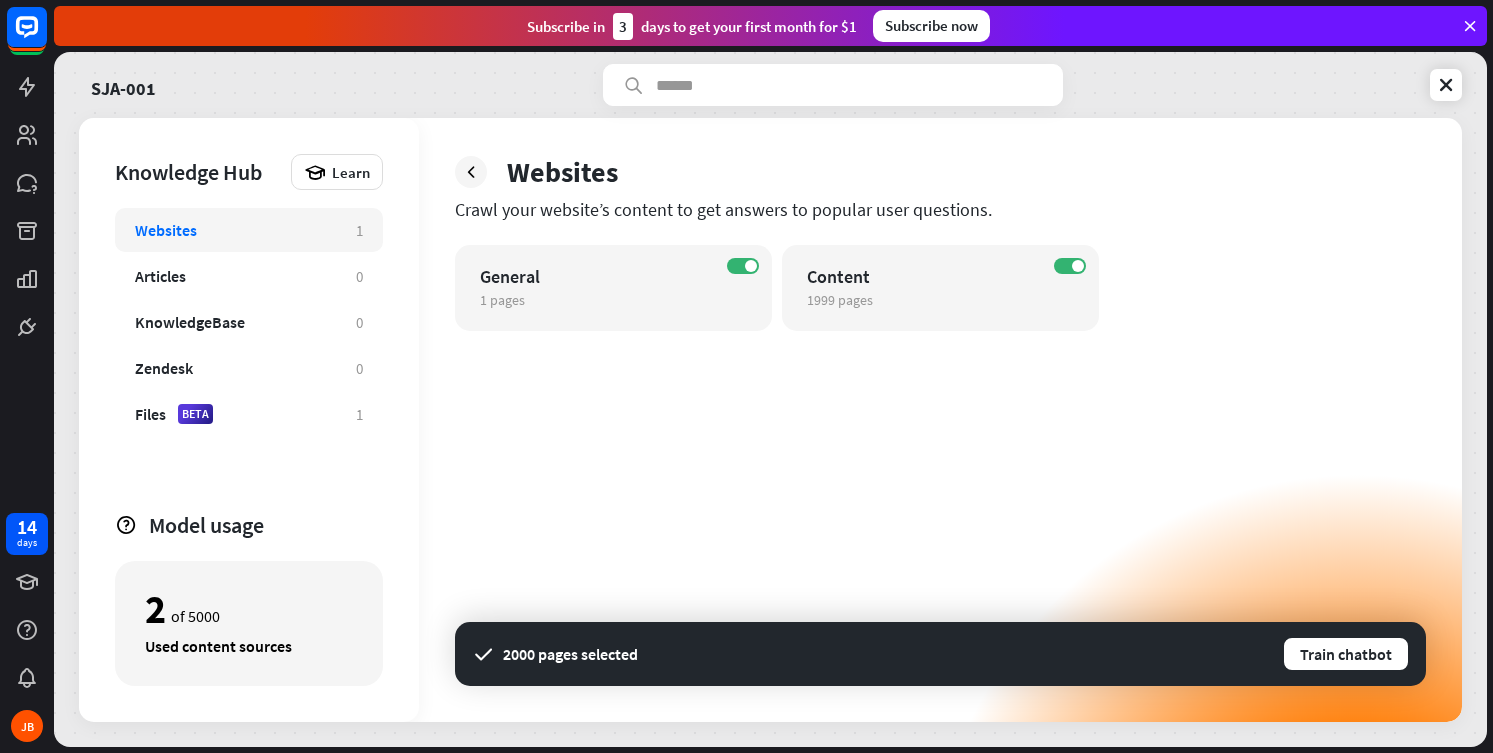 click on "Websites" at bounding box center [940, 172] 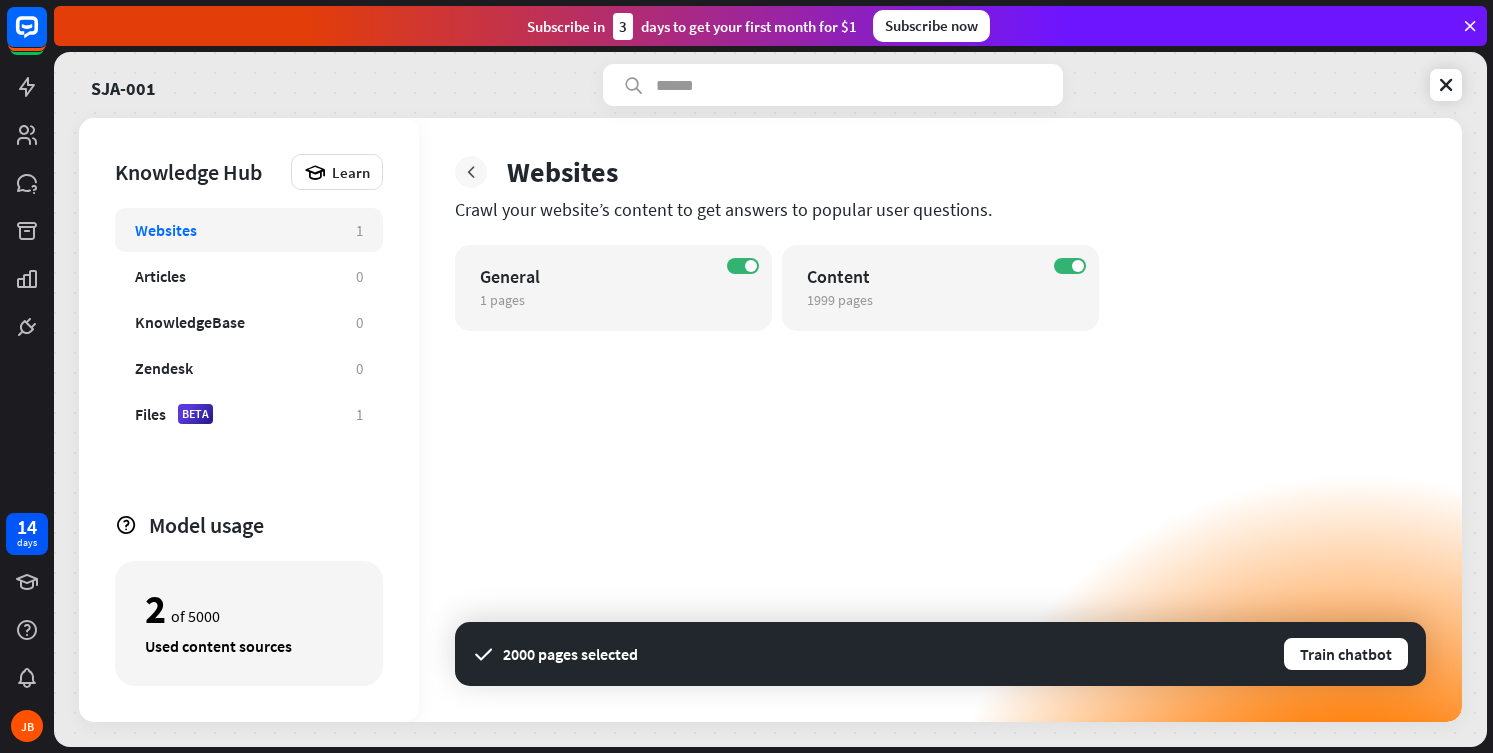 click at bounding box center [471, 172] 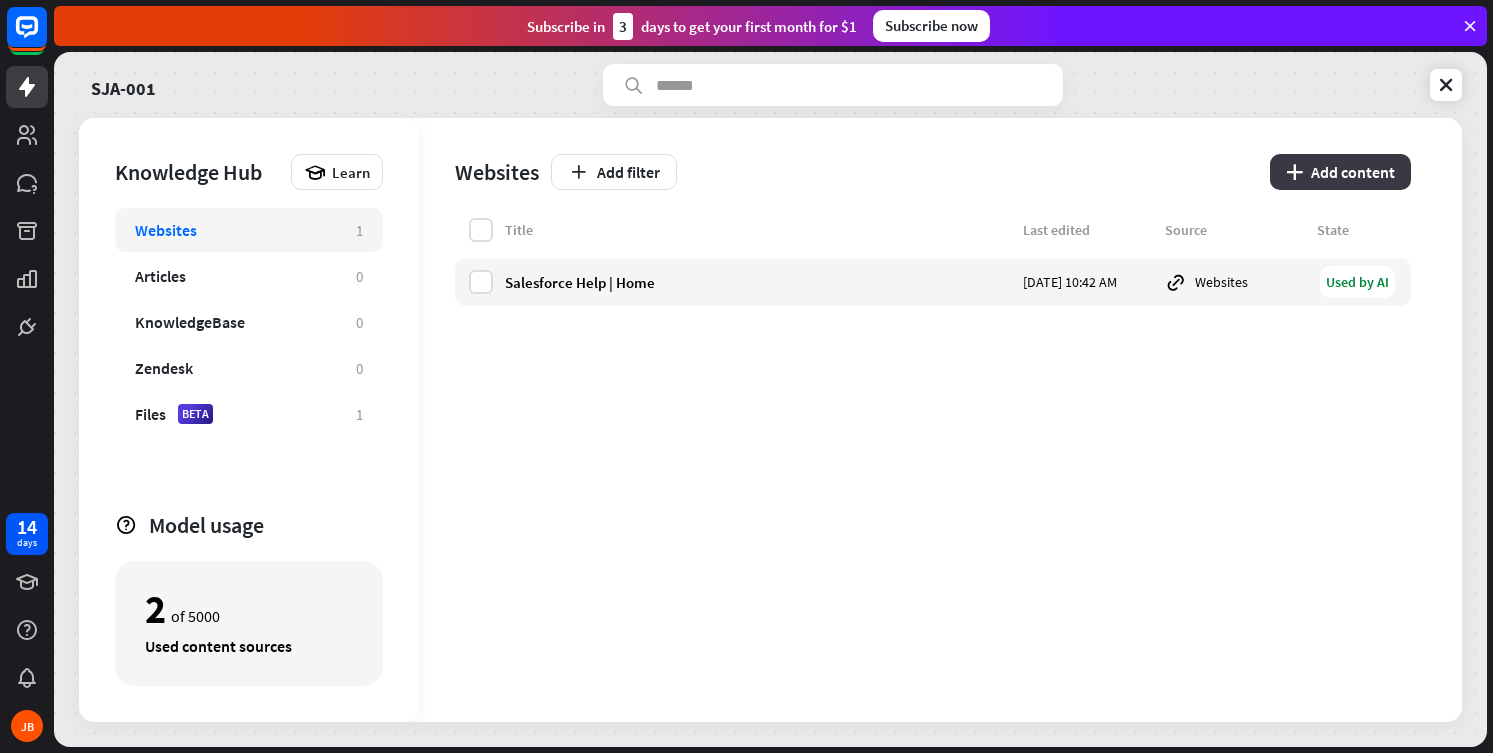 click on "plus
Add content" at bounding box center [1340, 172] 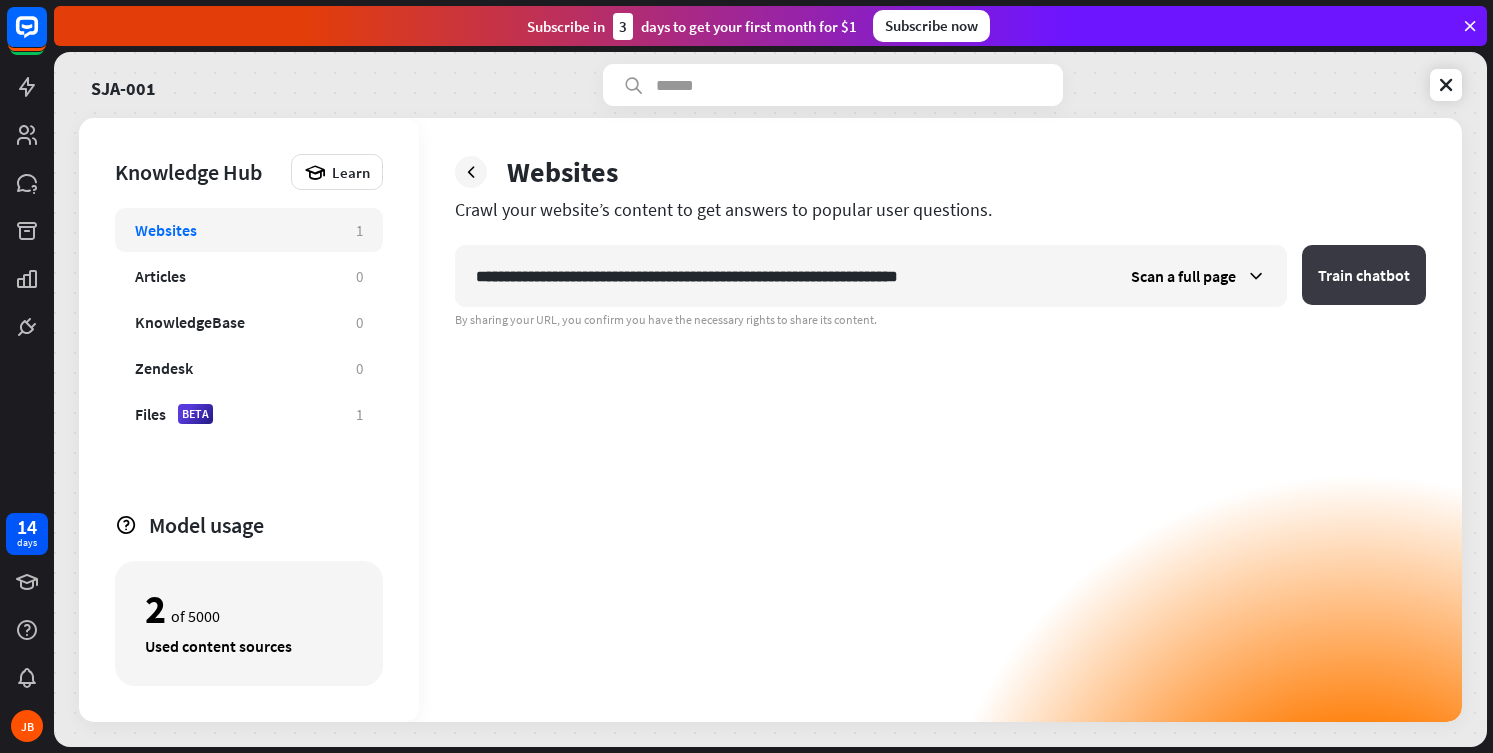 type on "**********" 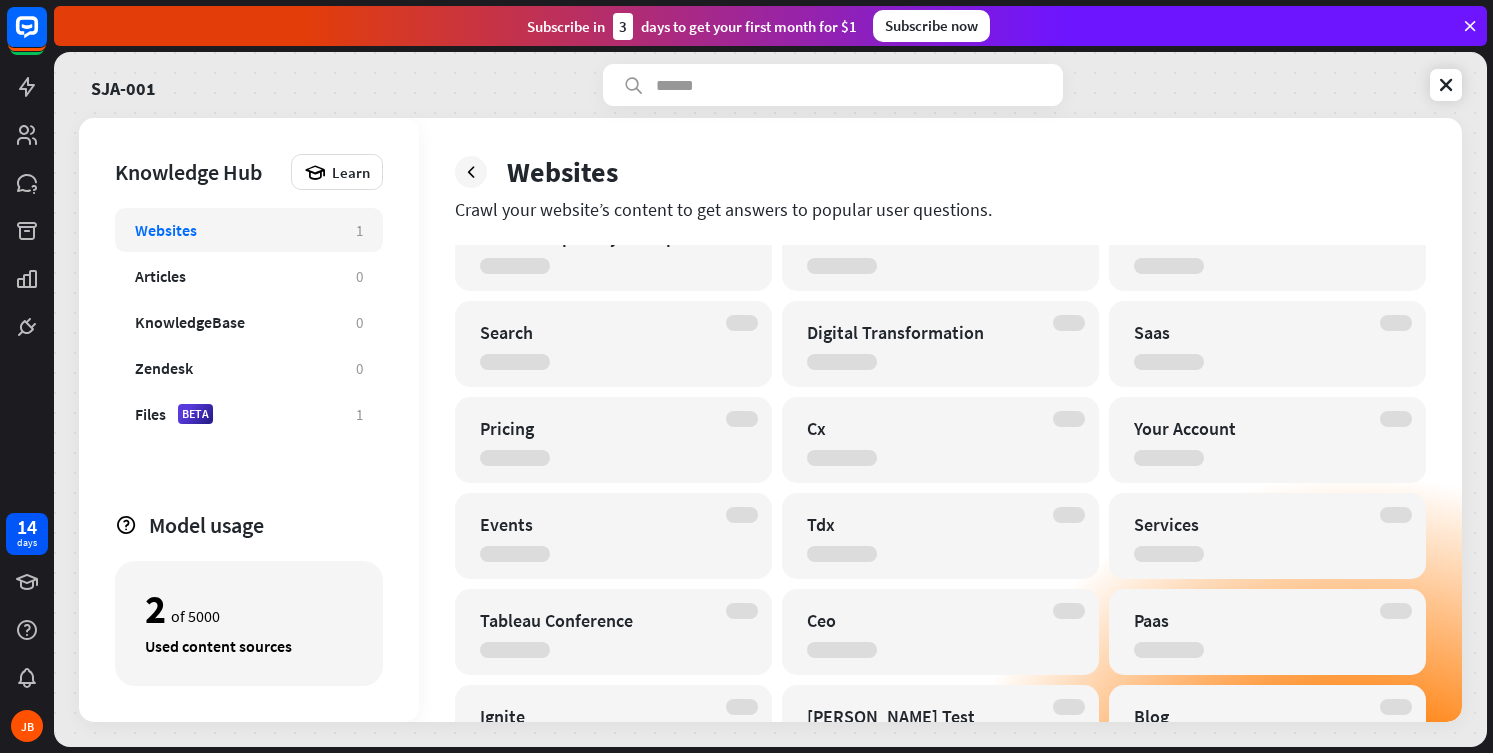 scroll, scrollTop: 1607, scrollLeft: 0, axis: vertical 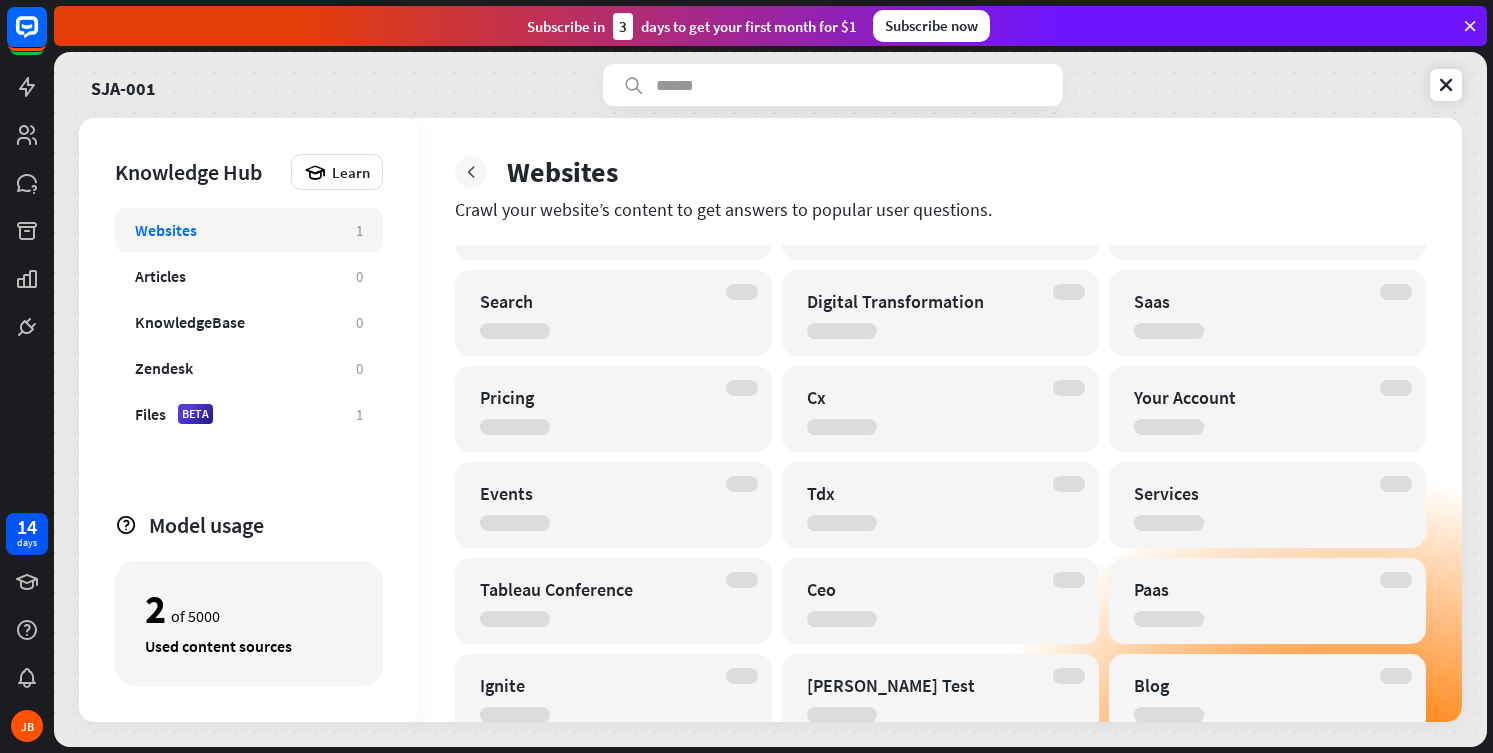 click at bounding box center (471, 172) 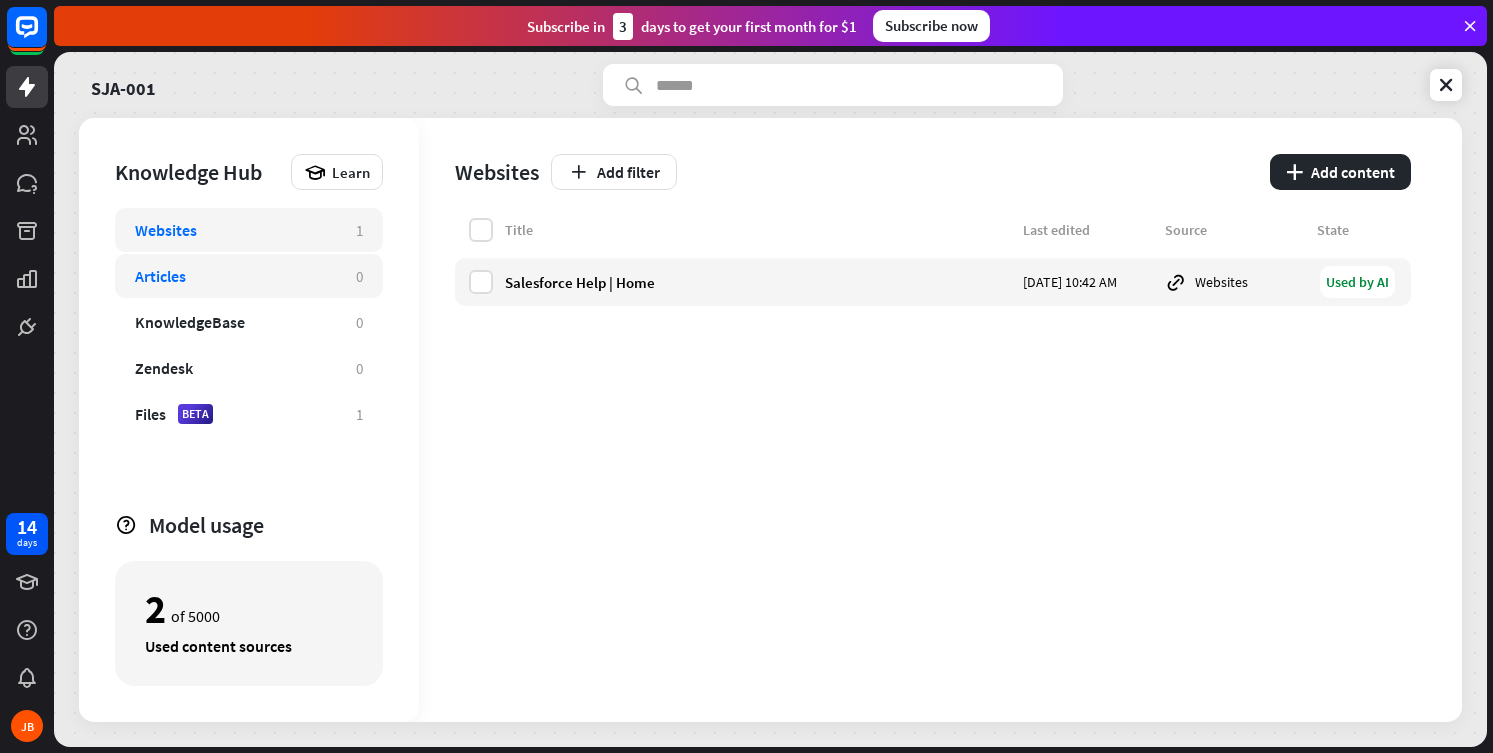 click on "Articles     0" at bounding box center (249, 276) 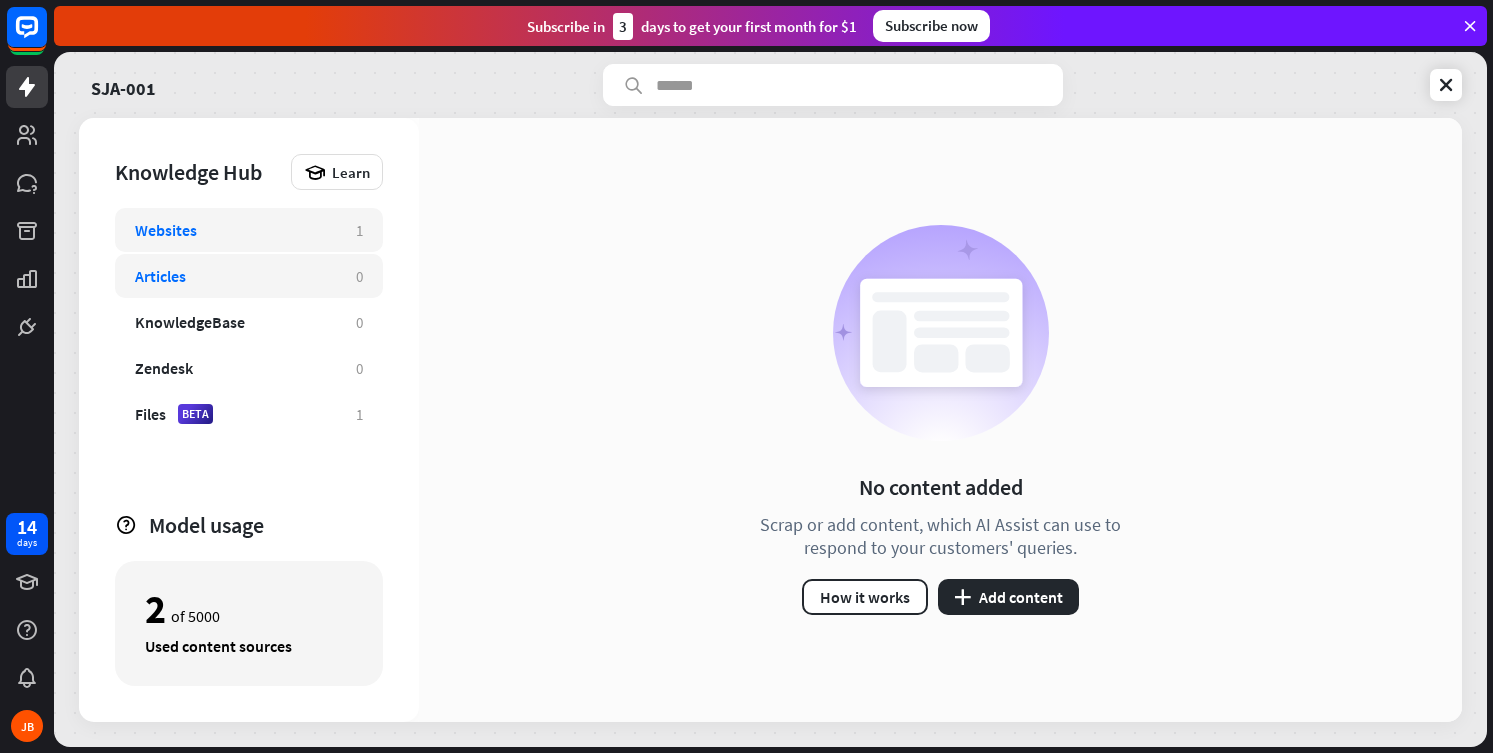 click on "Websites     1" at bounding box center (249, 230) 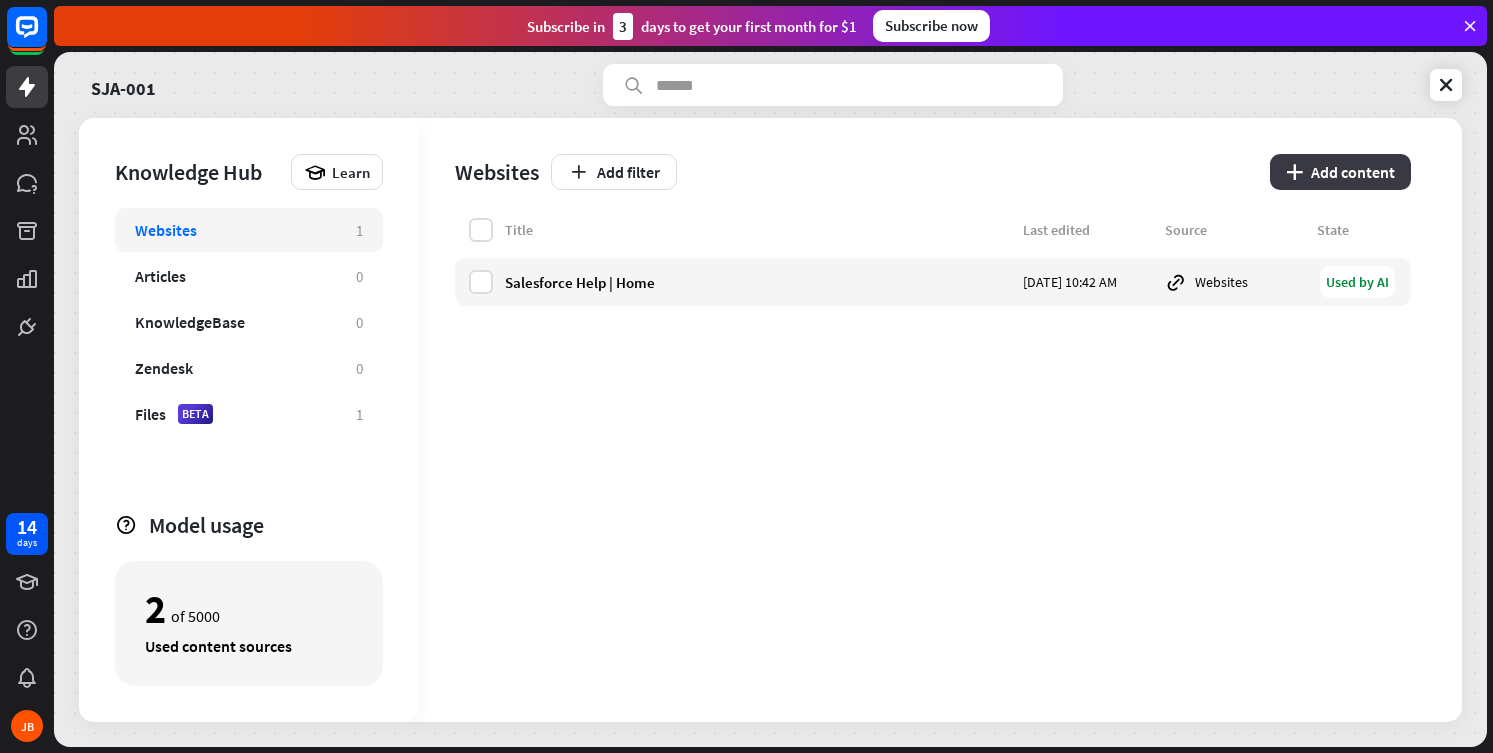 click on "plus
Add content" at bounding box center (1340, 172) 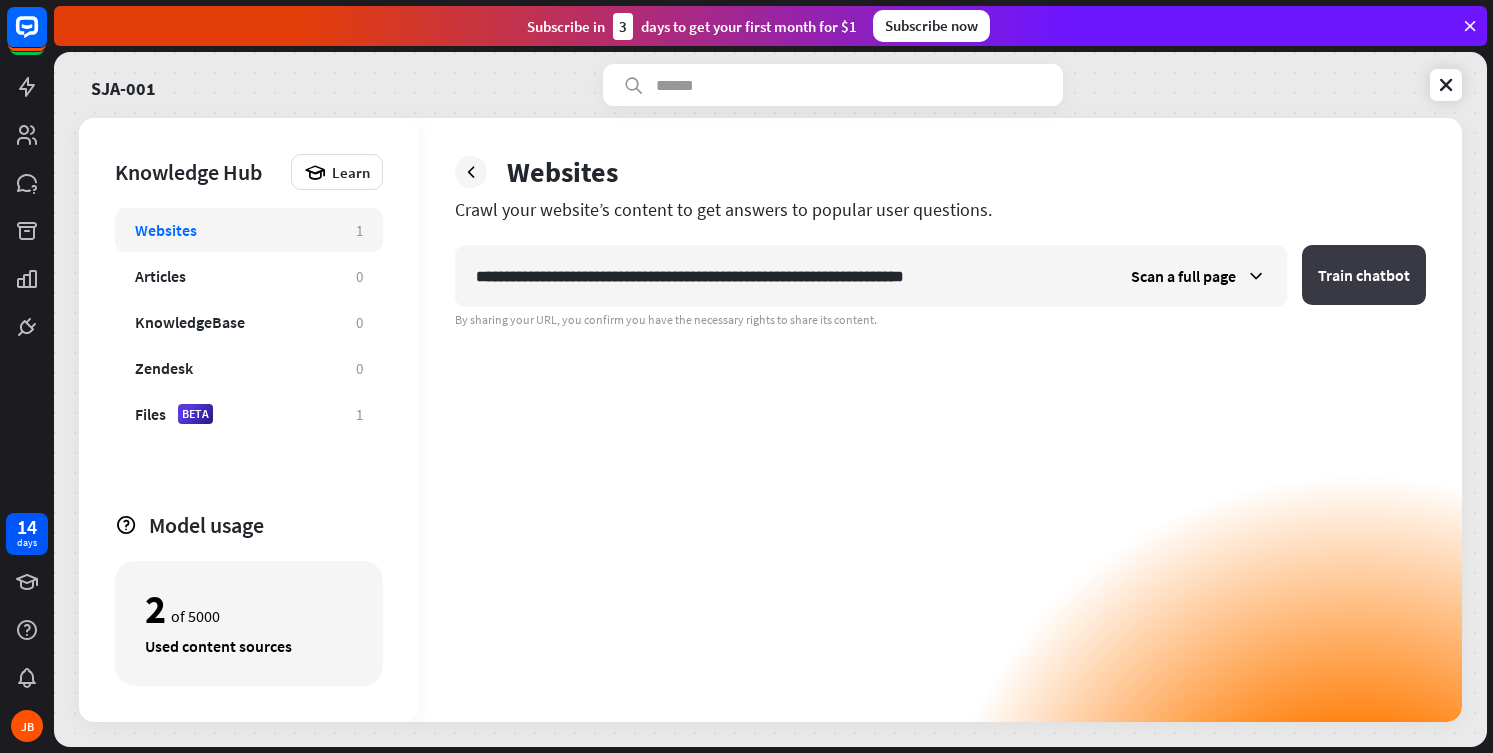type on "**********" 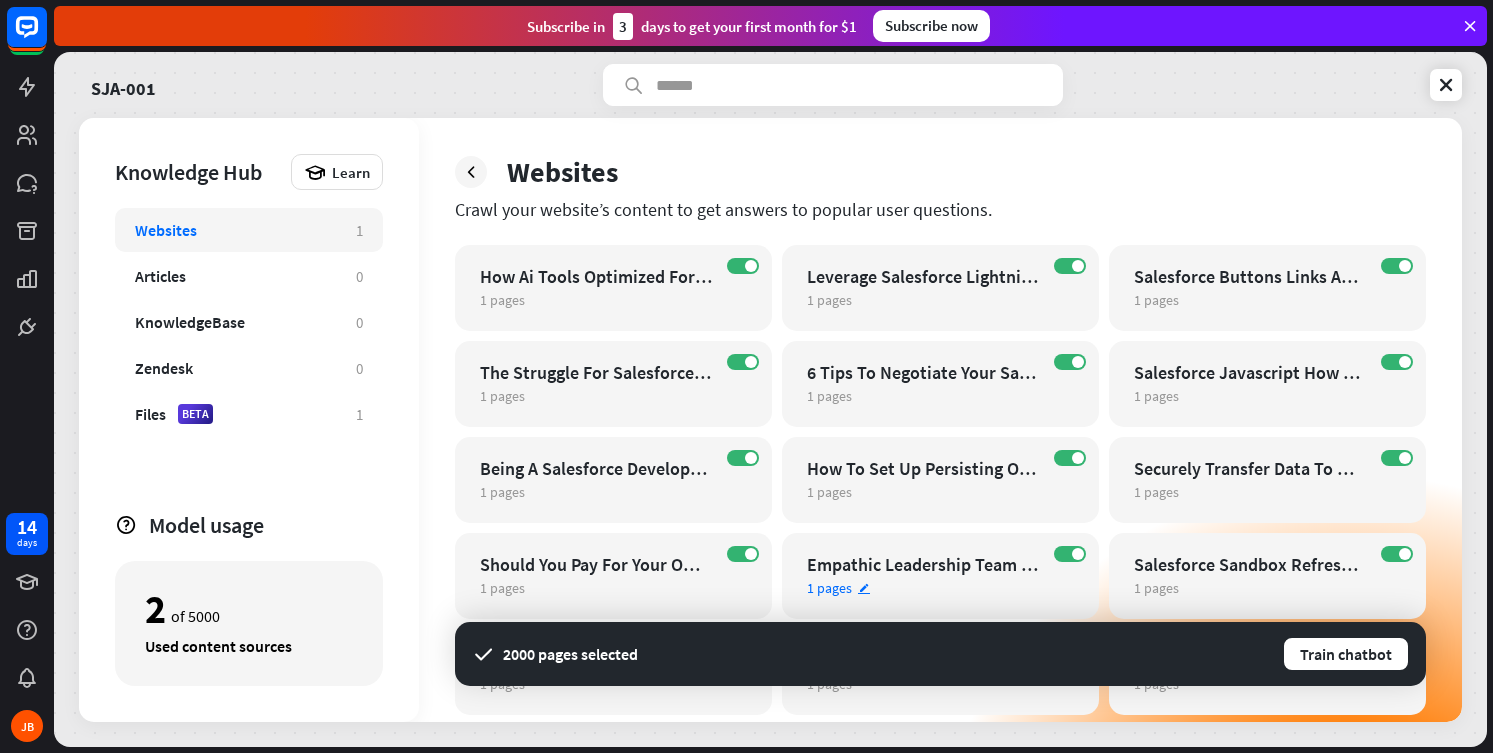 scroll, scrollTop: 9179, scrollLeft: 0, axis: vertical 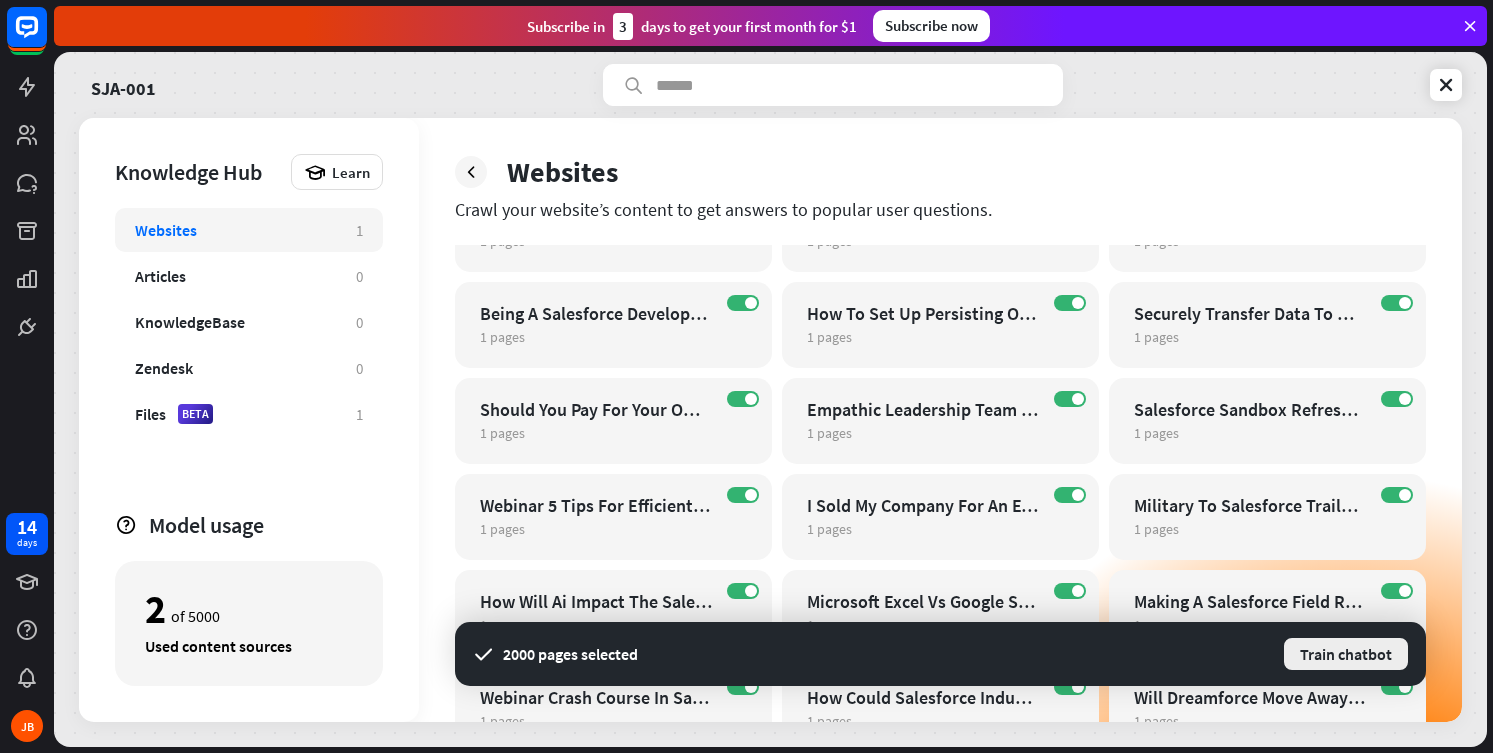 click on "Train chatbot" at bounding box center (1346, 654) 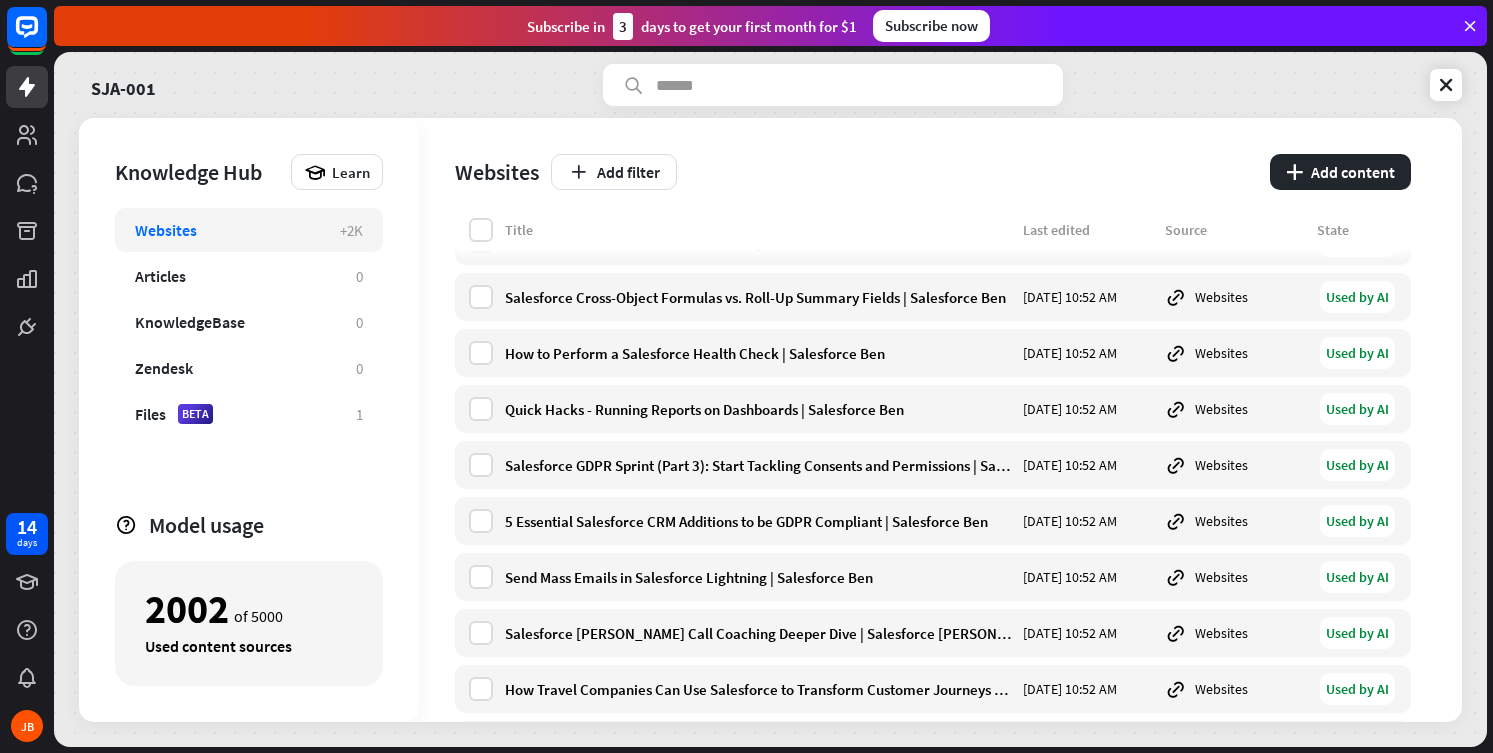 scroll, scrollTop: 2120, scrollLeft: 0, axis: vertical 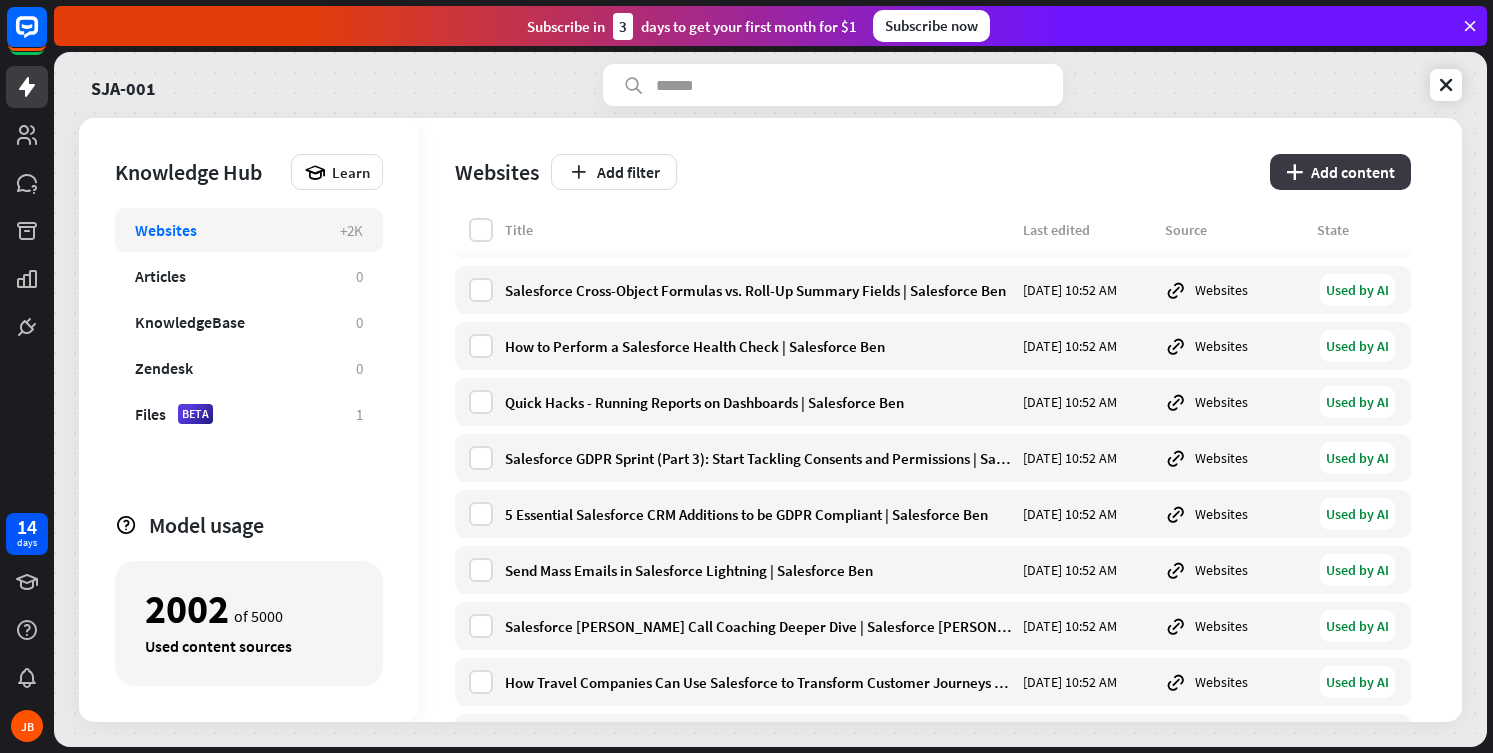 click on "plus
Add content" at bounding box center (1340, 172) 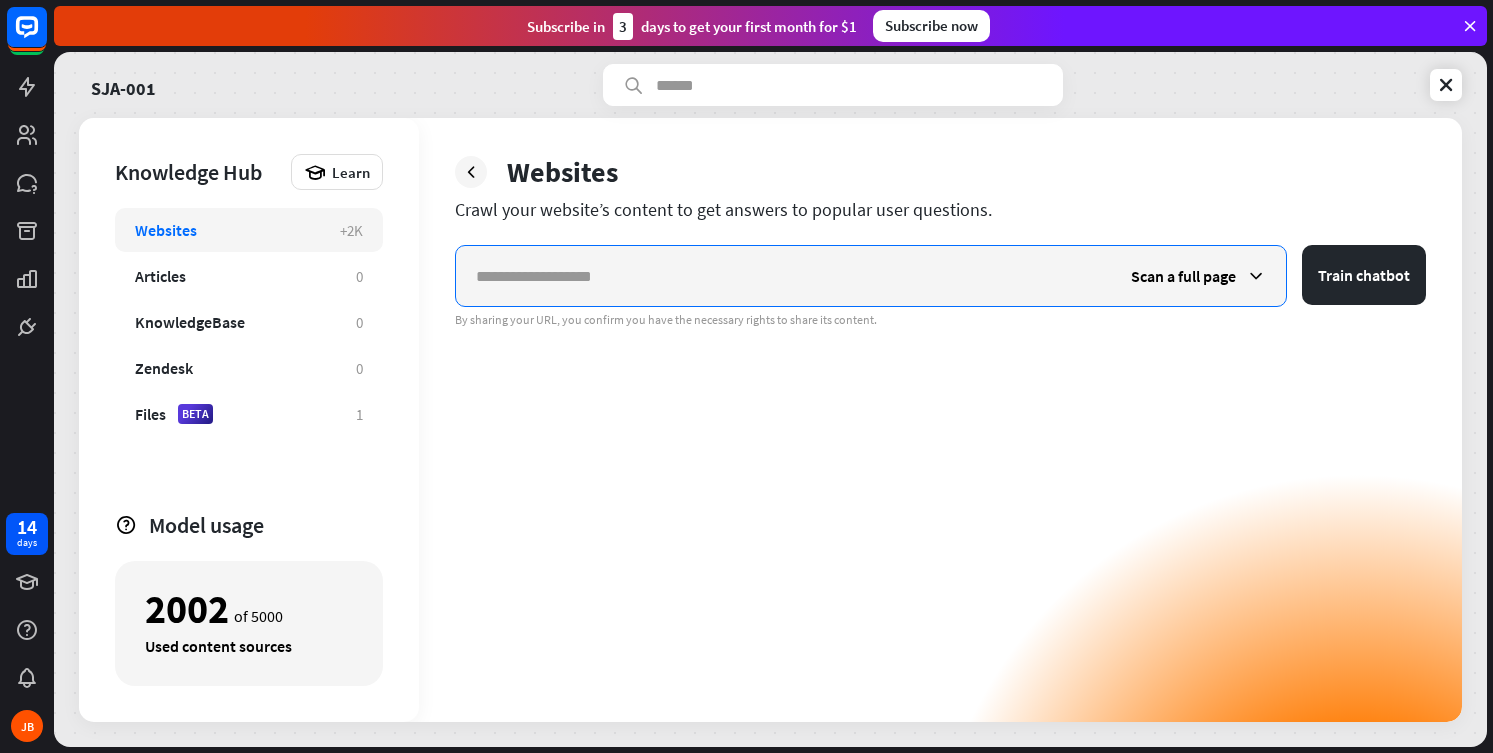 paste on "**********" 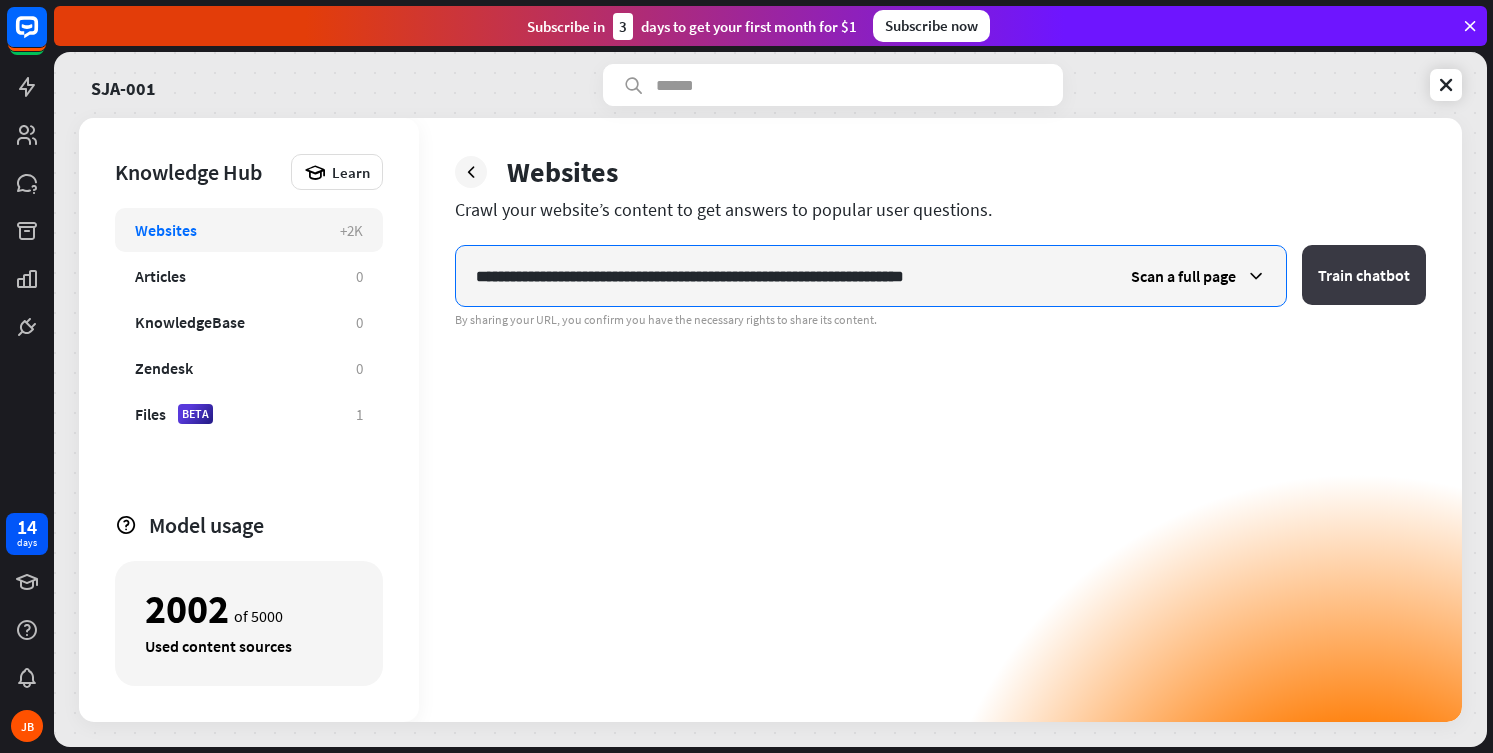 type on "**********" 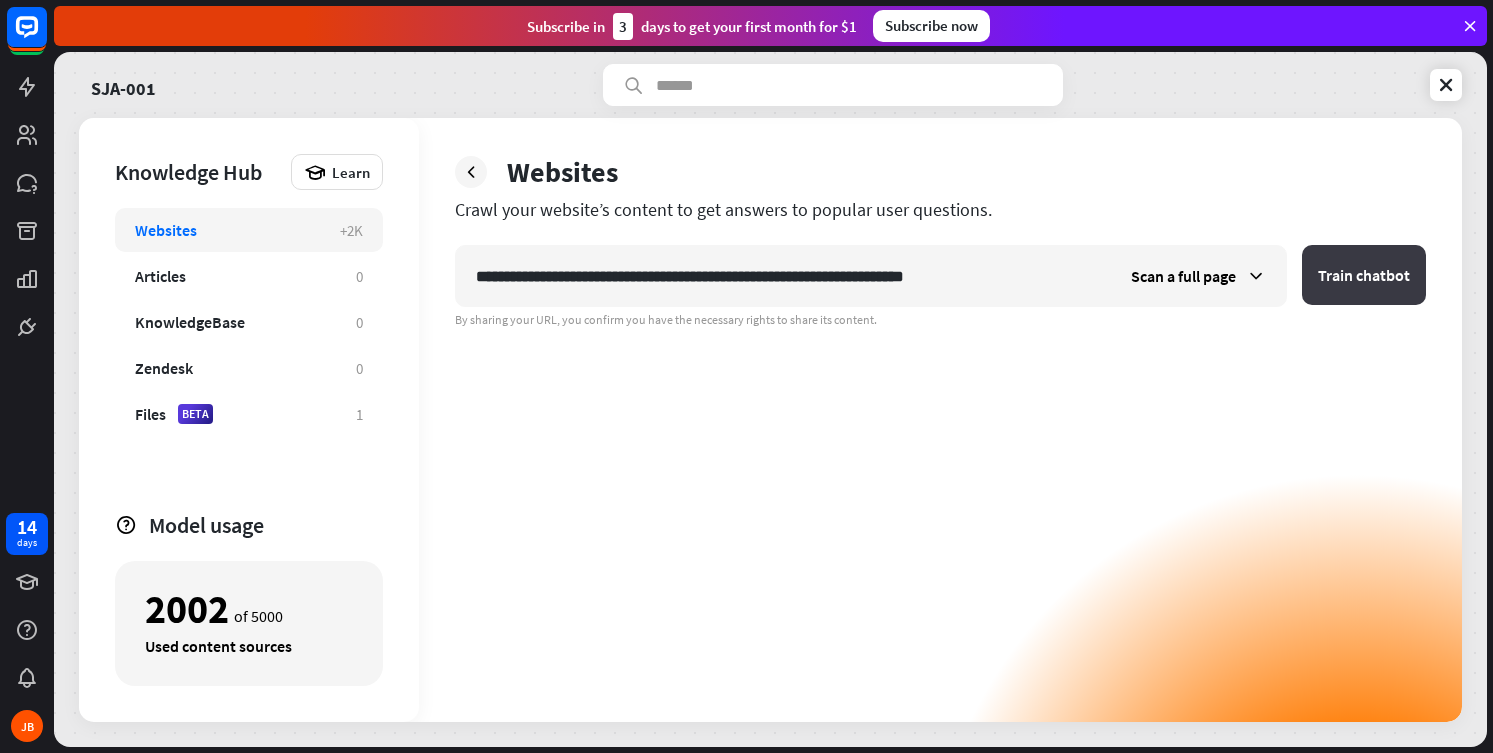 click on "Train chatbot" at bounding box center (1364, 275) 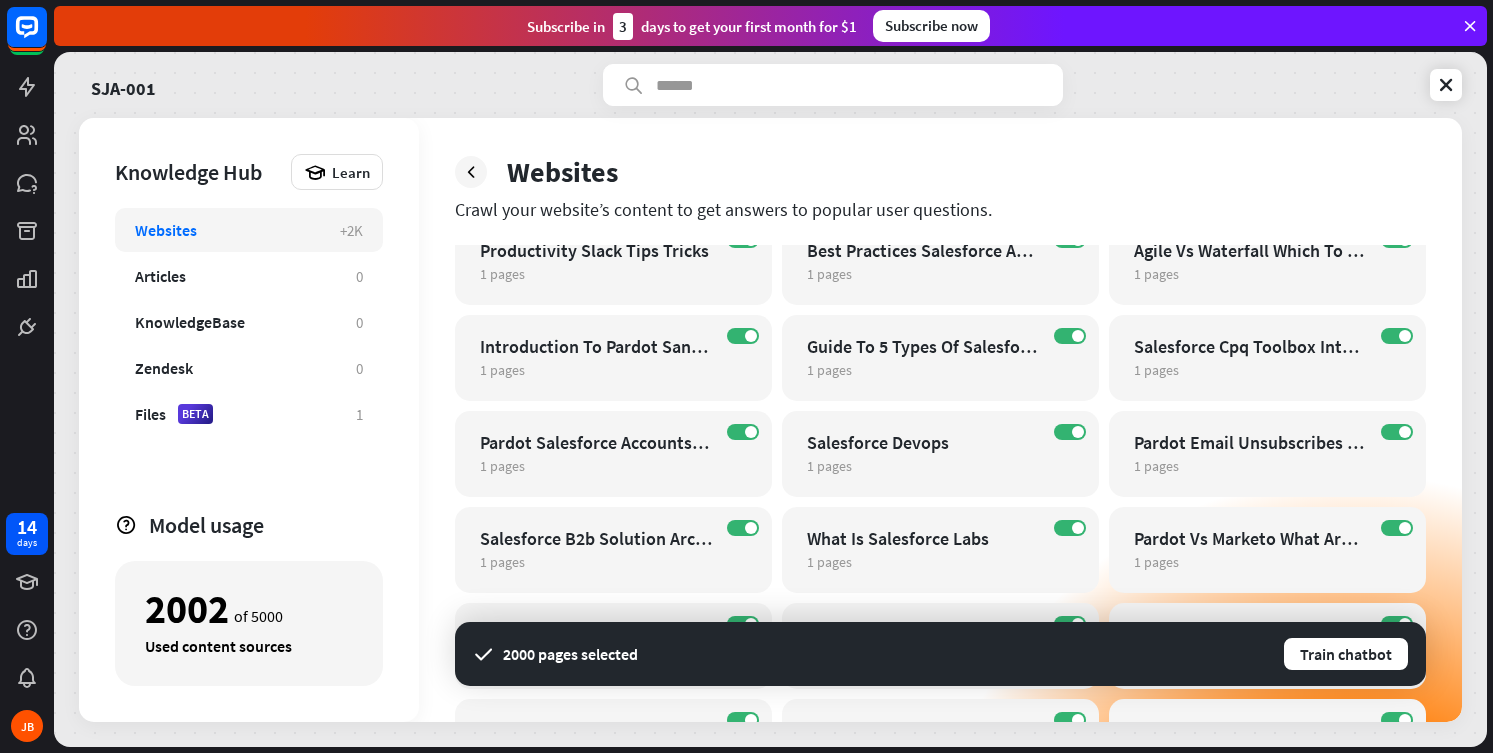 scroll, scrollTop: 3332, scrollLeft: 0, axis: vertical 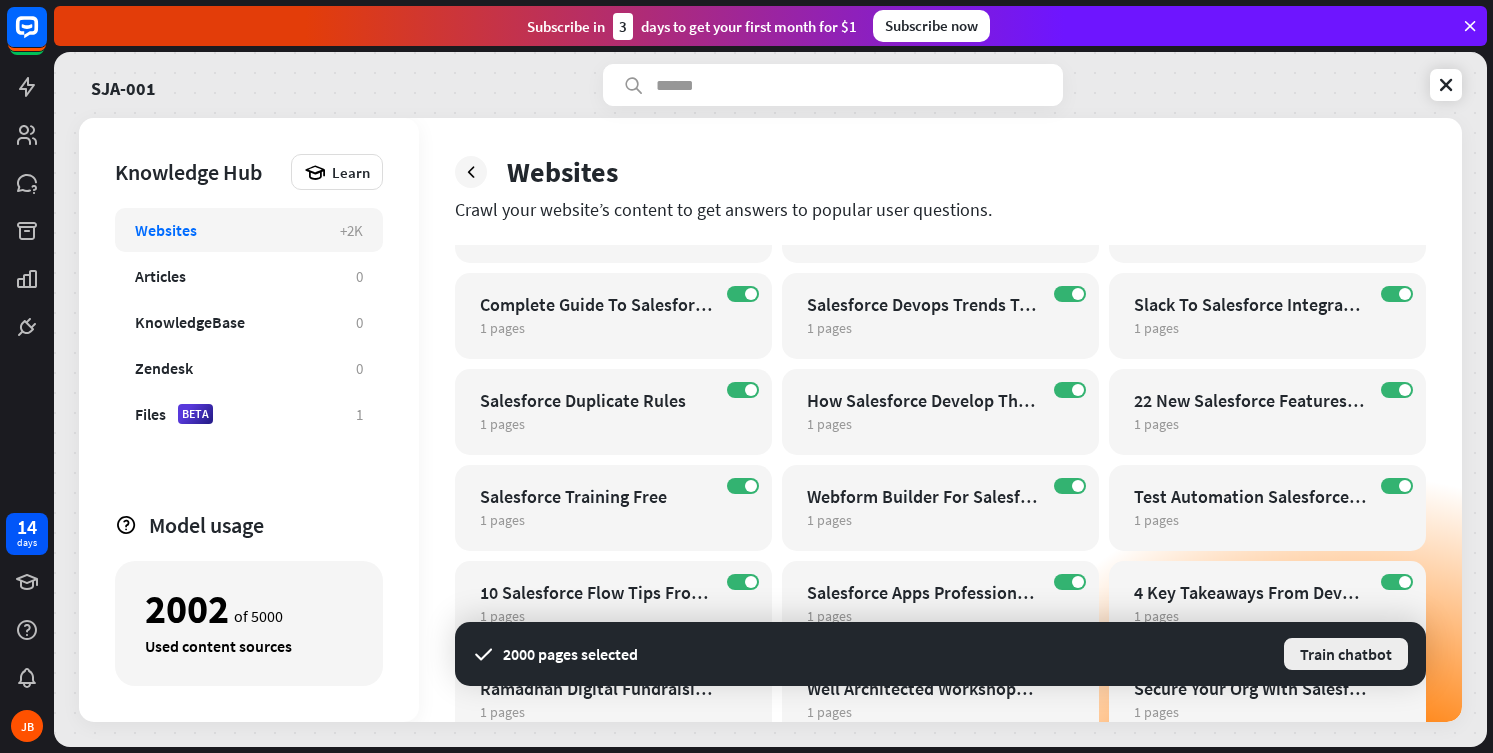click on "Train chatbot" at bounding box center (1346, 654) 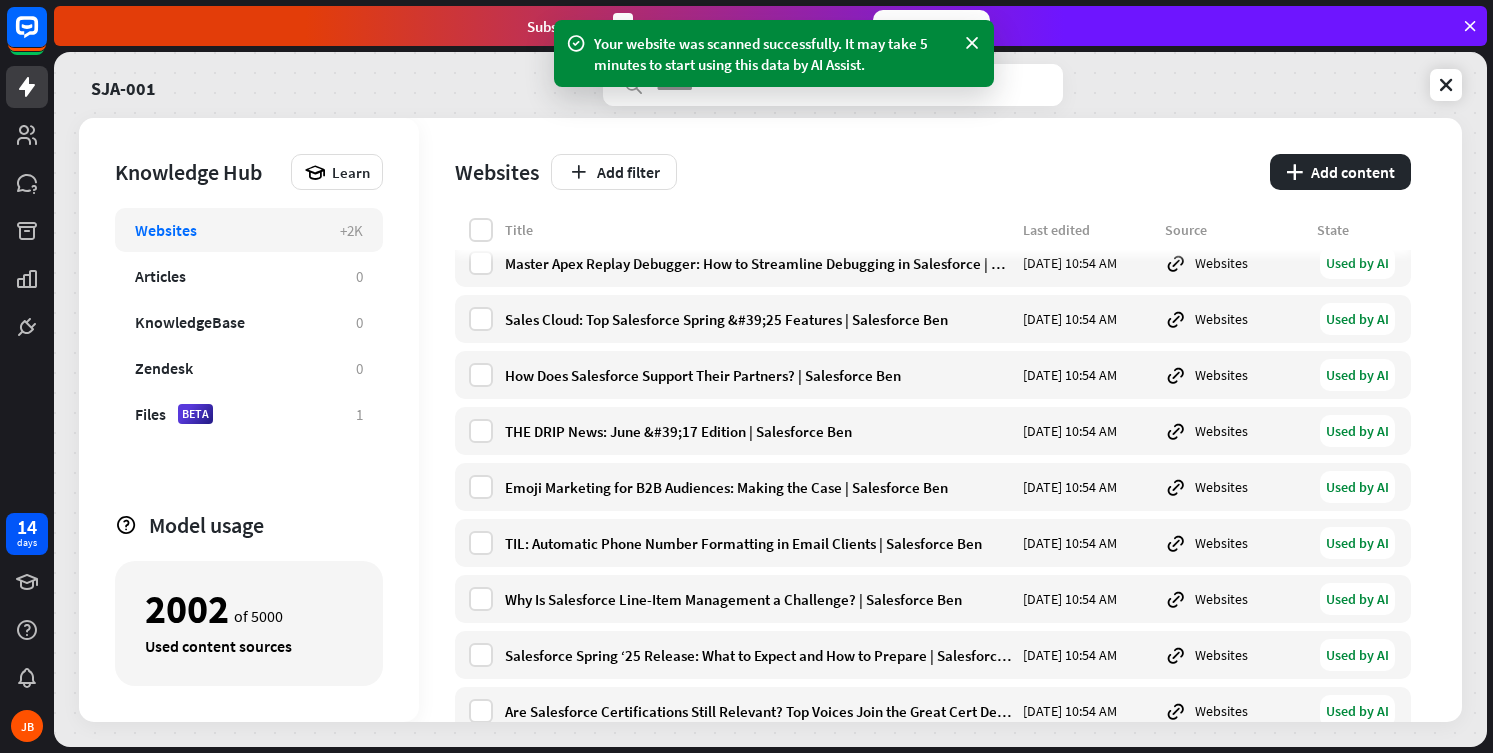 scroll, scrollTop: 0, scrollLeft: 0, axis: both 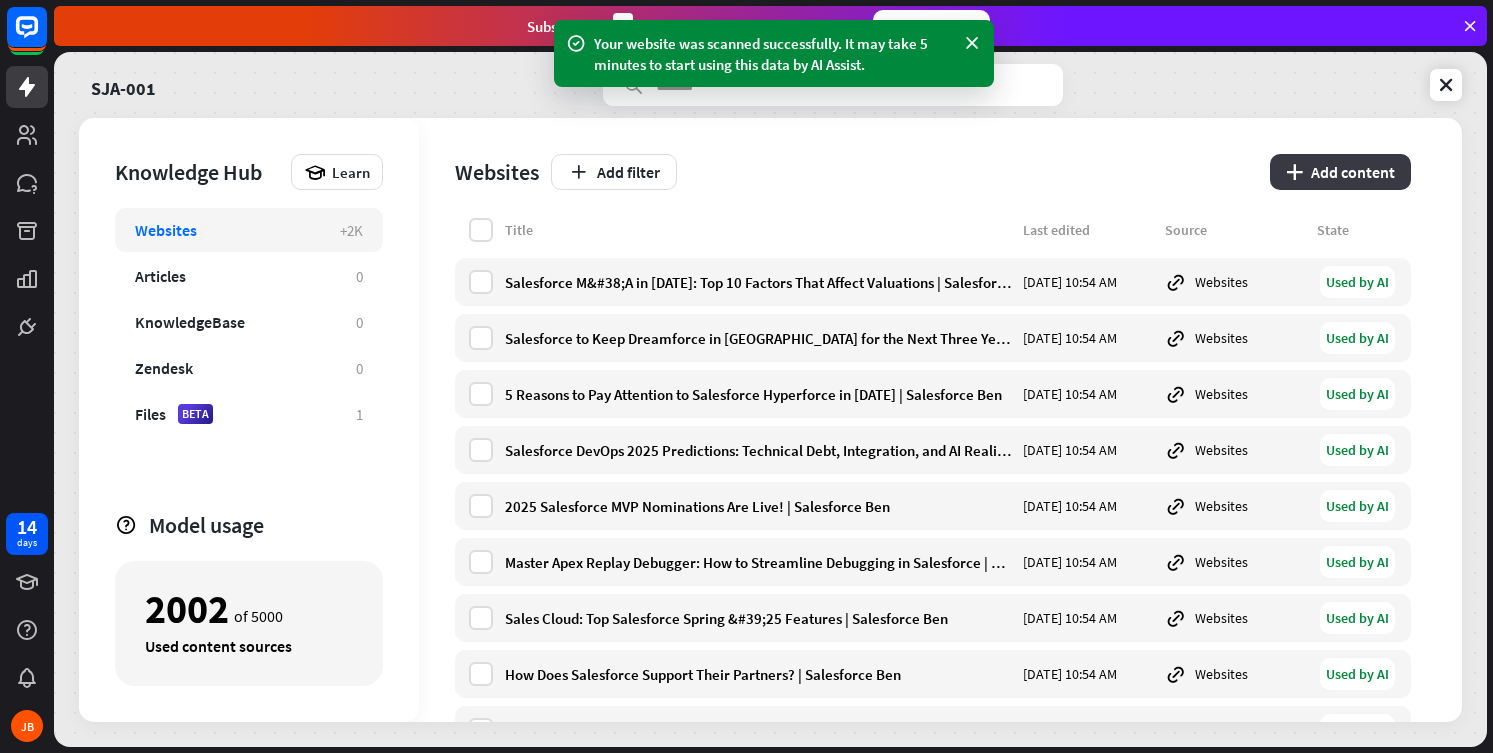 click on "plus
Add content" at bounding box center [1340, 172] 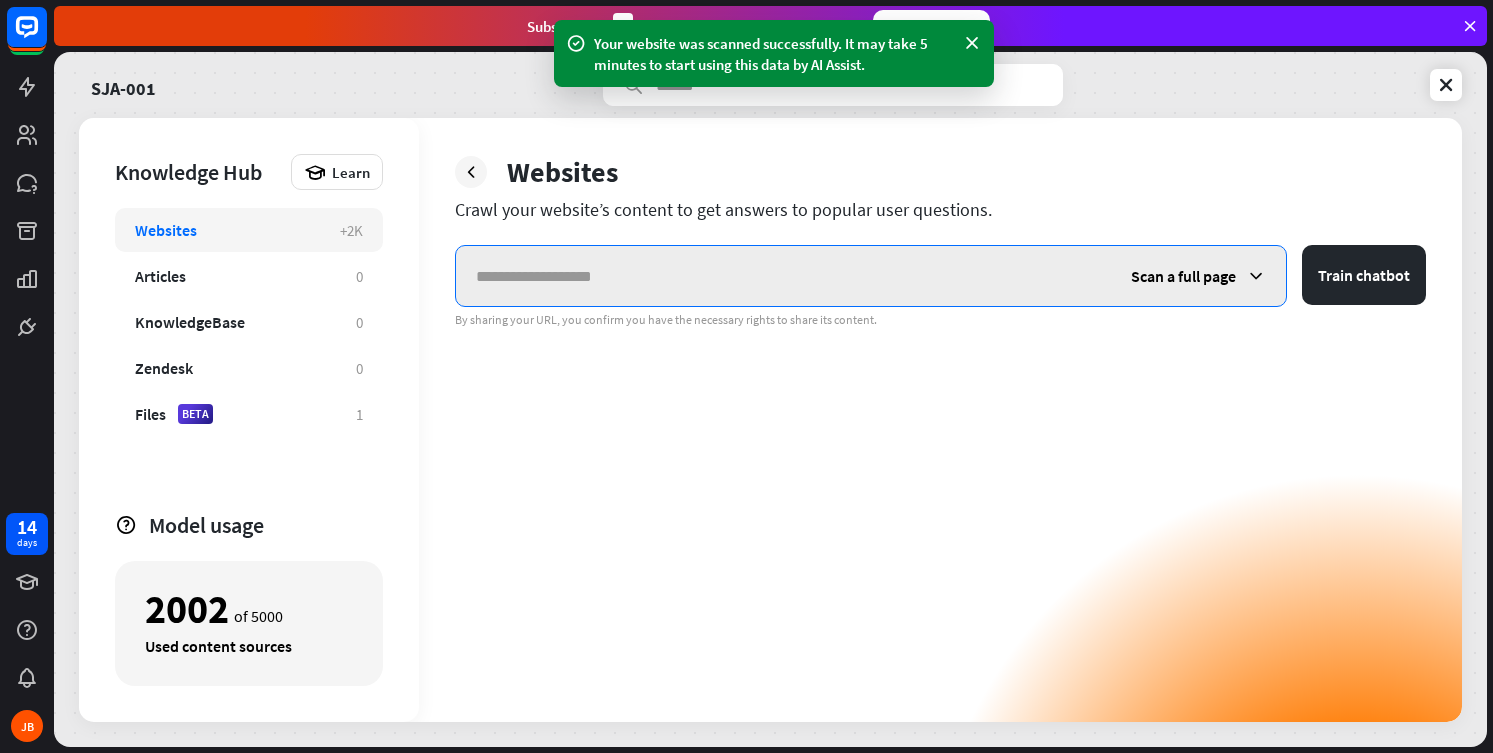 click at bounding box center (783, 276) 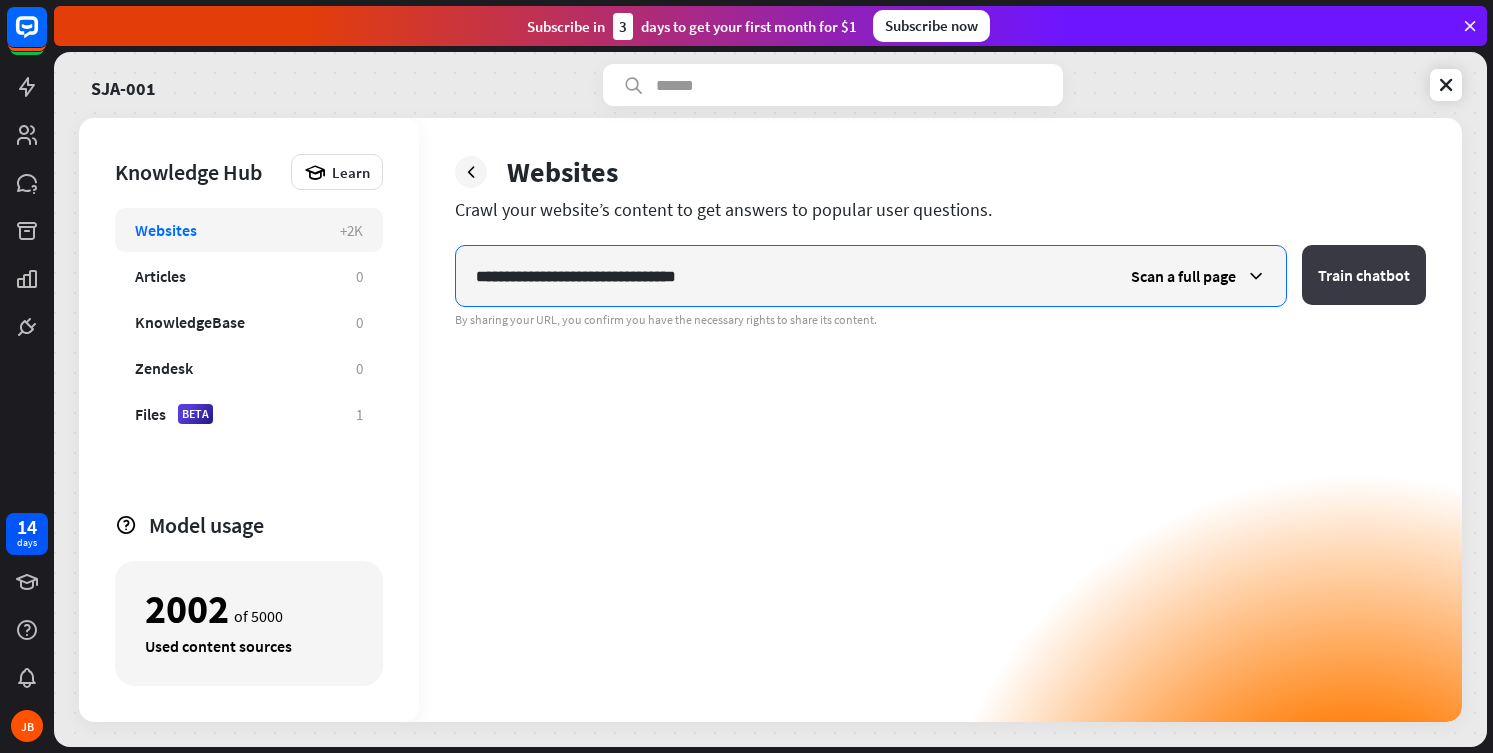 type on "**********" 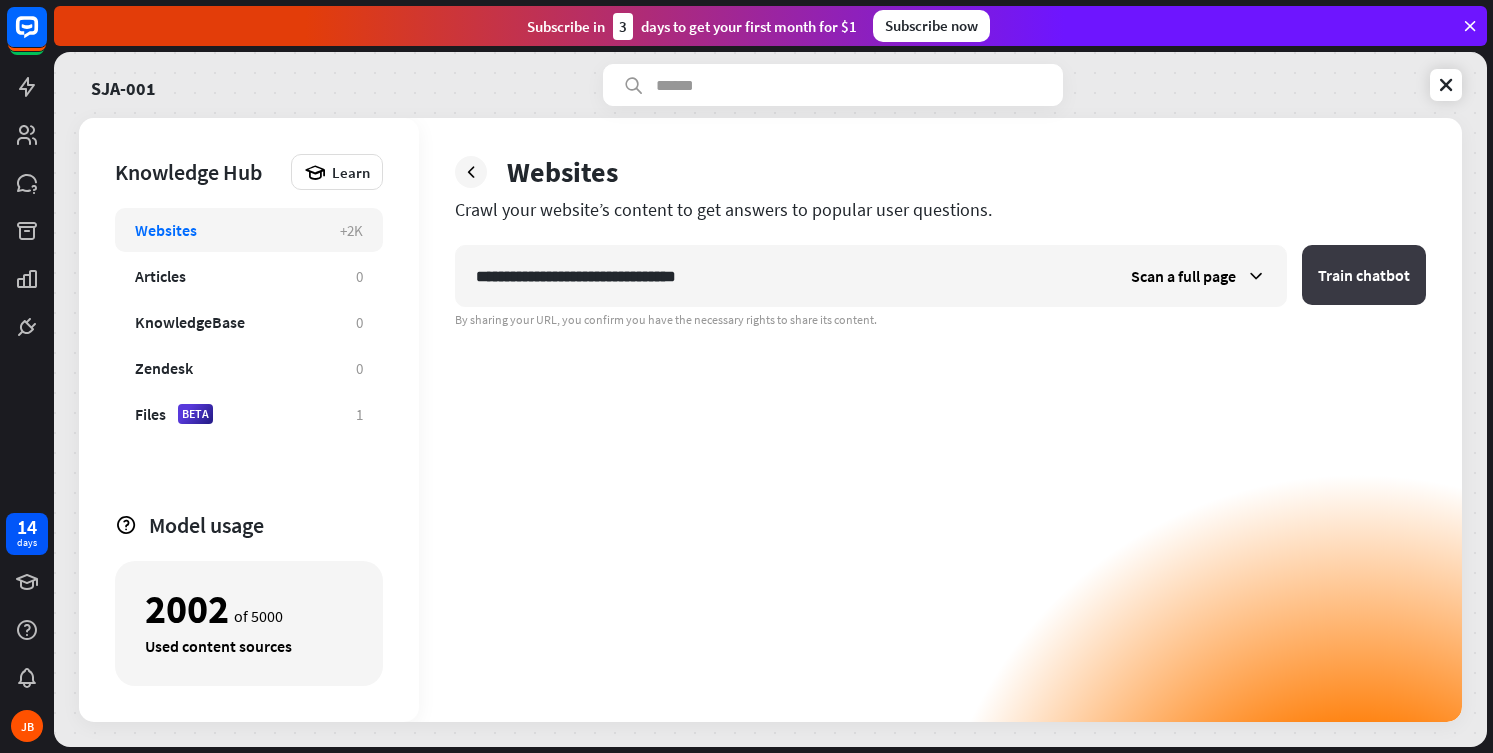 click on "Train chatbot" at bounding box center [1364, 275] 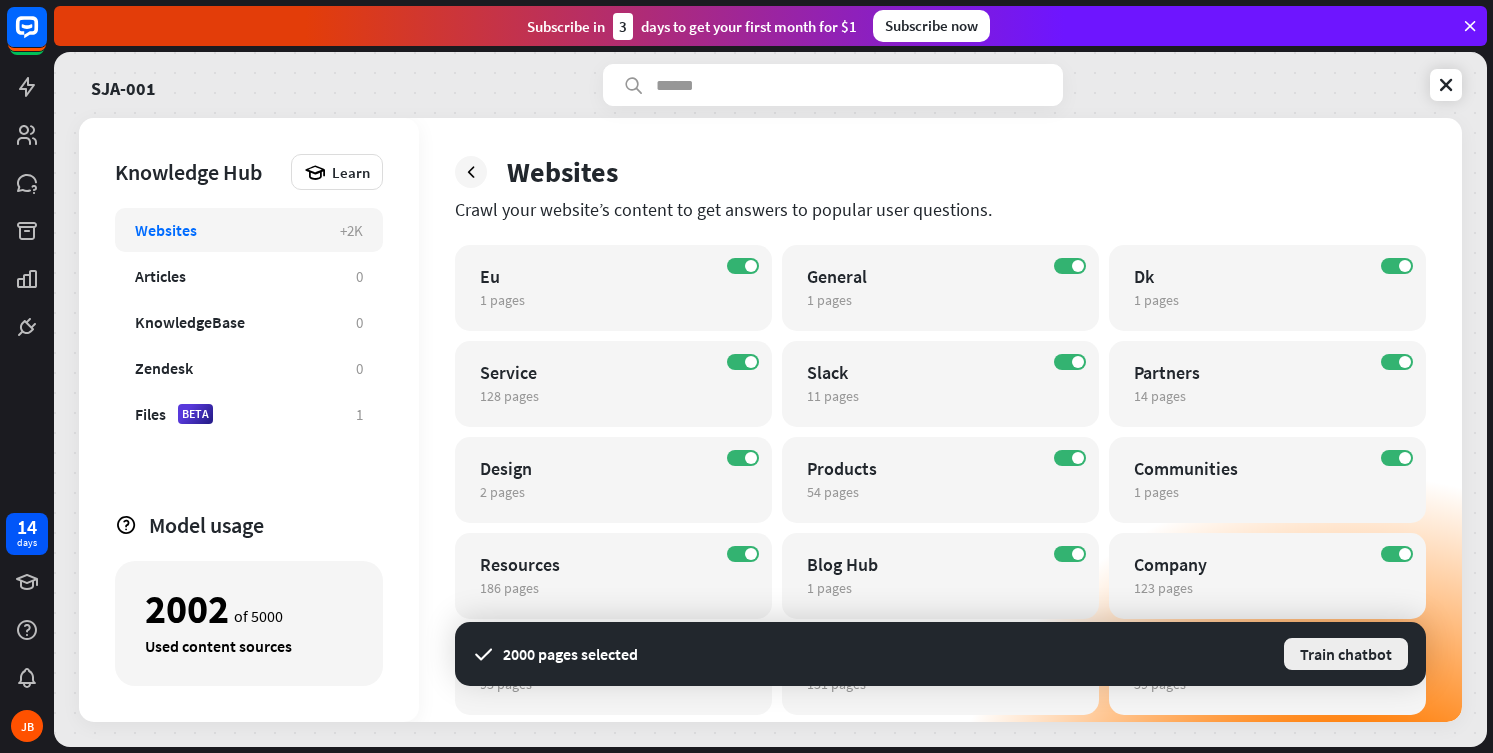 click on "Train chatbot" at bounding box center (1346, 654) 